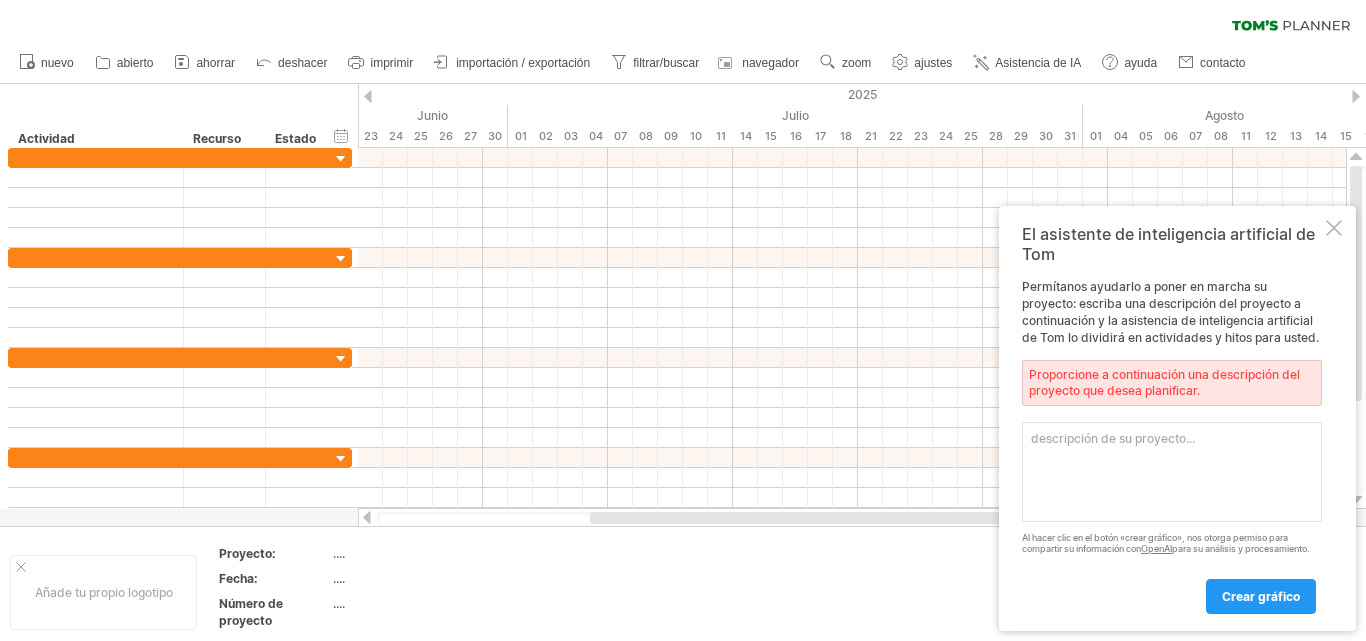scroll, scrollTop: 0, scrollLeft: 0, axis: both 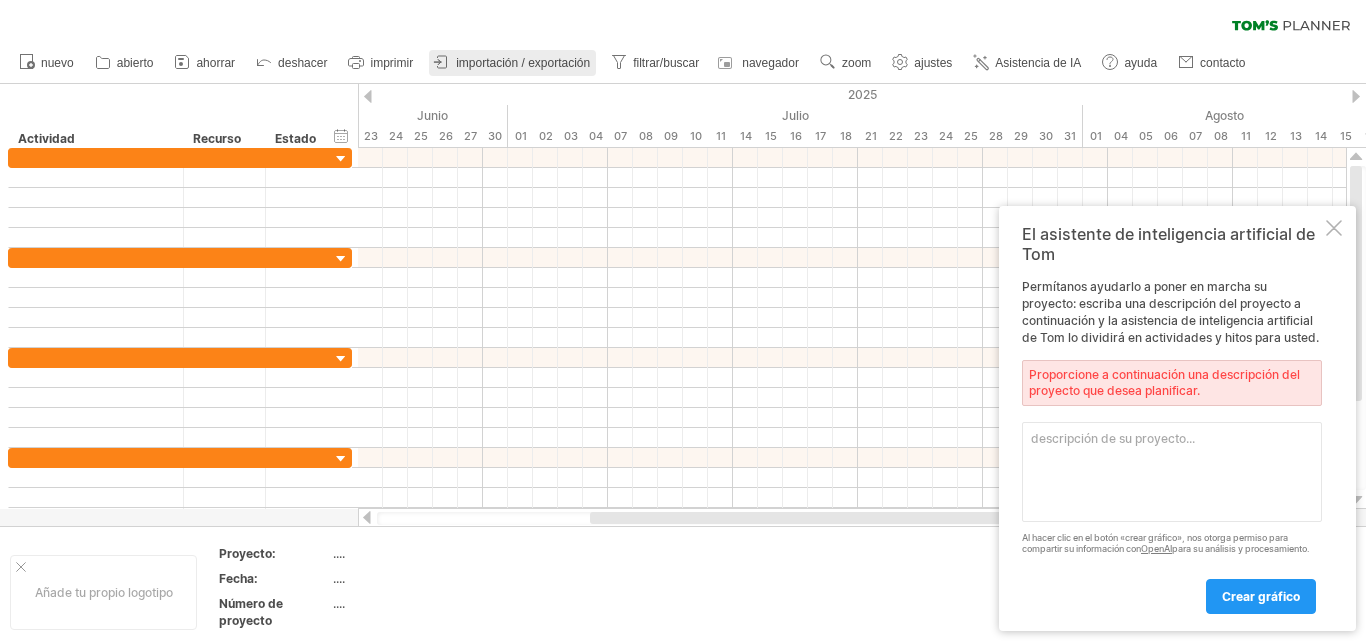 click on "importación / exportación" at bounding box center (523, 63) 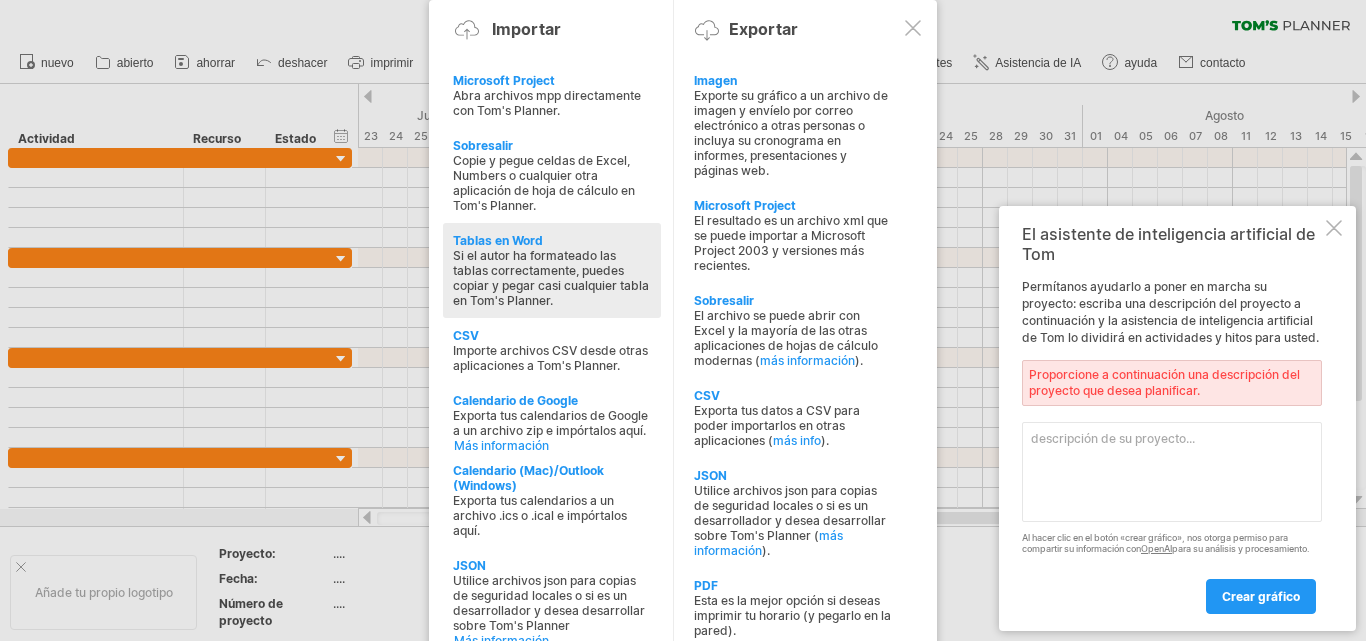 click on "Si el autor ha formateado las tablas correctamente, puedes copiar y pegar casi cualquier tabla en Tom's Planner." at bounding box center (547, 103) 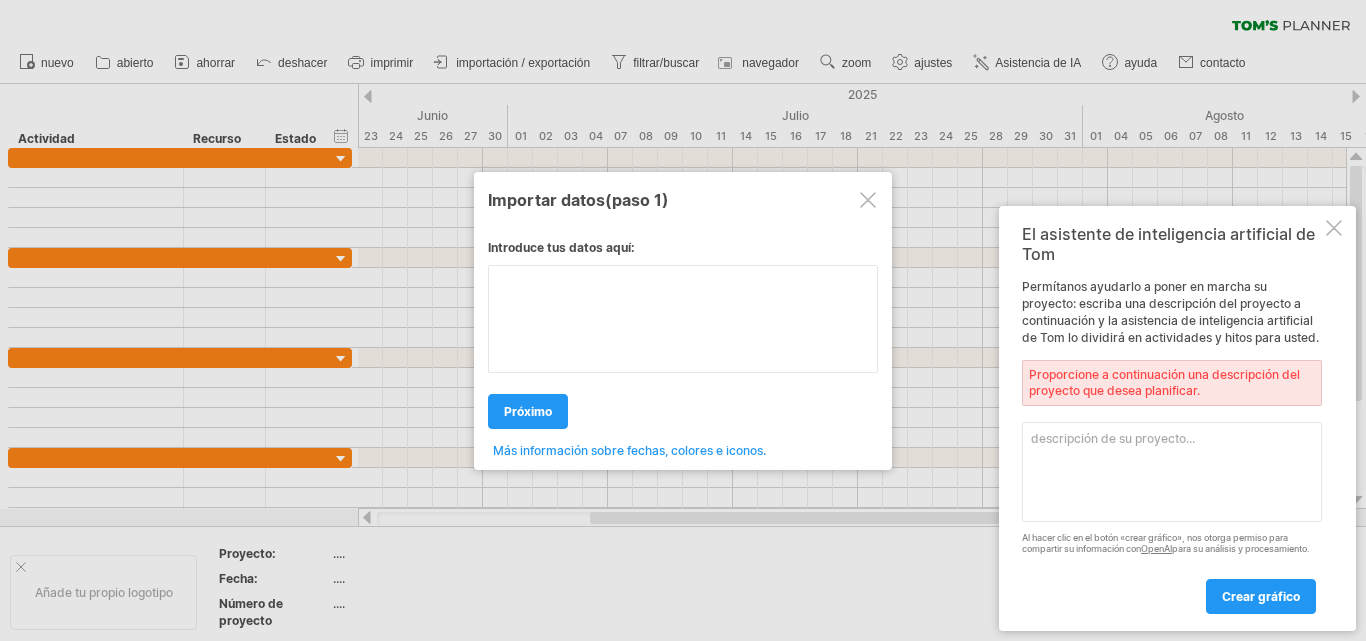 click at bounding box center [683, 319] 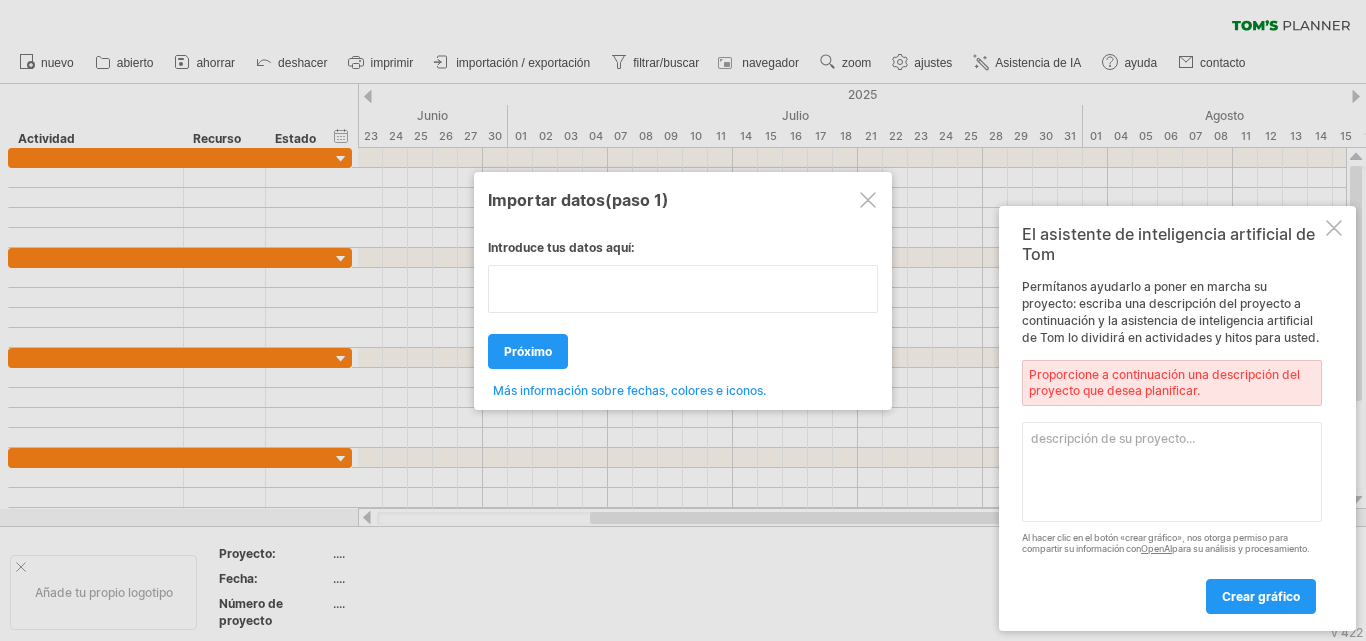 paste on "**********" 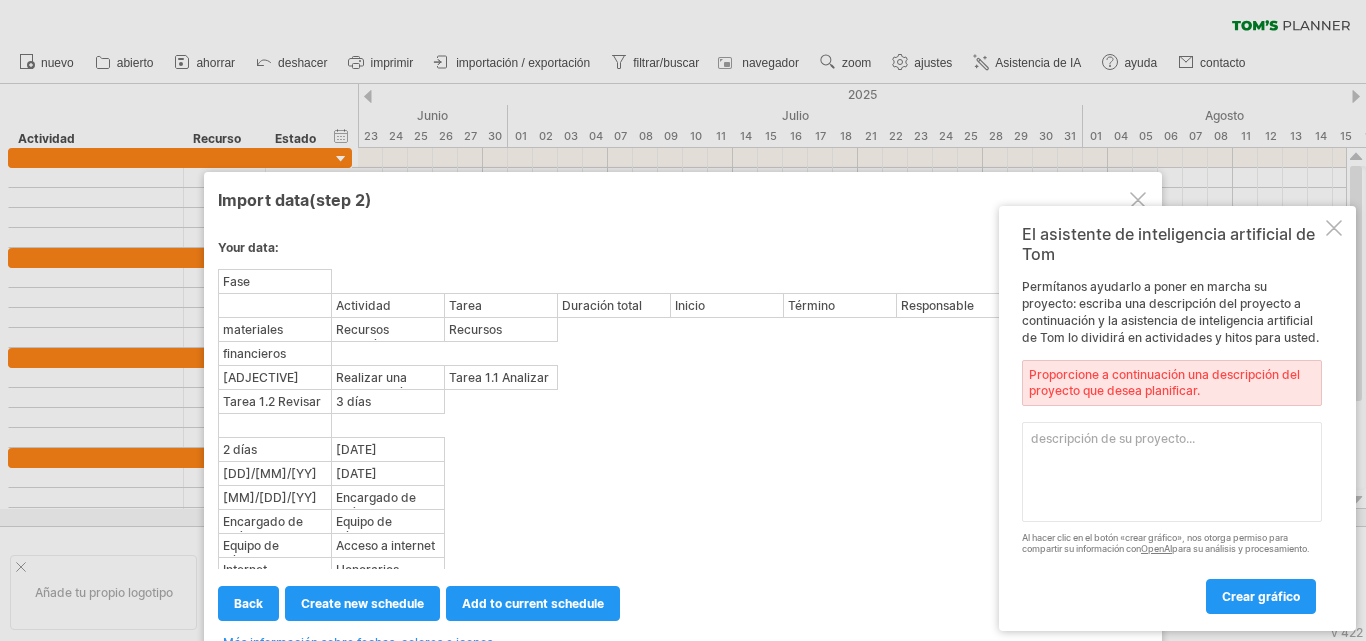 scroll, scrollTop: 0, scrollLeft: 0, axis: both 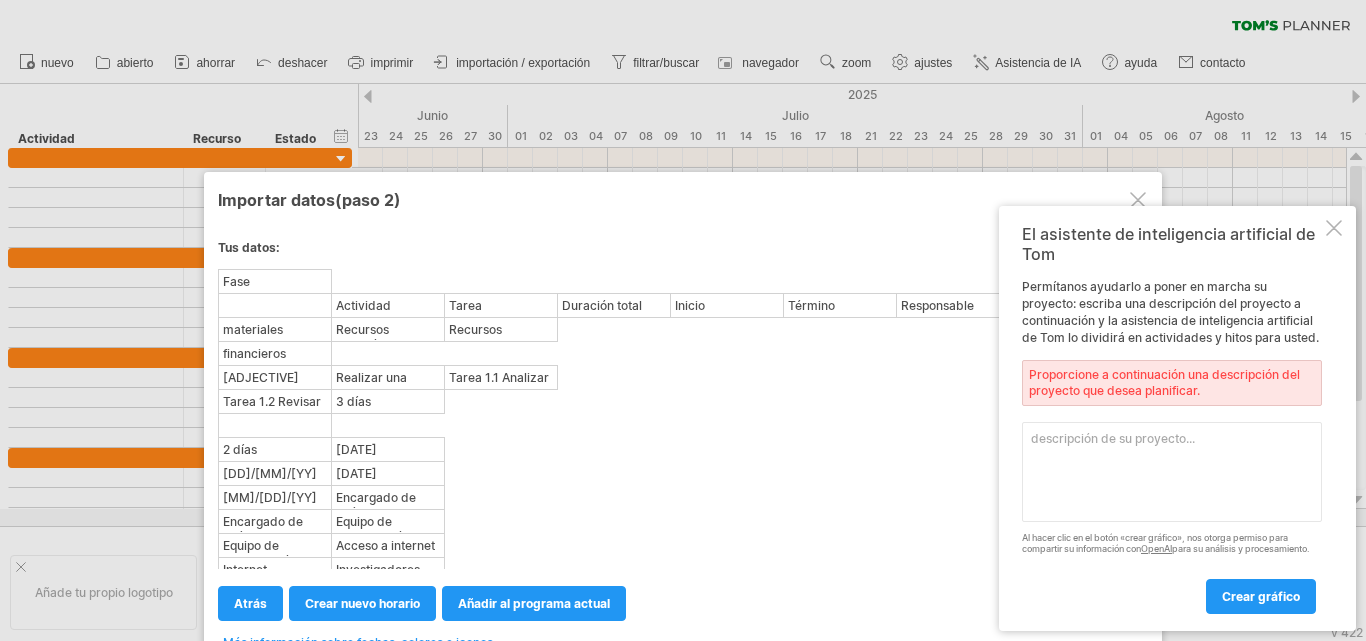 click at bounding box center (1334, 228) 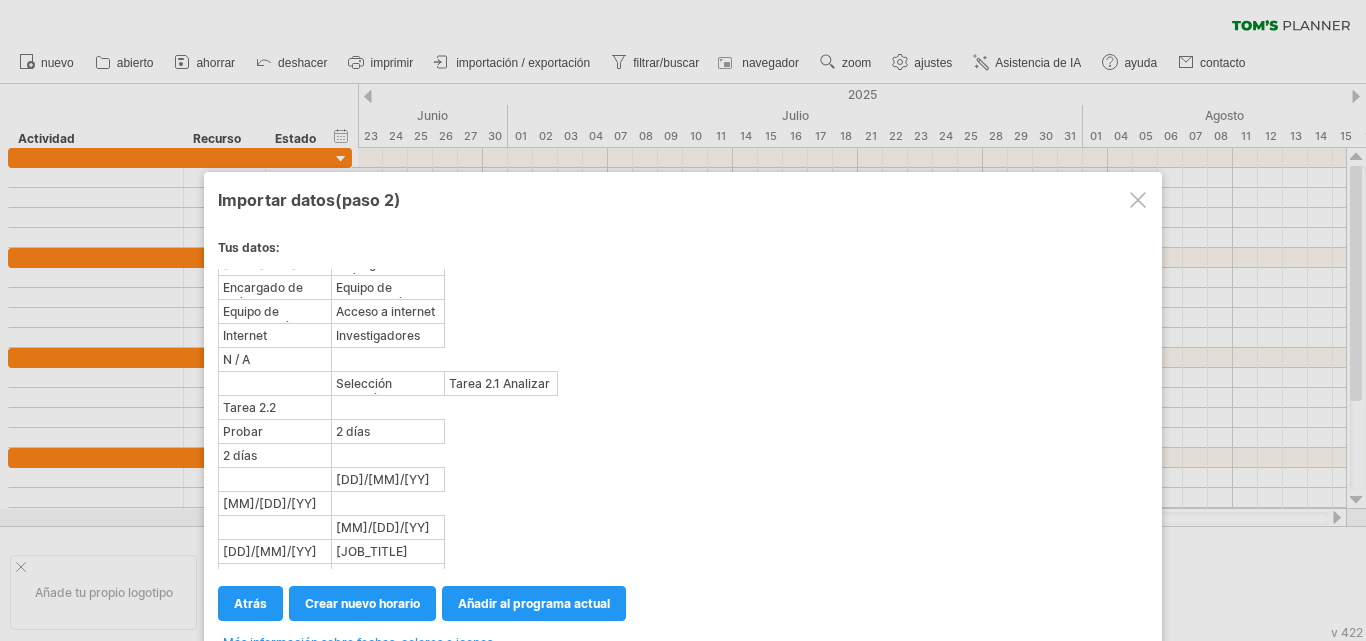 scroll, scrollTop: 0, scrollLeft: 0, axis: both 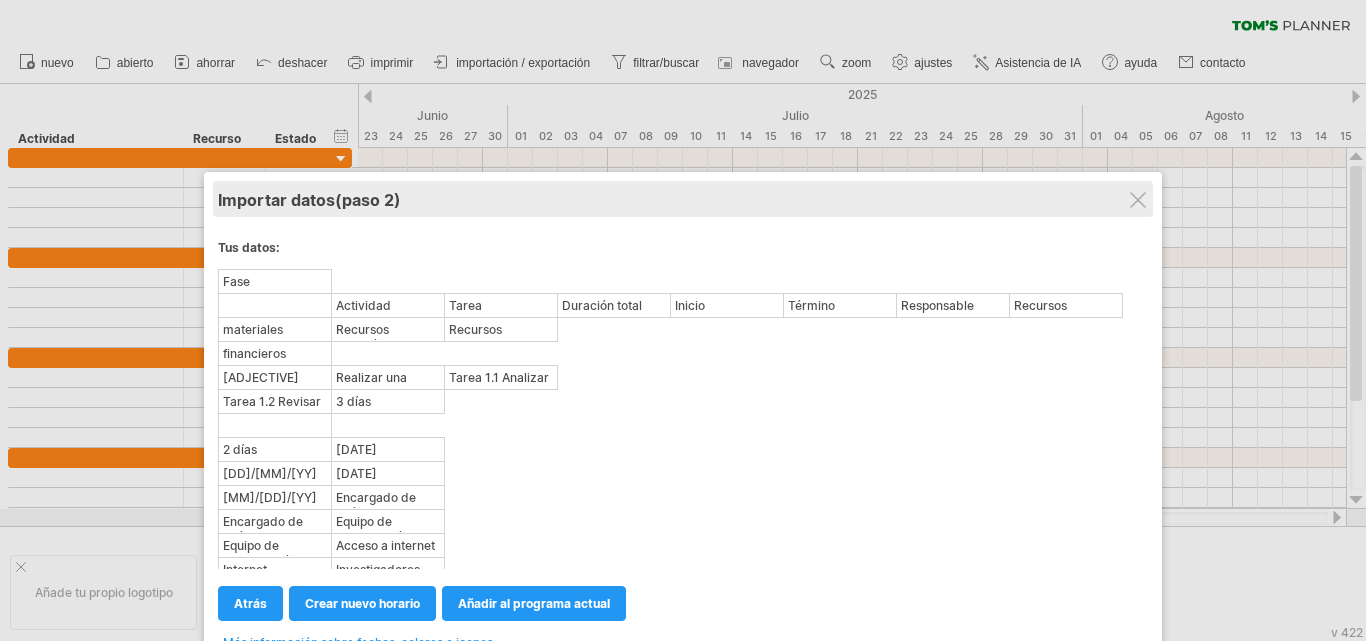 click on "Importar datos  (paso 2)" at bounding box center [683, 199] 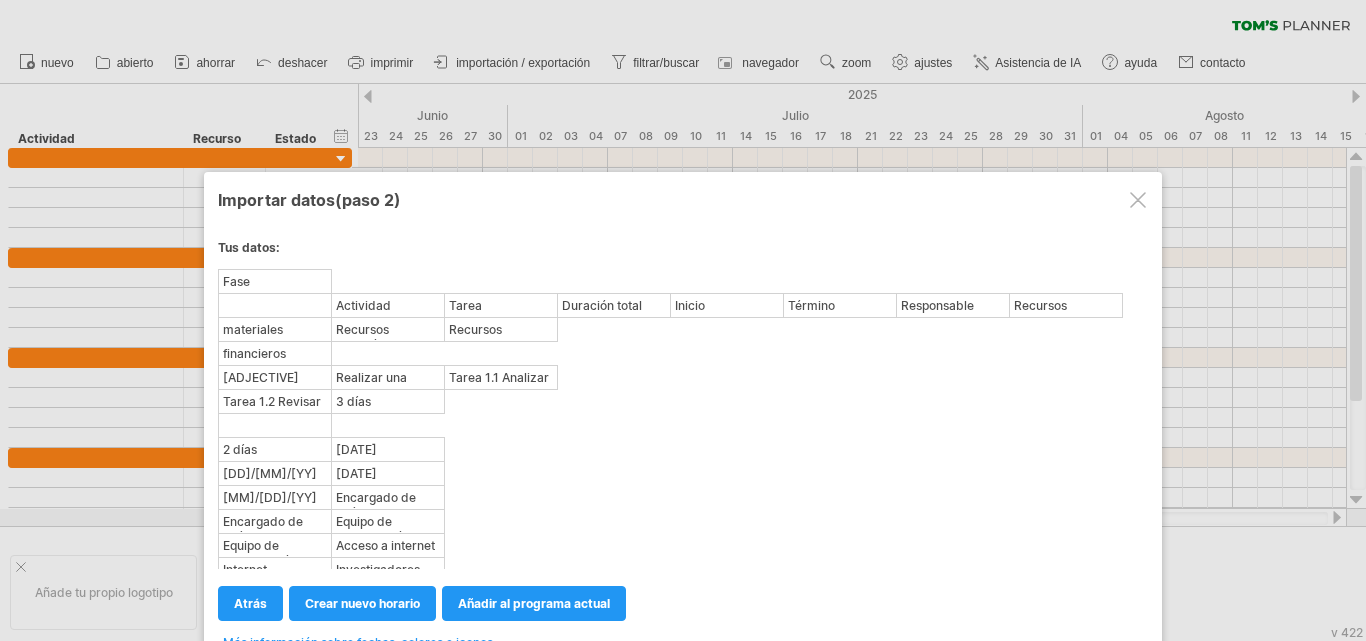 click at bounding box center [1138, 200] 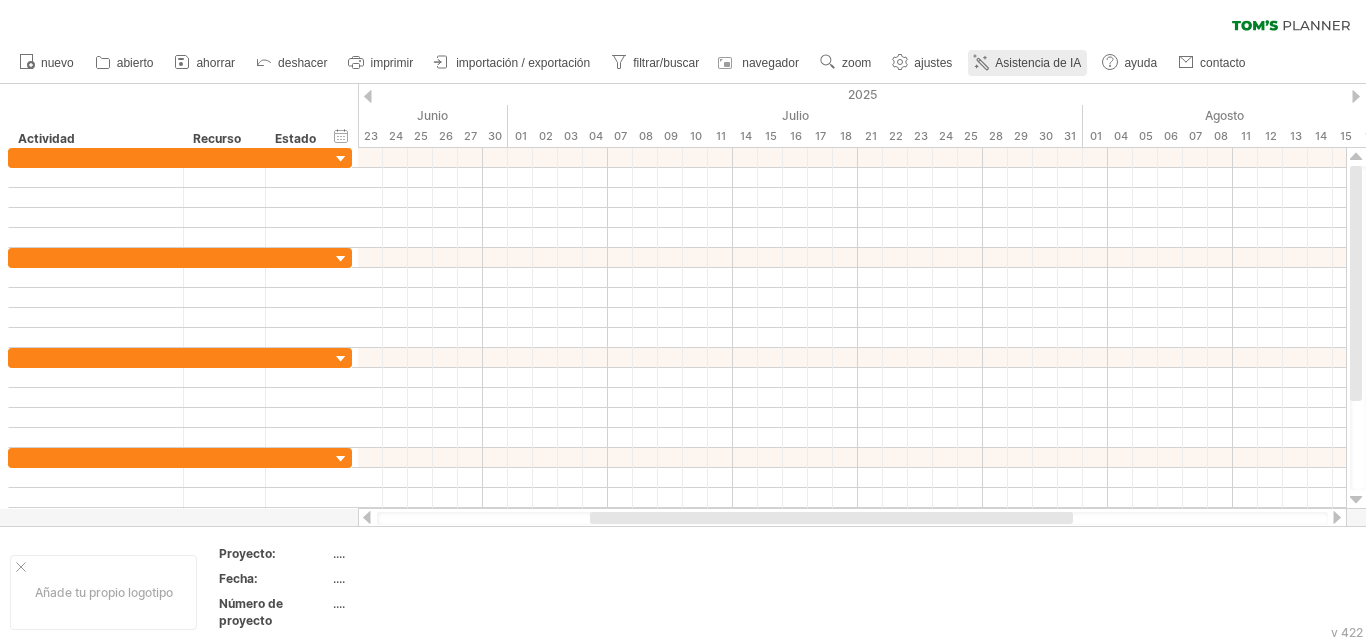click on "Asistencia de IA" at bounding box center (1038, 63) 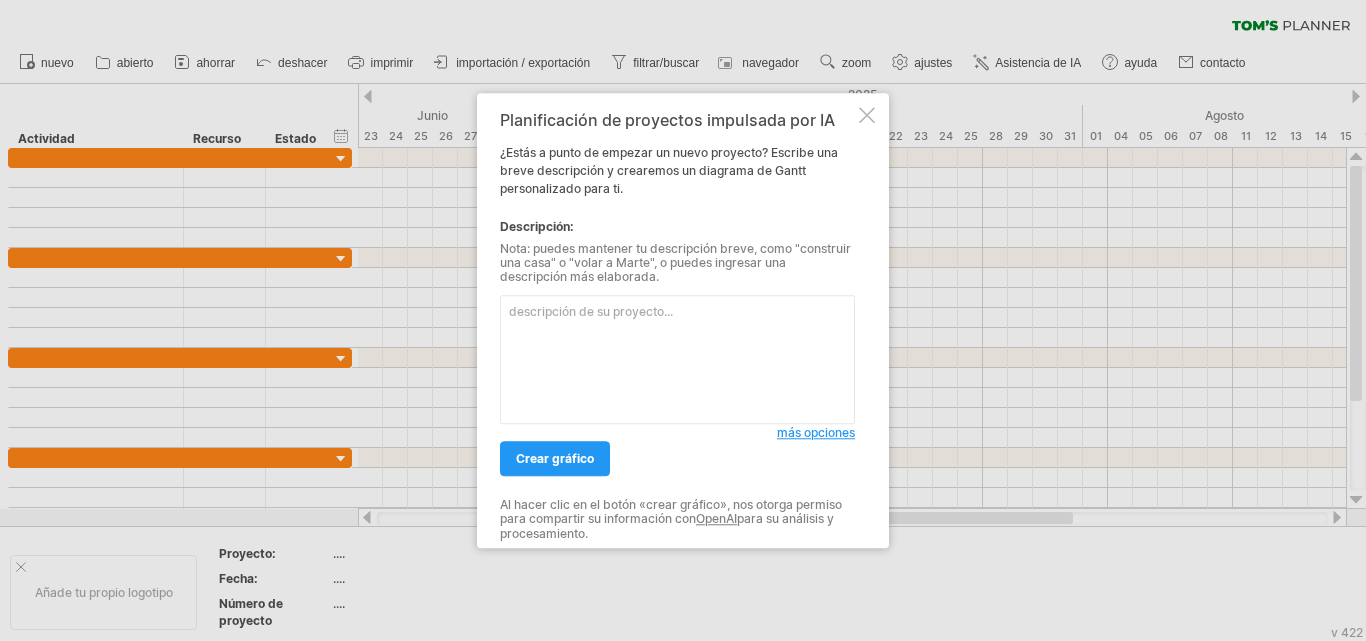 click on "más opciones" at bounding box center [816, 432] 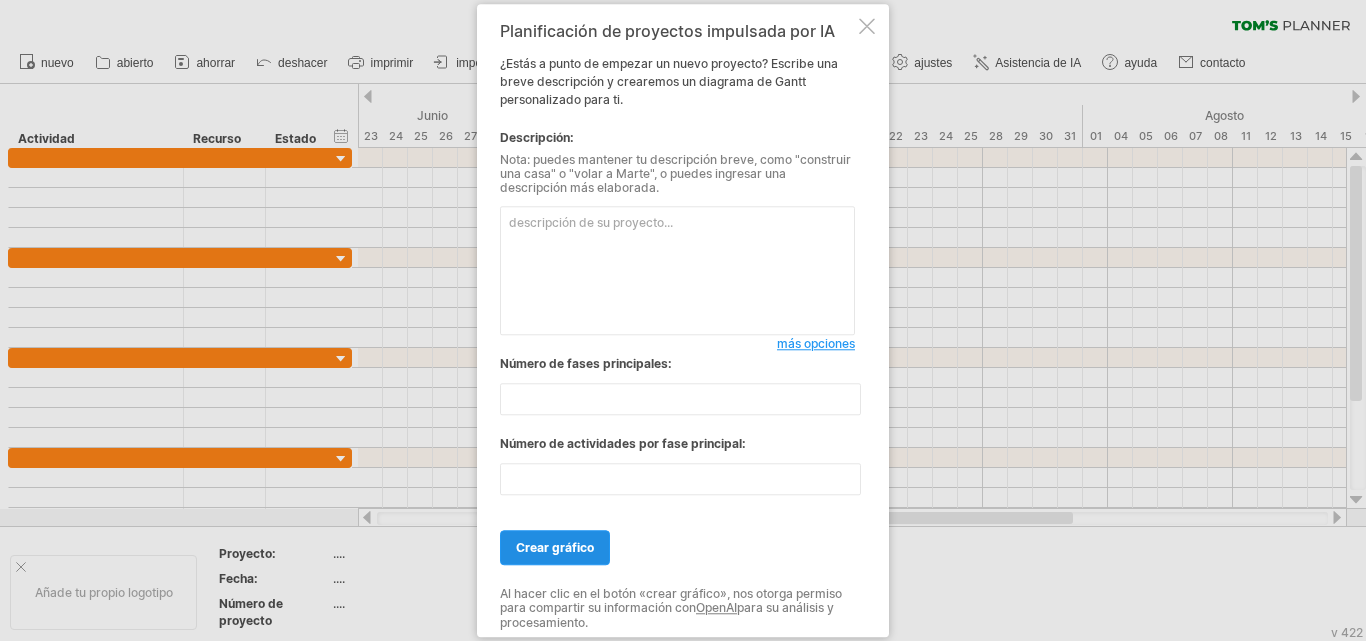 click on "crear gráfico" at bounding box center (555, 547) 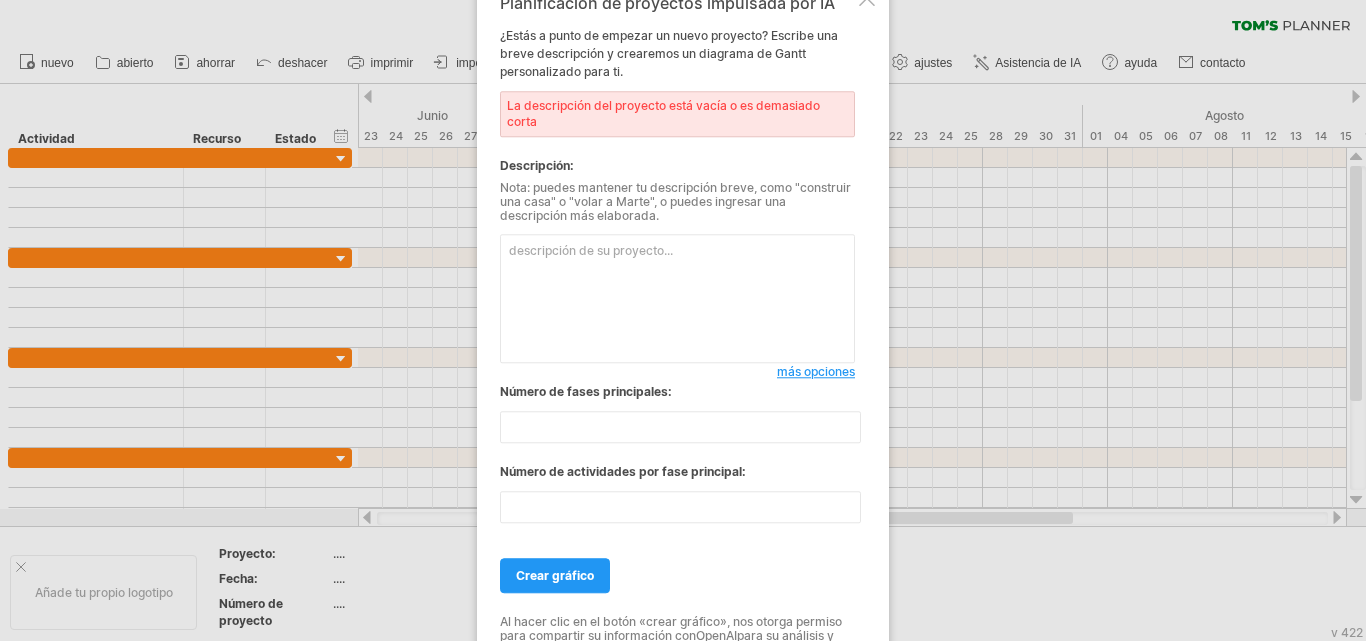 click at bounding box center (677, 298) 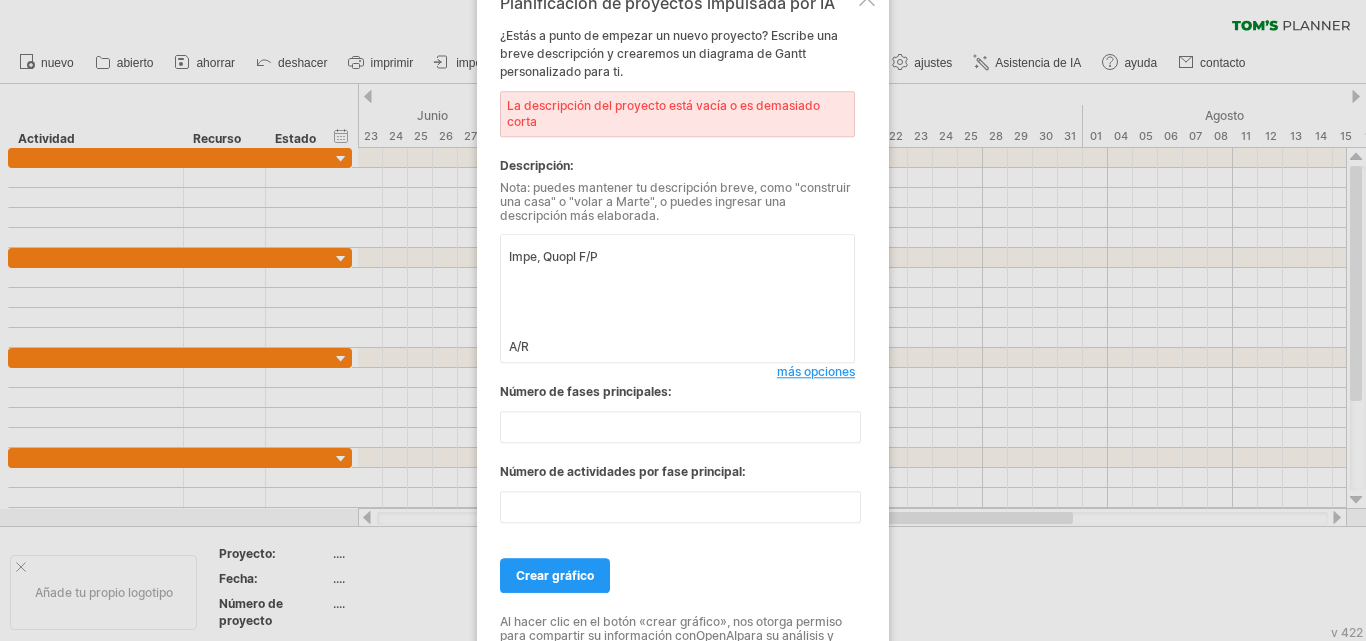 scroll, scrollTop: 3834, scrollLeft: 0, axis: vertical 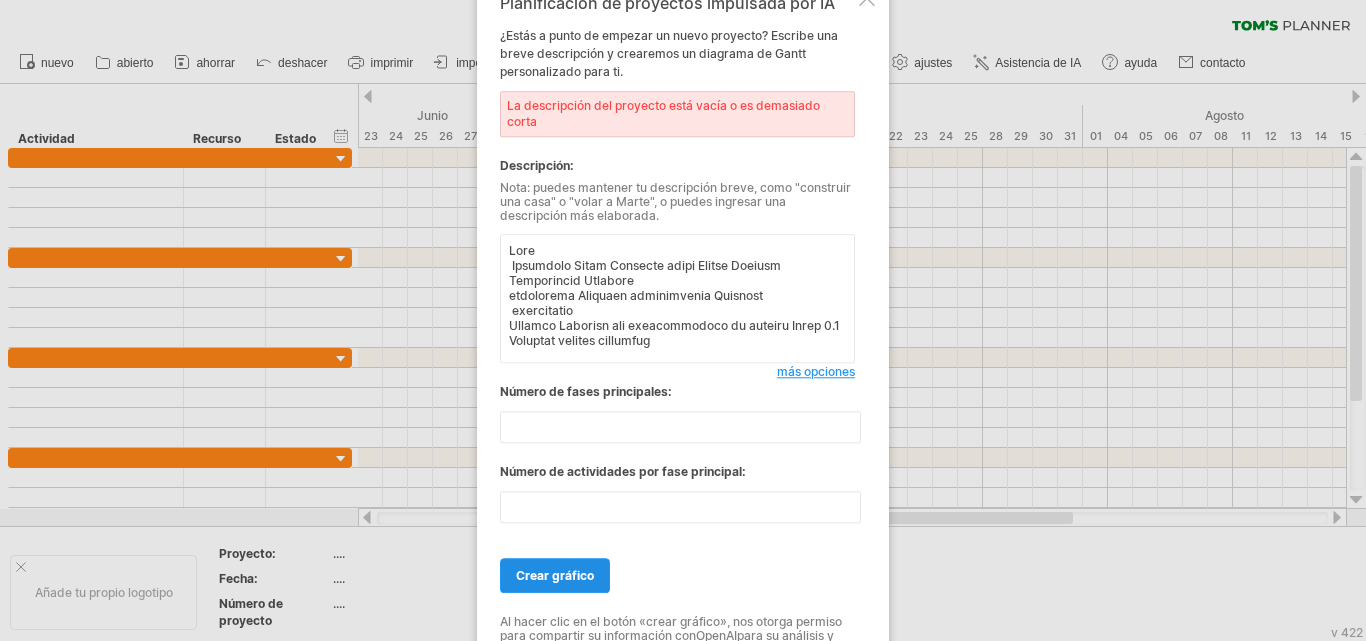 type on "Lore
Ipsumdolo Sitam Consecte adipi Elitse Doeiusm Temporincid Utlabore
etdolorema Aliquaen adminimvenia Quisnost
exercitatio
Ullamco Laborisn ali exeacommodoco du auteiru Inrep 4.6 Voluptat velites cillumfug
Nulla 2.9 Pariatu excepteu si occaeca c nonpro 9 sunt
0 culp  05/26/35
71/78/31 11/12/34
32/97/37 Quioffici de mollitan
Idestlabo pe undeomni Istena er volupta
Accusa do laudant Totamr a eaqueips
Quaeabil Inventorev quasiarchitect
B/V
Dictaexpl nemoenimips Quiav 3.4 Aspernat autoditf c magnidolore
Eosra 9.6
Sequin nequeporroq 4 dolo
5 adip
70/19/87
66/87/77
44/40/42
97/21/00 Numquameius moditem
Inciduntmag quaerat Etiamm
Soluta Nobise o cumqueni
Impeditquo pl facere P/A
R/T
Autemquibu  Offici de rerumneces Saepe 3.4 Eveni vo repu re itaqueearu
Hicte 6.6 Sapien del reiciendi v maioresal 1 perf
2 dolo   39/84/40
02/86/86 19/74/09
28/50/38 Asperiore rep
Minimnost exe Ullamcor, suscipi, laboriosa
Aliqu..." 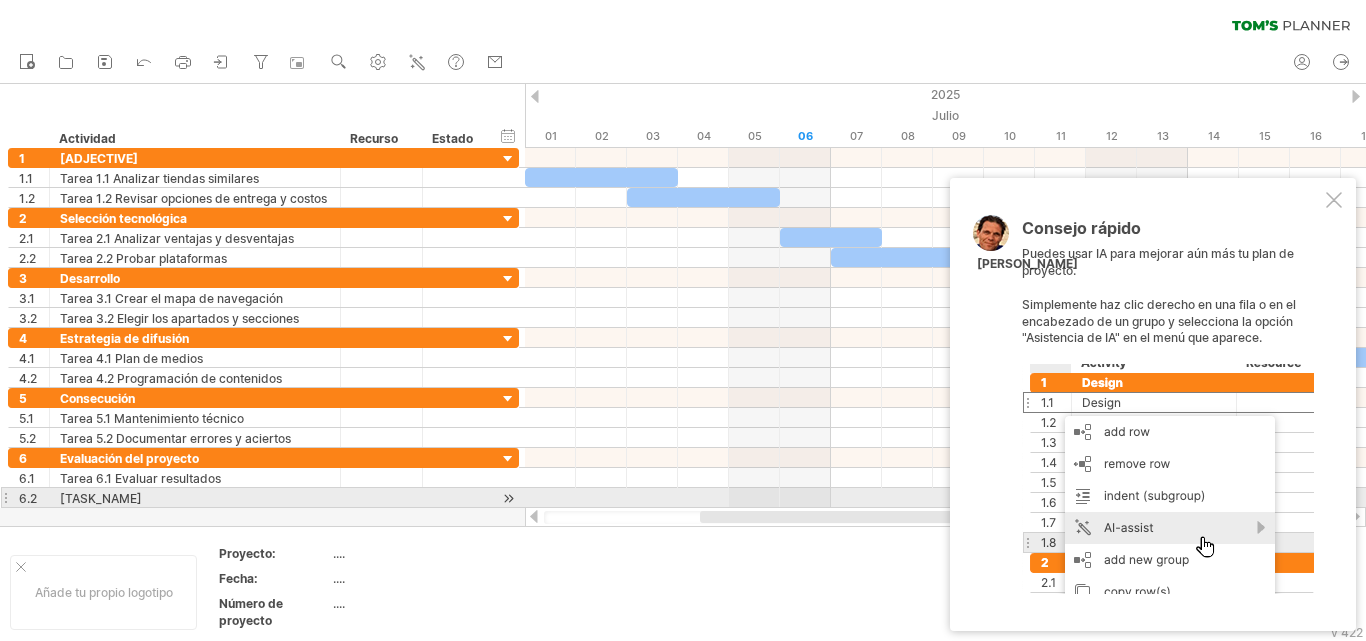 click at bounding box center (1168, 479) 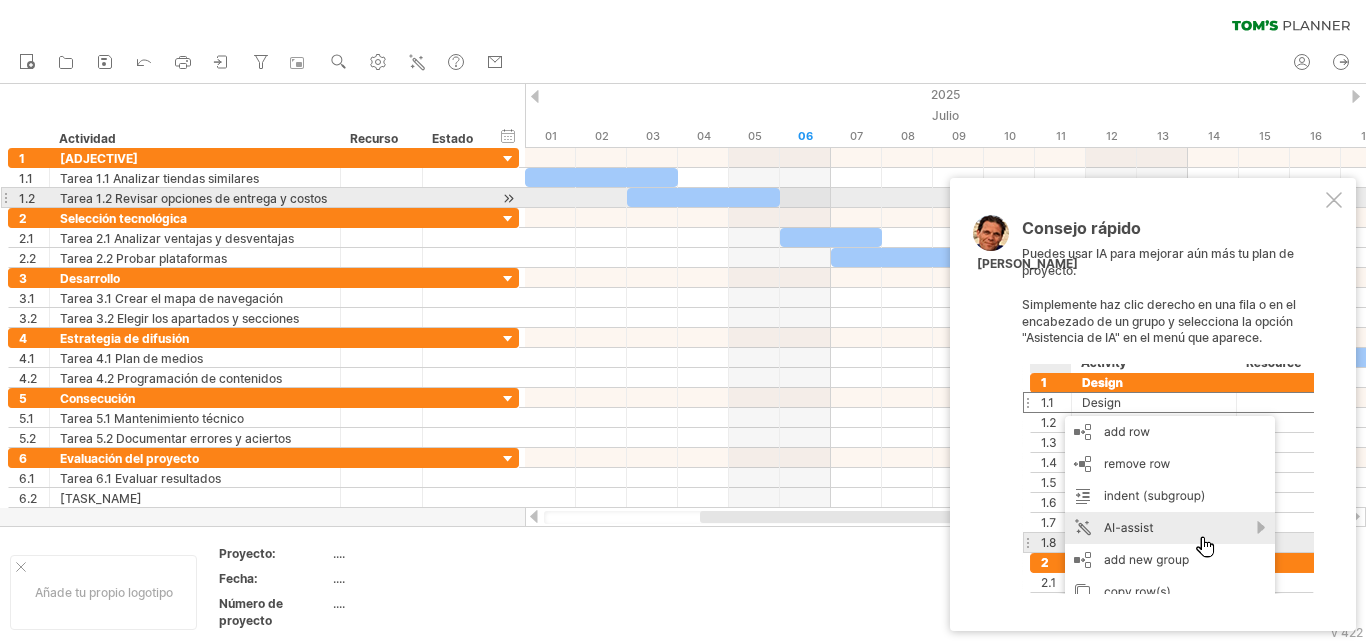 click at bounding box center [1334, 200] 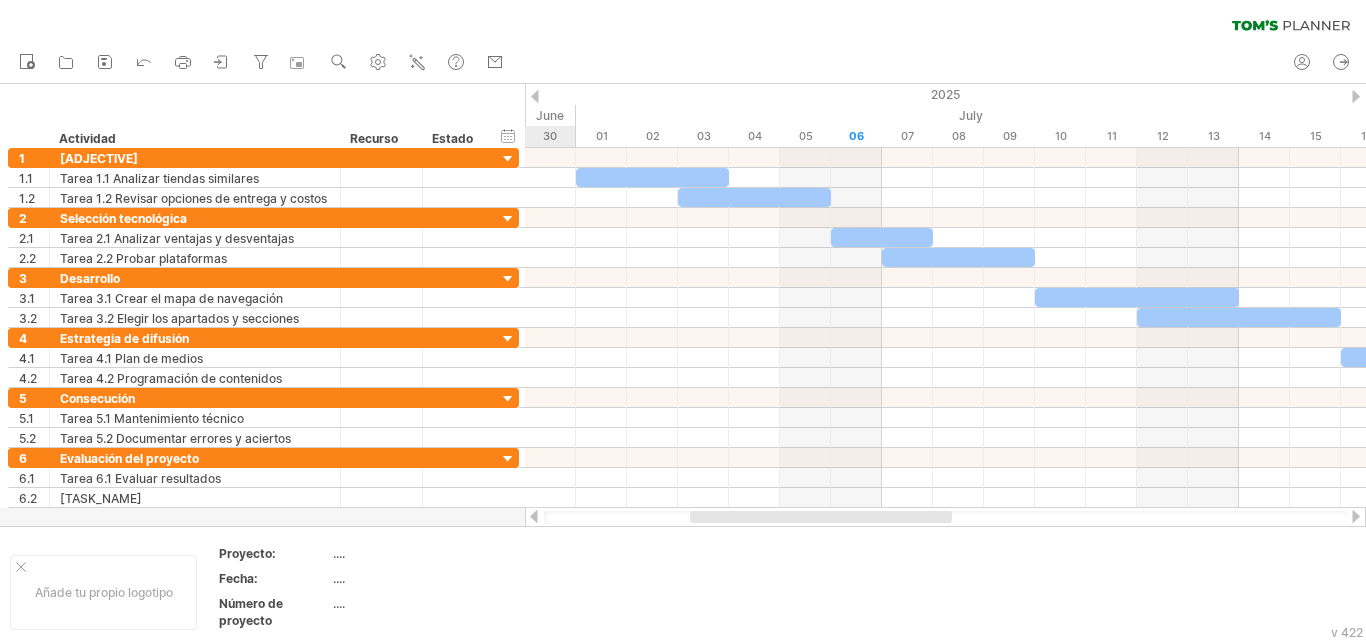 drag, startPoint x: 893, startPoint y: 516, endPoint x: 883, endPoint y: 521, distance: 11.18034 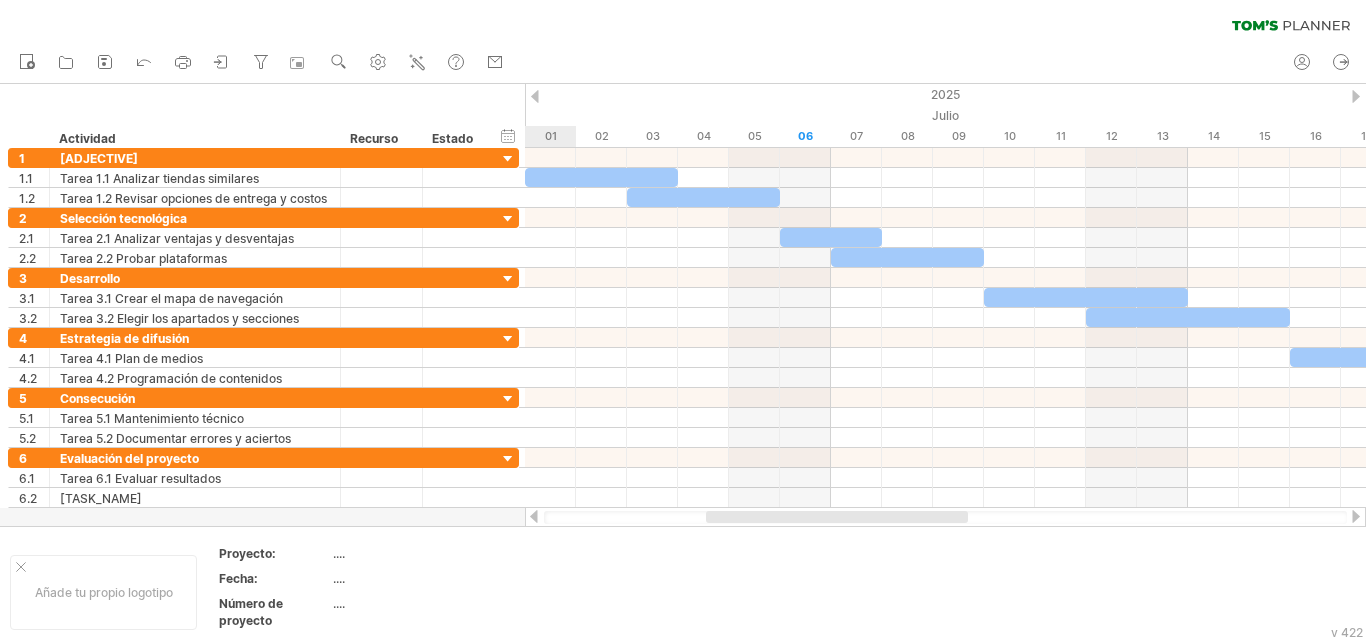 drag, startPoint x: 864, startPoint y: 514, endPoint x: 874, endPoint y: 515, distance: 10.049875 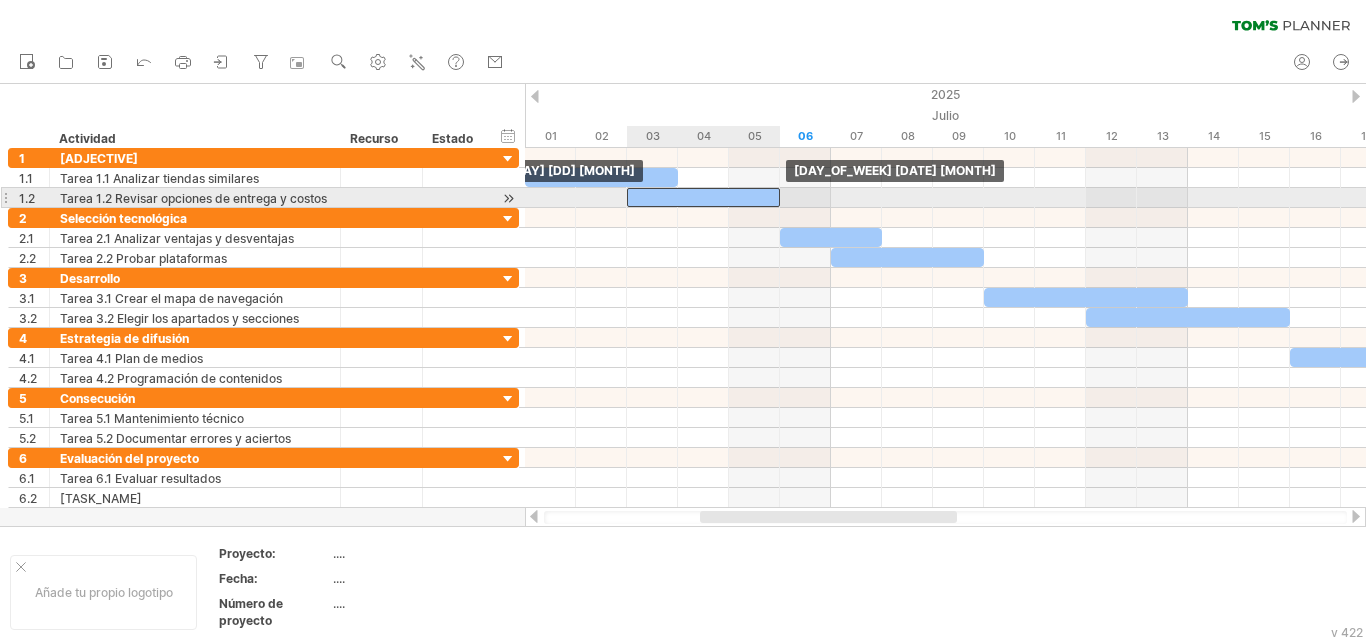 drag, startPoint x: 645, startPoint y: 196, endPoint x: 655, endPoint y: 195, distance: 10.049875 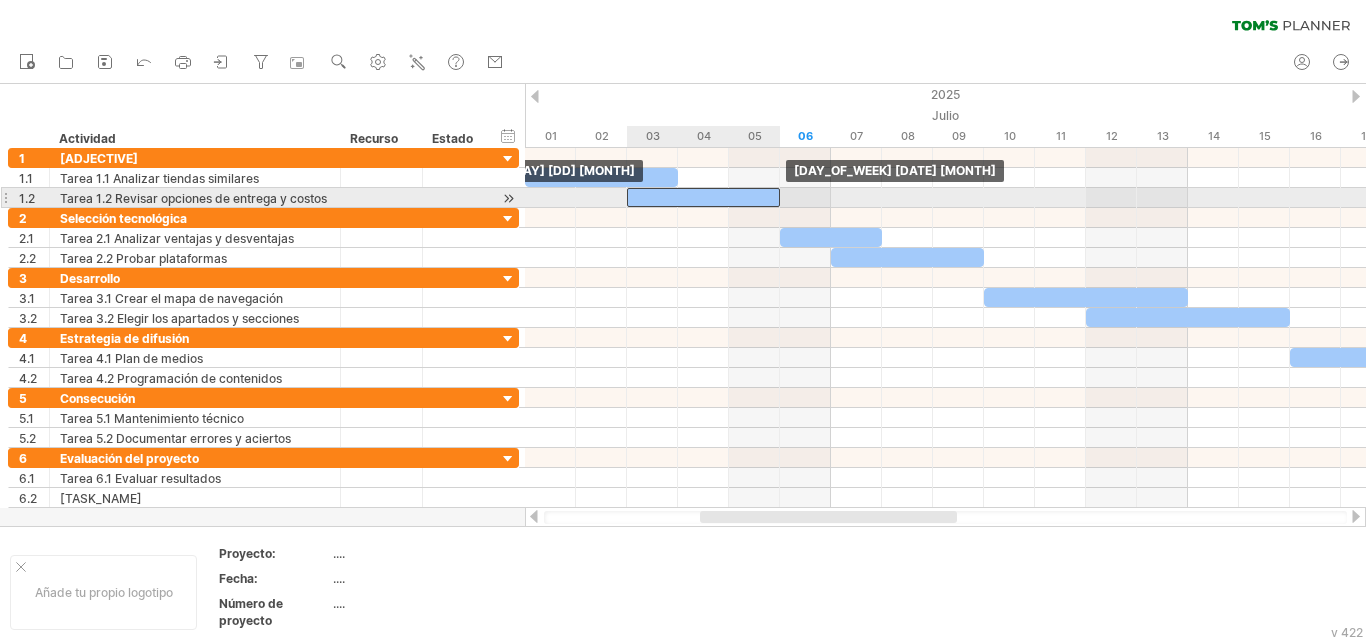 click at bounding box center (703, 197) 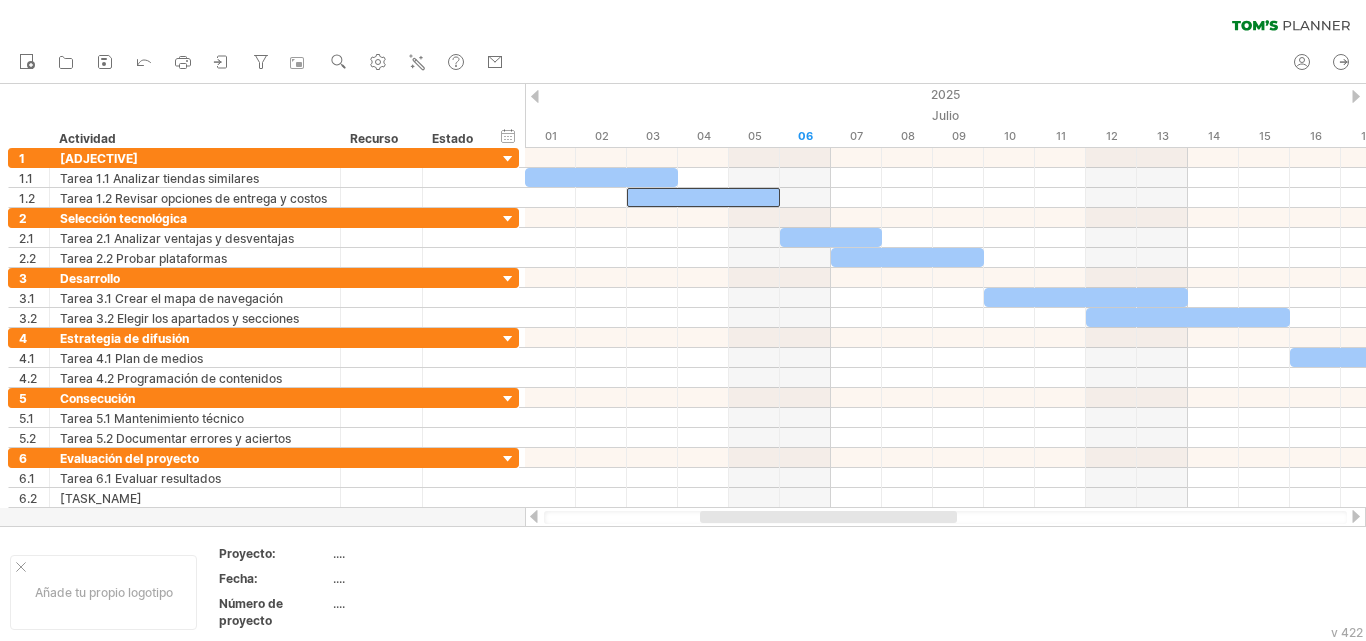 drag, startPoint x: 804, startPoint y: 513, endPoint x: 828, endPoint y: 521, distance: 25.298222 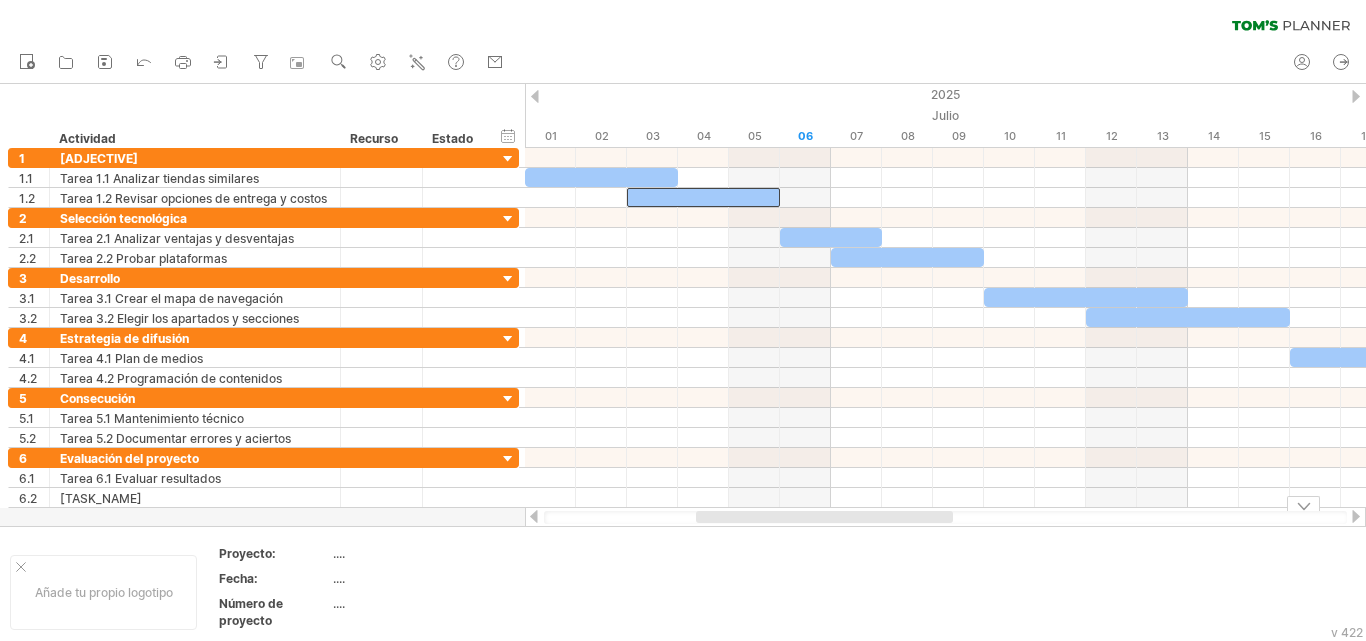 drag, startPoint x: 828, startPoint y: 521, endPoint x: 823, endPoint y: 540, distance: 19.646883 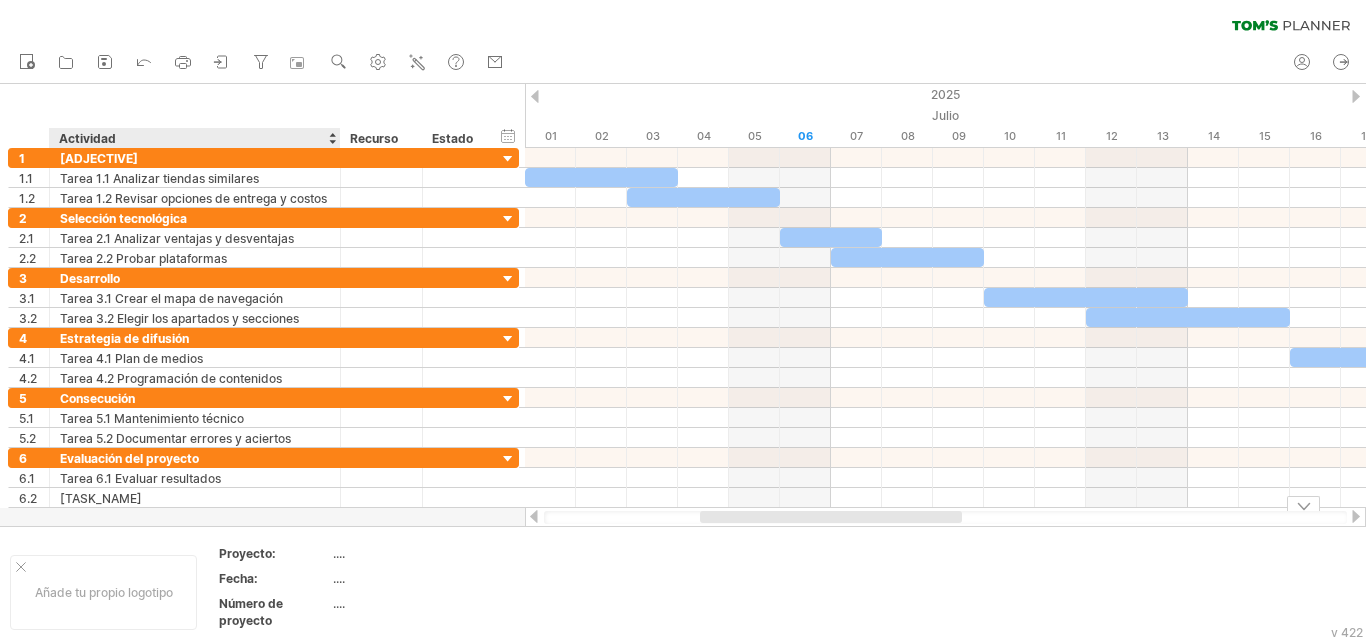 drag, startPoint x: 249, startPoint y: 562, endPoint x: 372, endPoint y: 575, distance: 123.68508 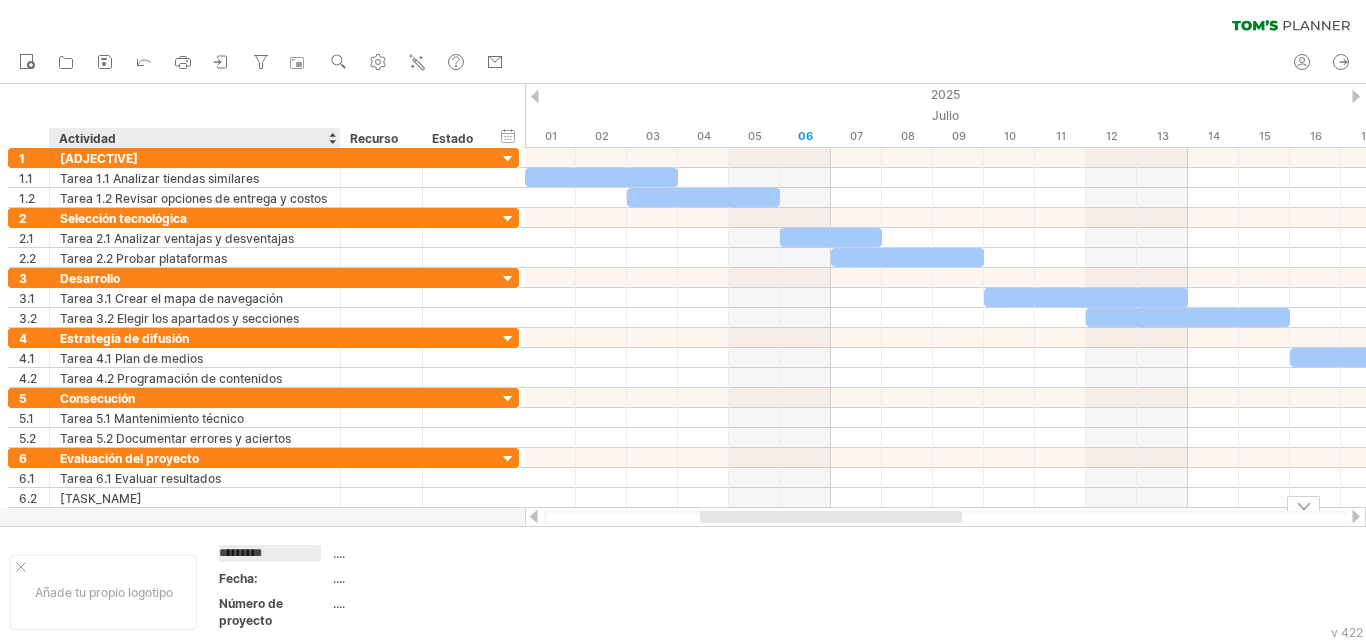 click on "...." at bounding box center [418, 556] 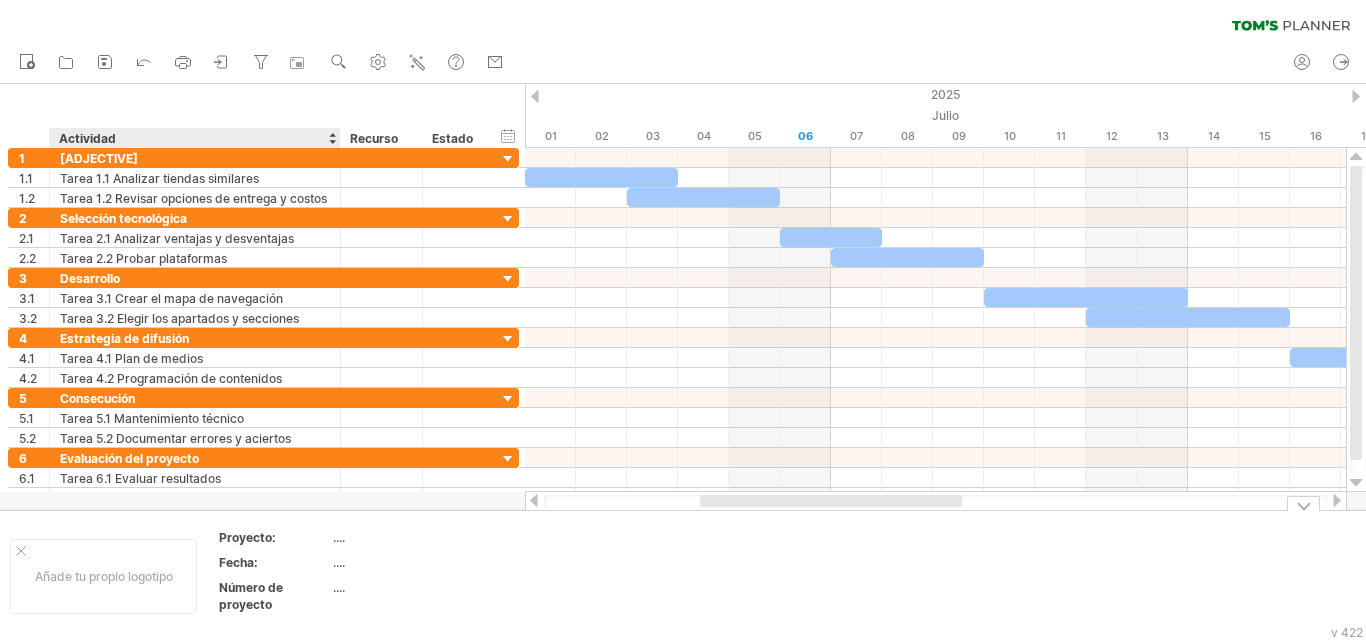 click on "Proyecto:" at bounding box center (247, 537) 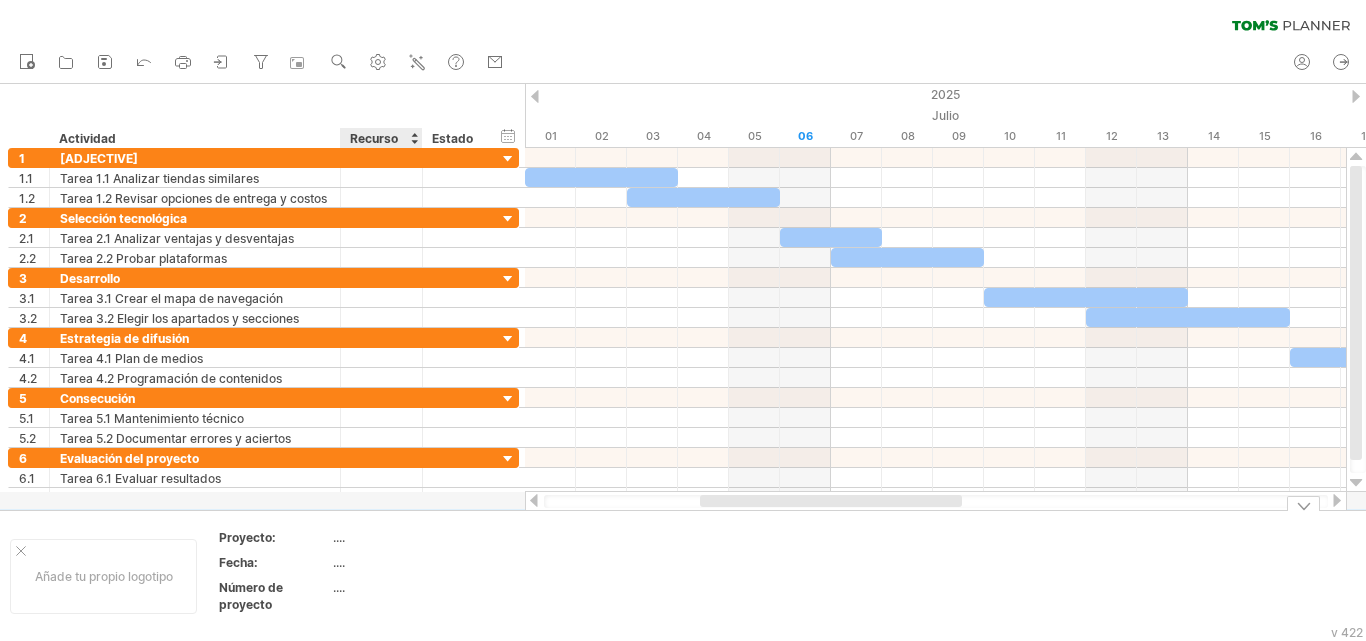 click on "...." at bounding box center (417, 537) 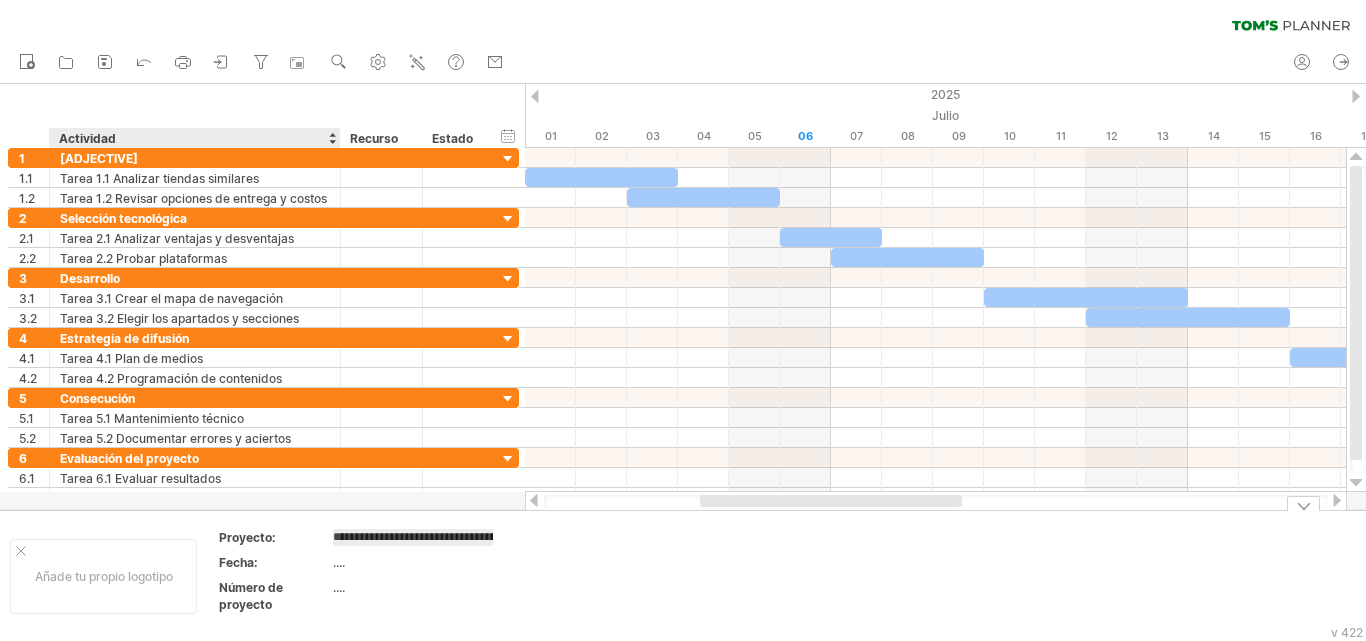 scroll, scrollTop: 0, scrollLeft: 190, axis: horizontal 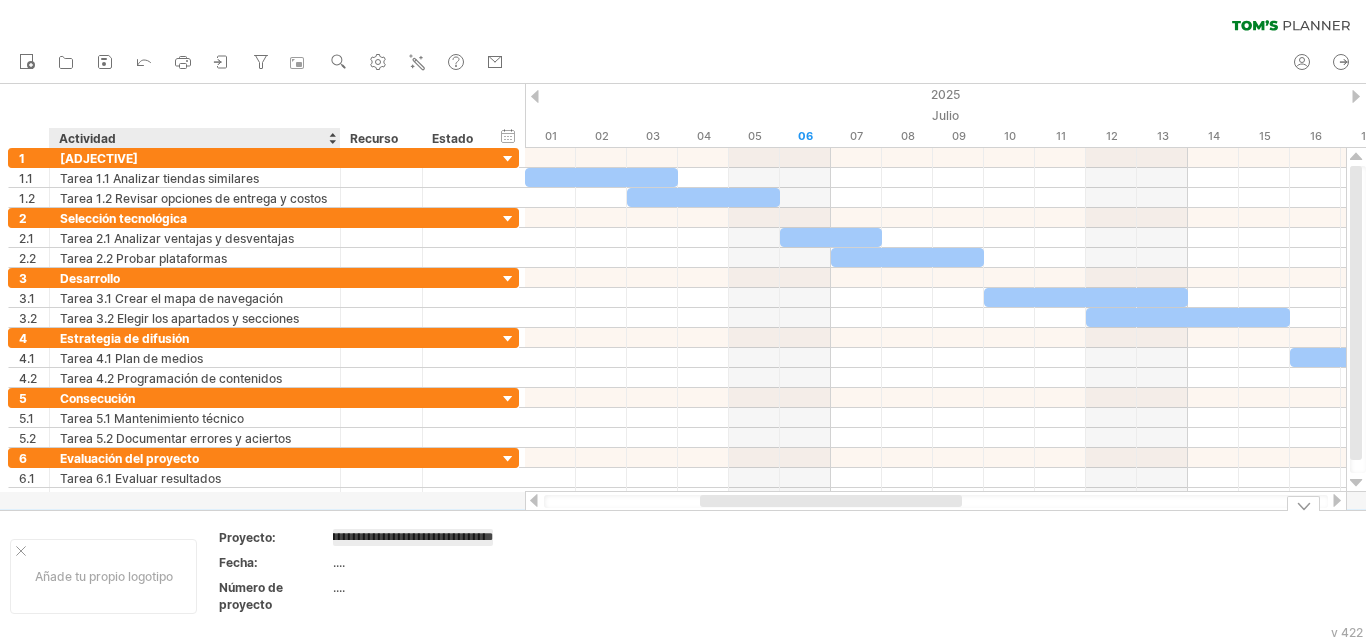 click on "...." at bounding box center (418, 540) 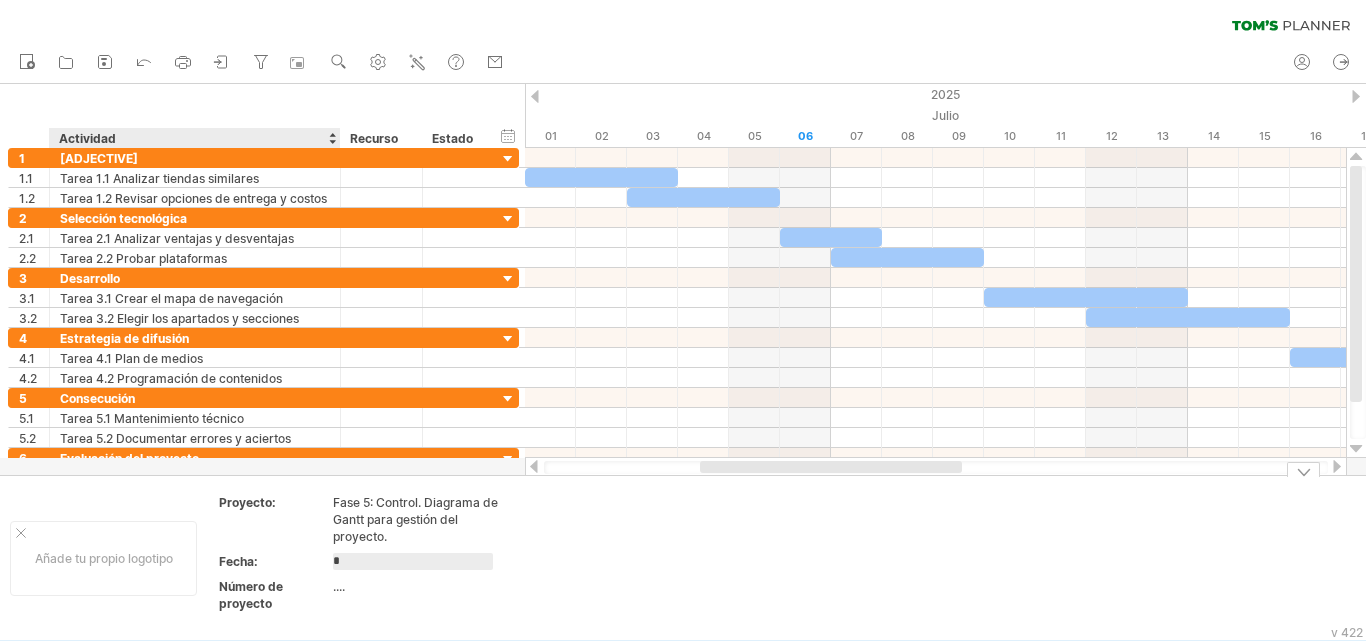 type on "**" 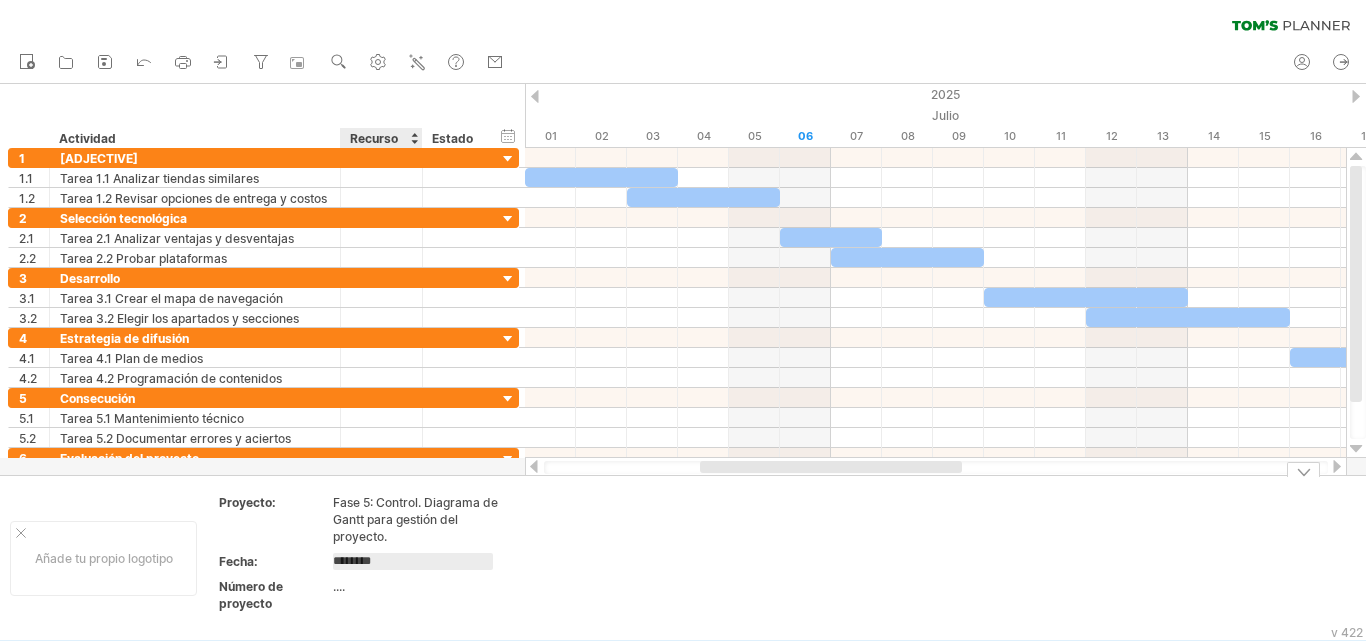 click on "...." at bounding box center [417, 519] 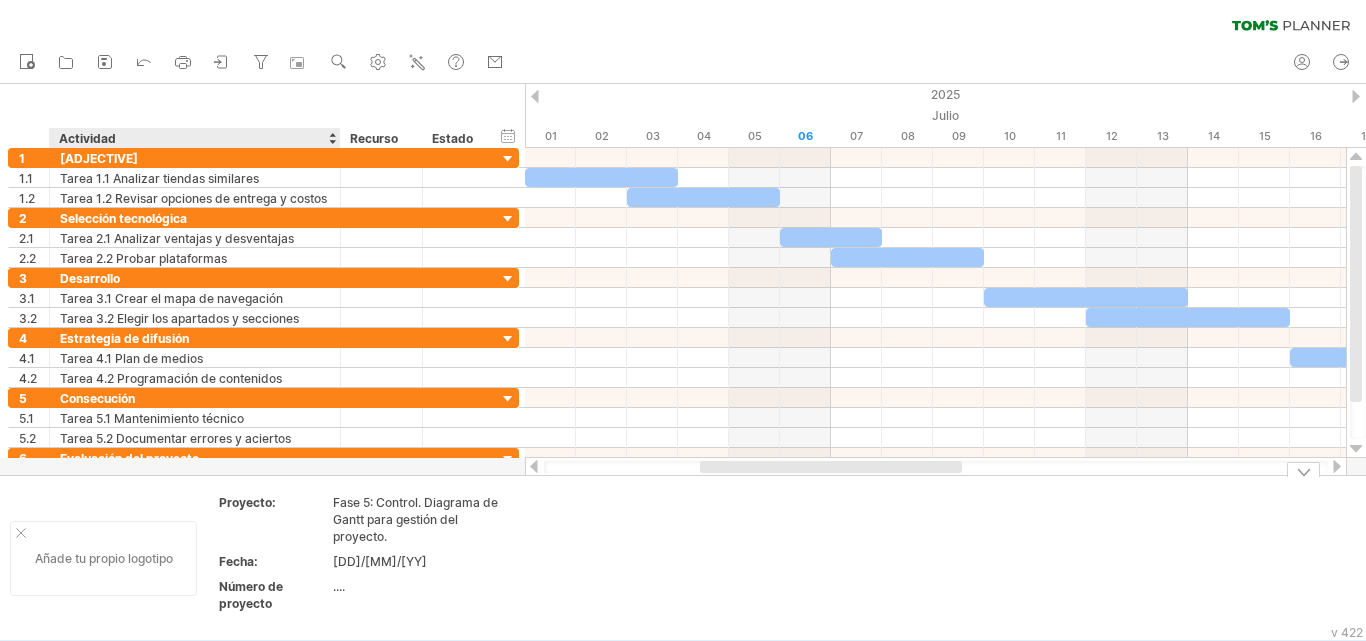 click on "Añade tu propio logotipo" at bounding box center (103, 558) 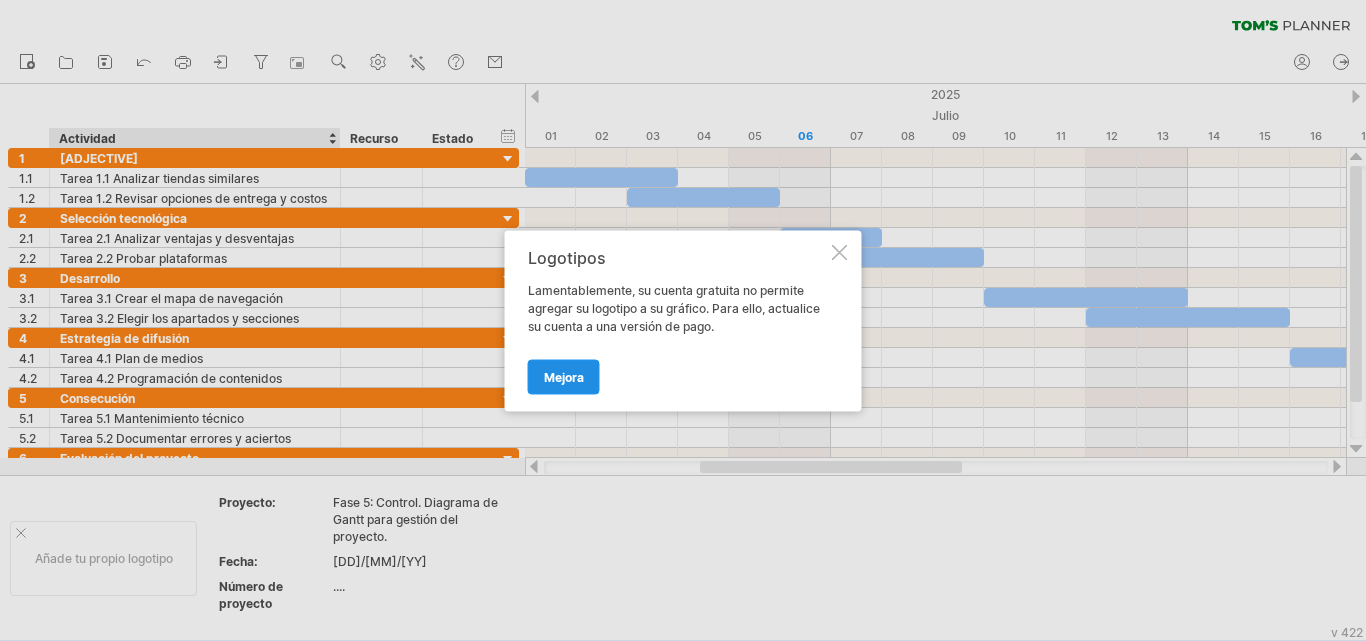 click on "Mejora" at bounding box center [564, 376] 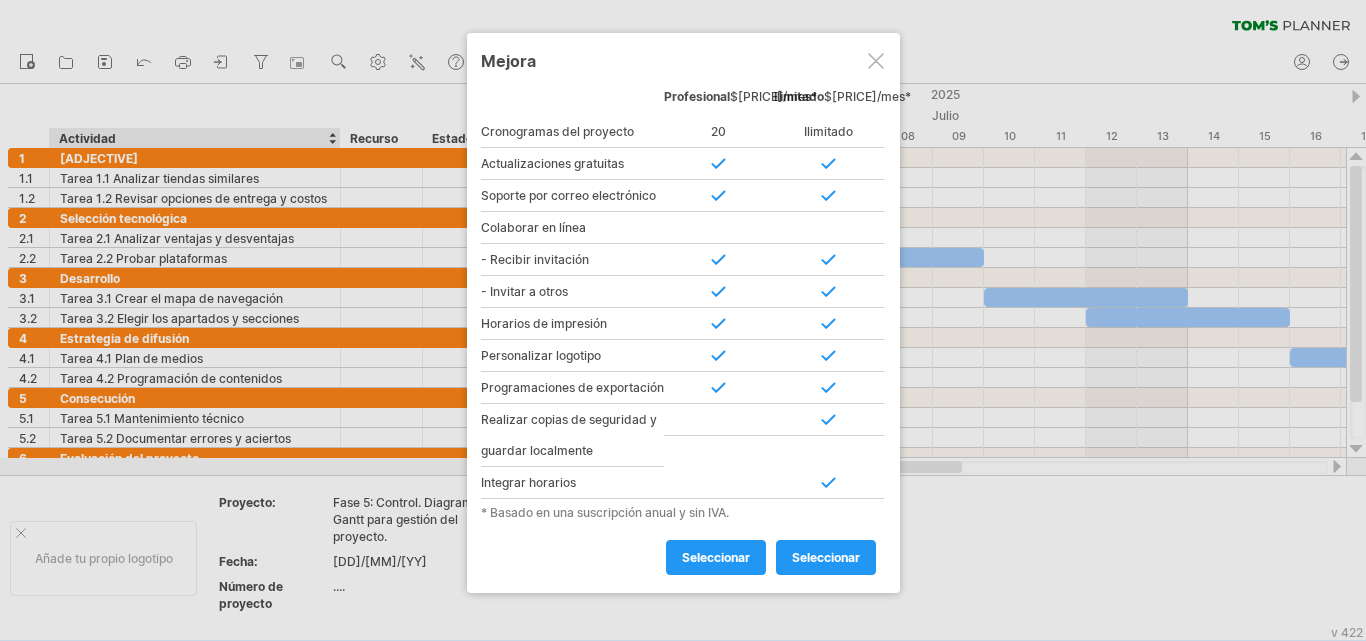 click at bounding box center (683, 320) 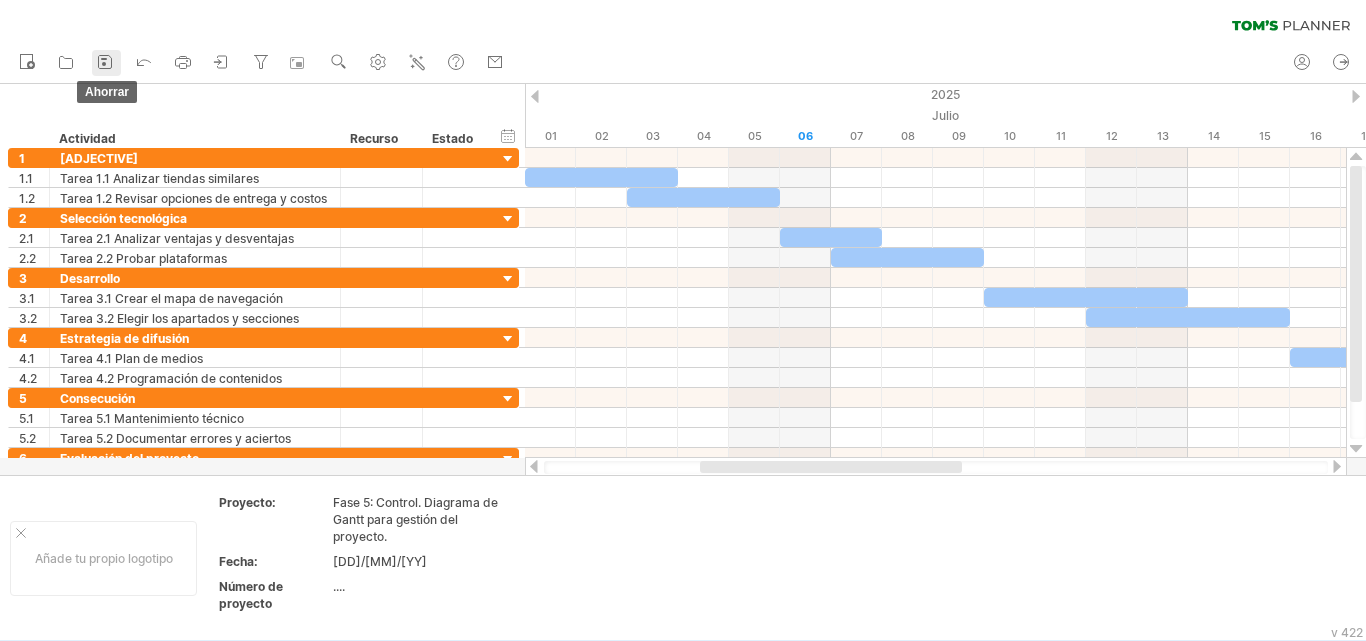 click at bounding box center [105, 62] 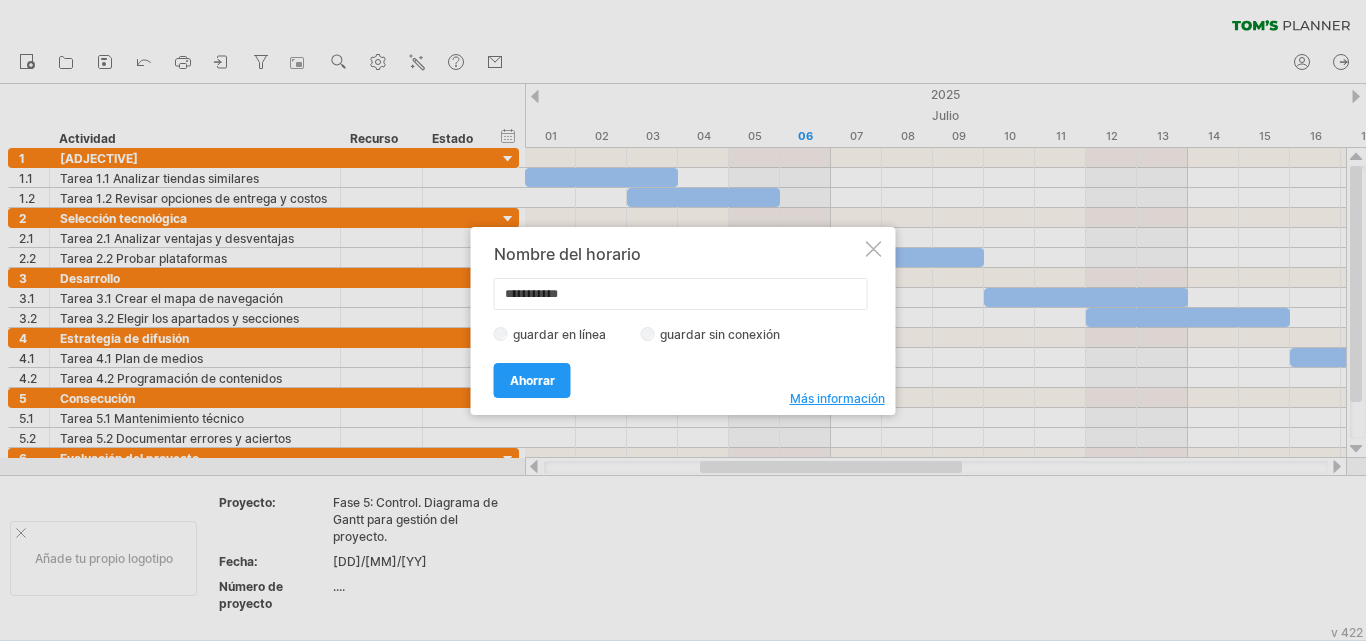 drag, startPoint x: 615, startPoint y: 286, endPoint x: 457, endPoint y: 293, distance: 158.15498 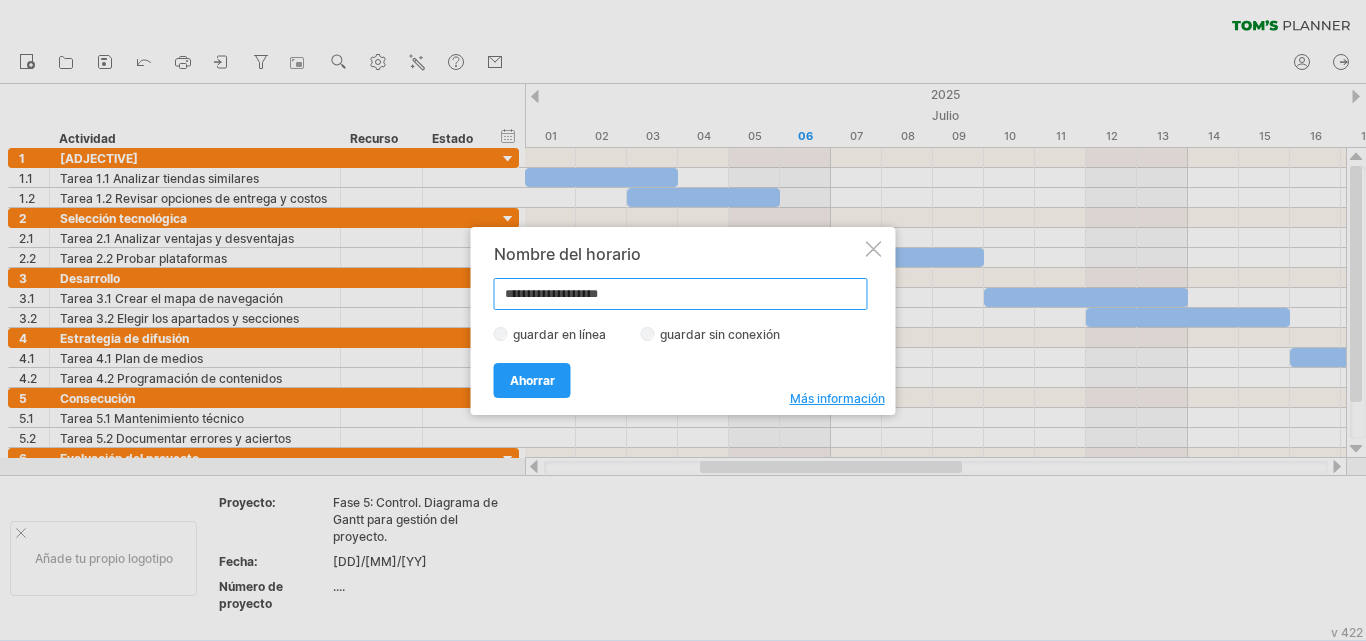 paste on "*******" 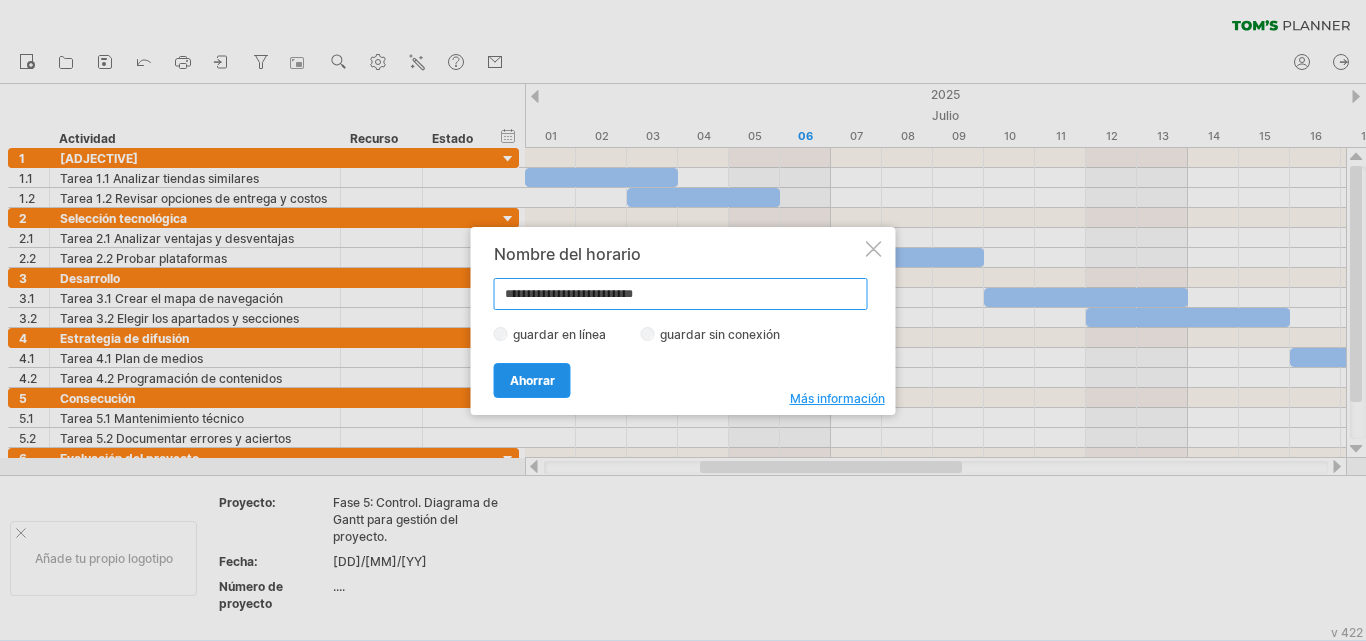 type on "**********" 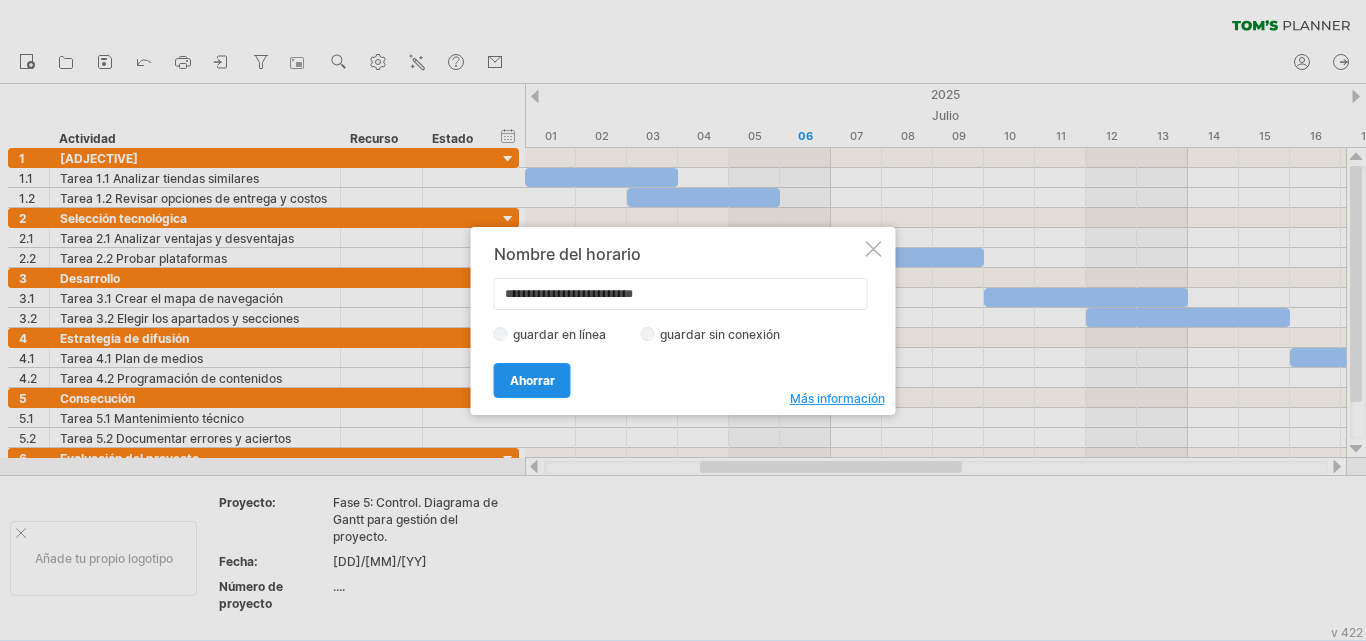 click on "Ahorrar" at bounding box center (532, 380) 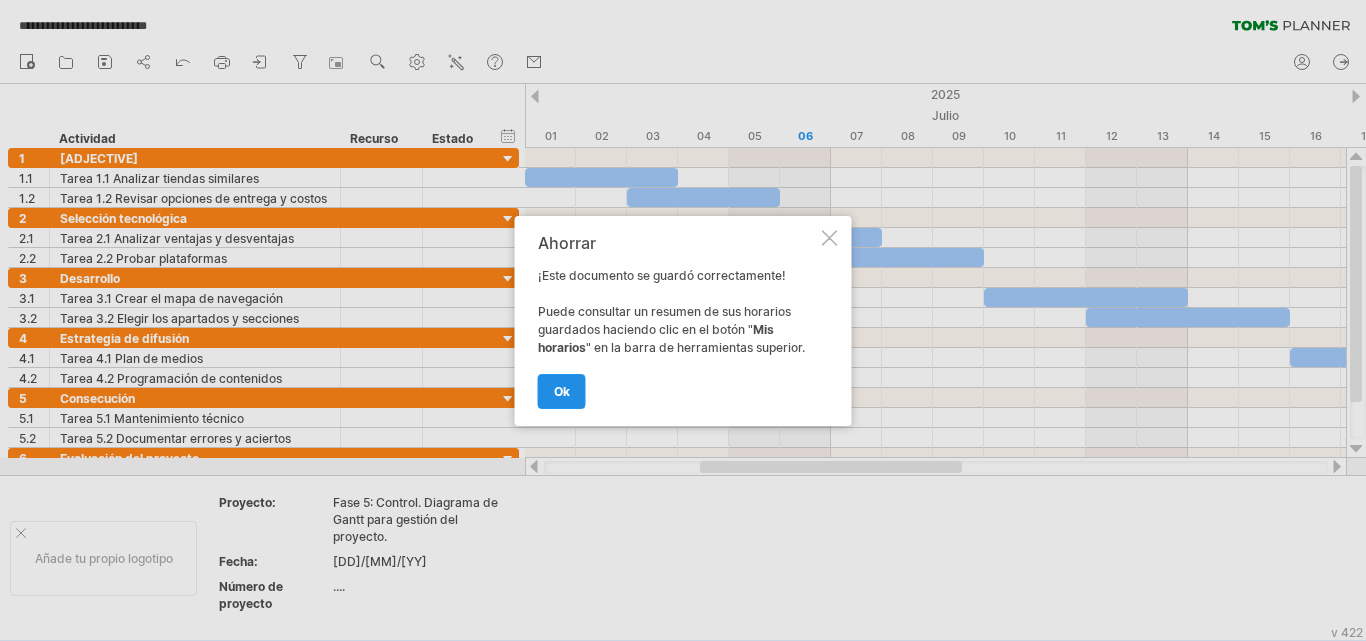 click on "OK" at bounding box center [562, 391] 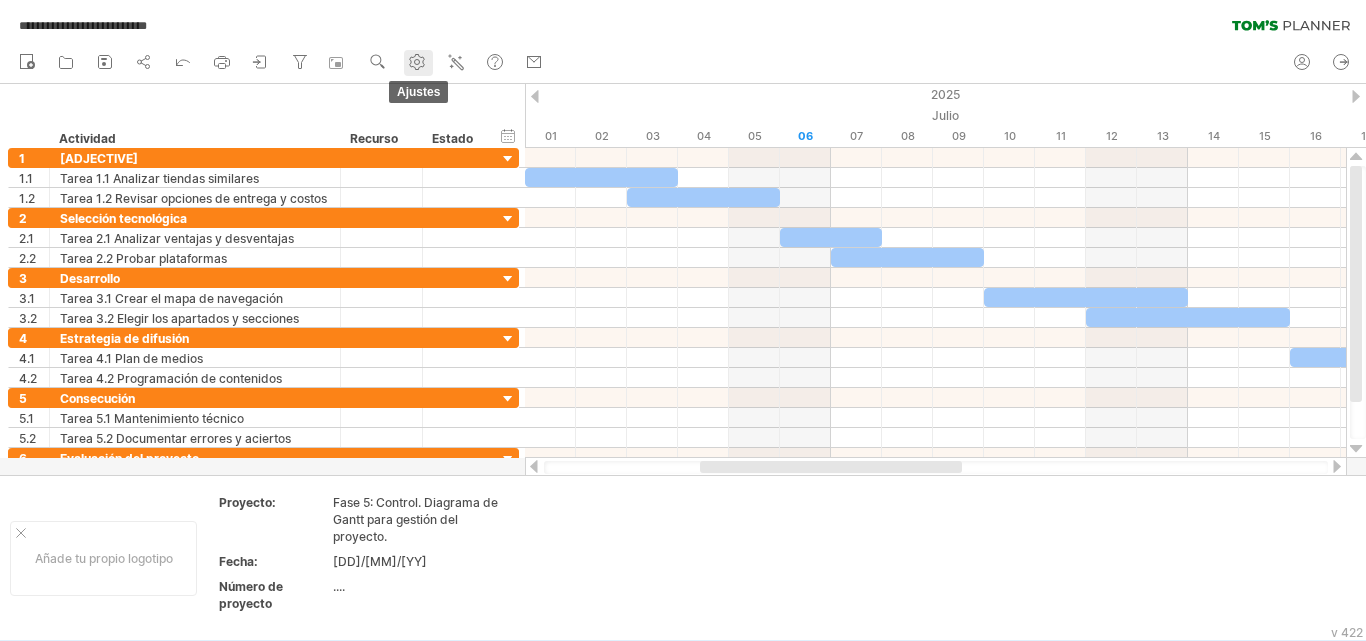 click at bounding box center (417, 62) 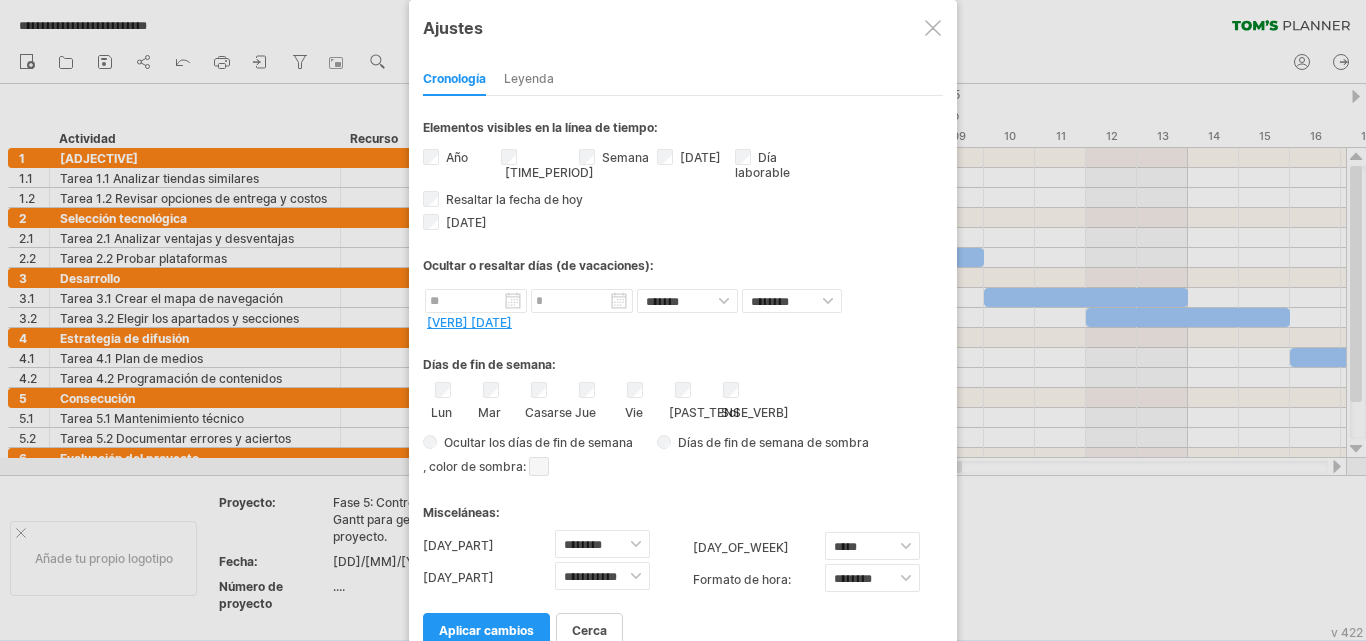 click at bounding box center (683, 320) 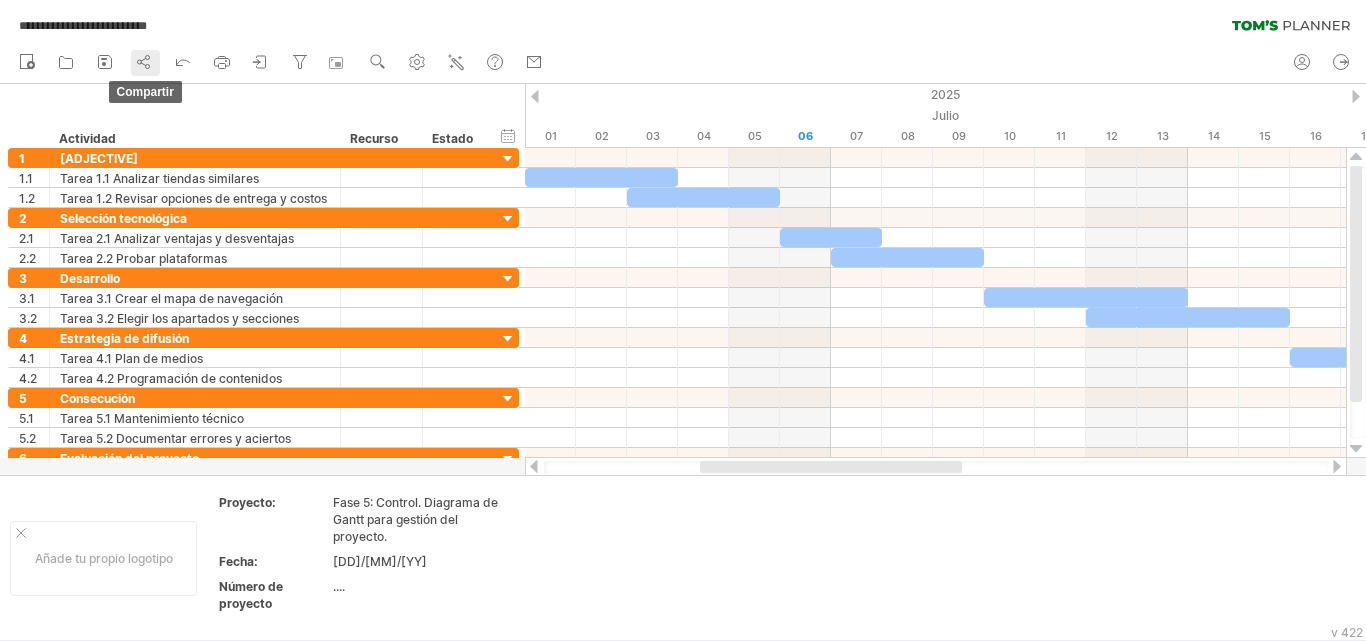 click at bounding box center [144, 62] 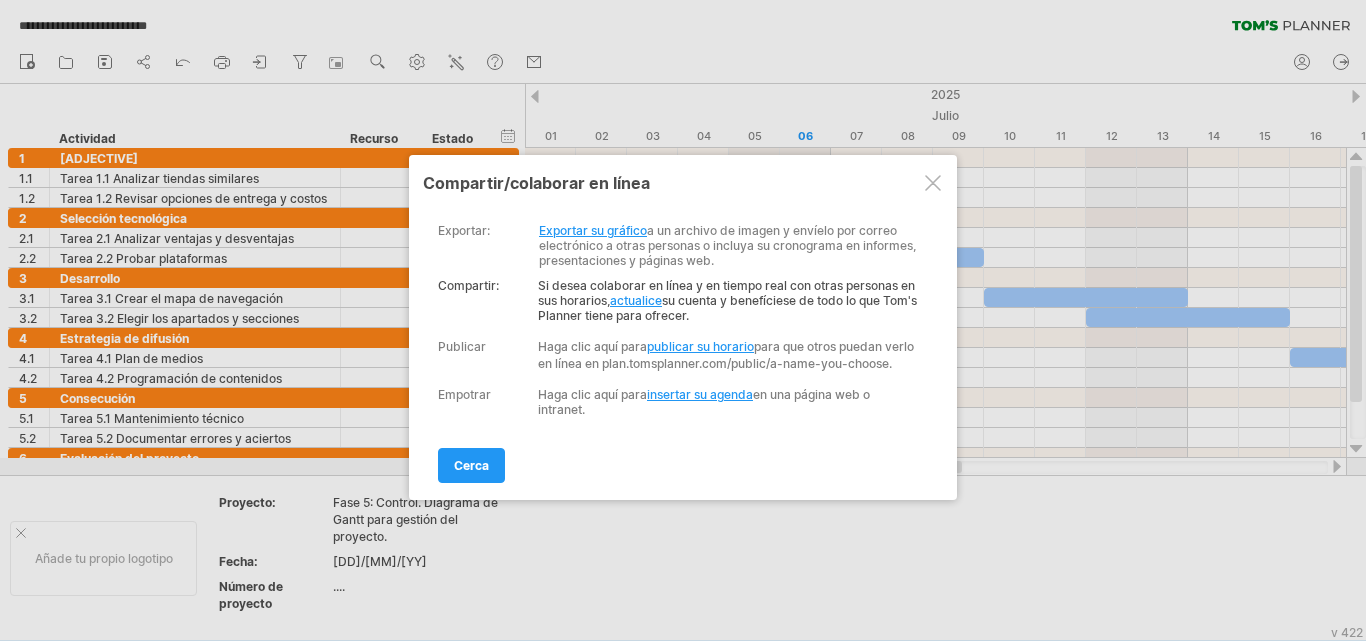 click on "publicar su horario" at bounding box center (700, 346) 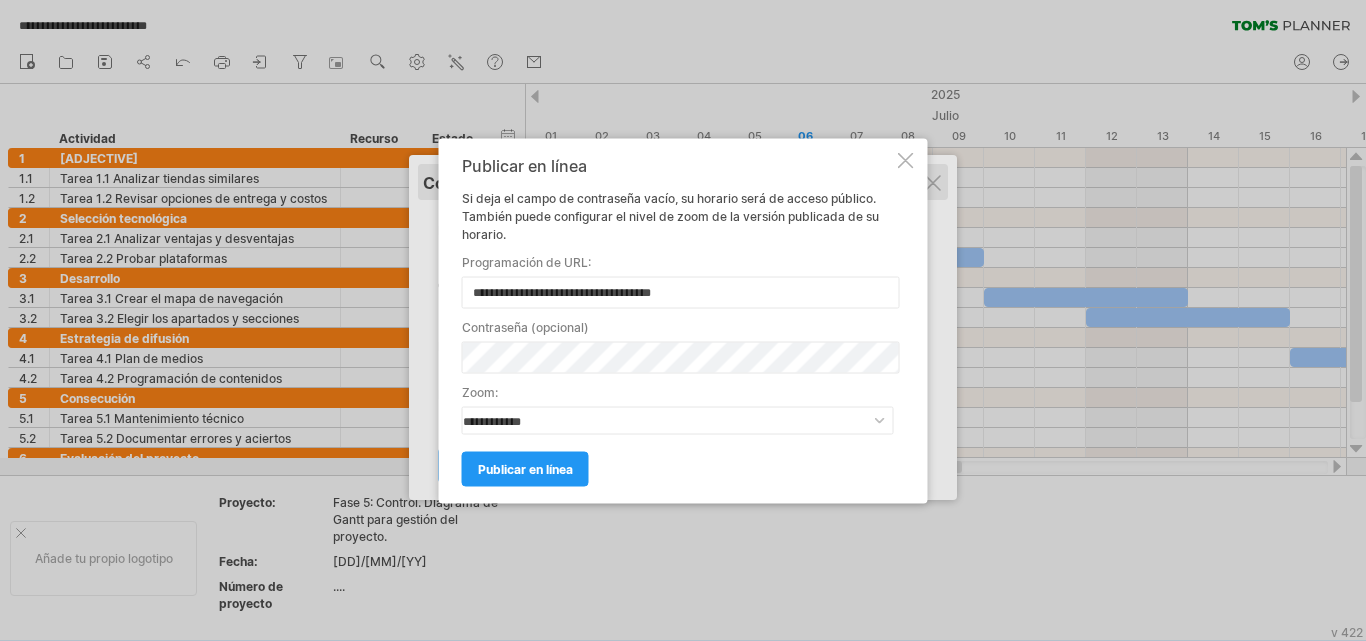 click at bounding box center [906, 160] 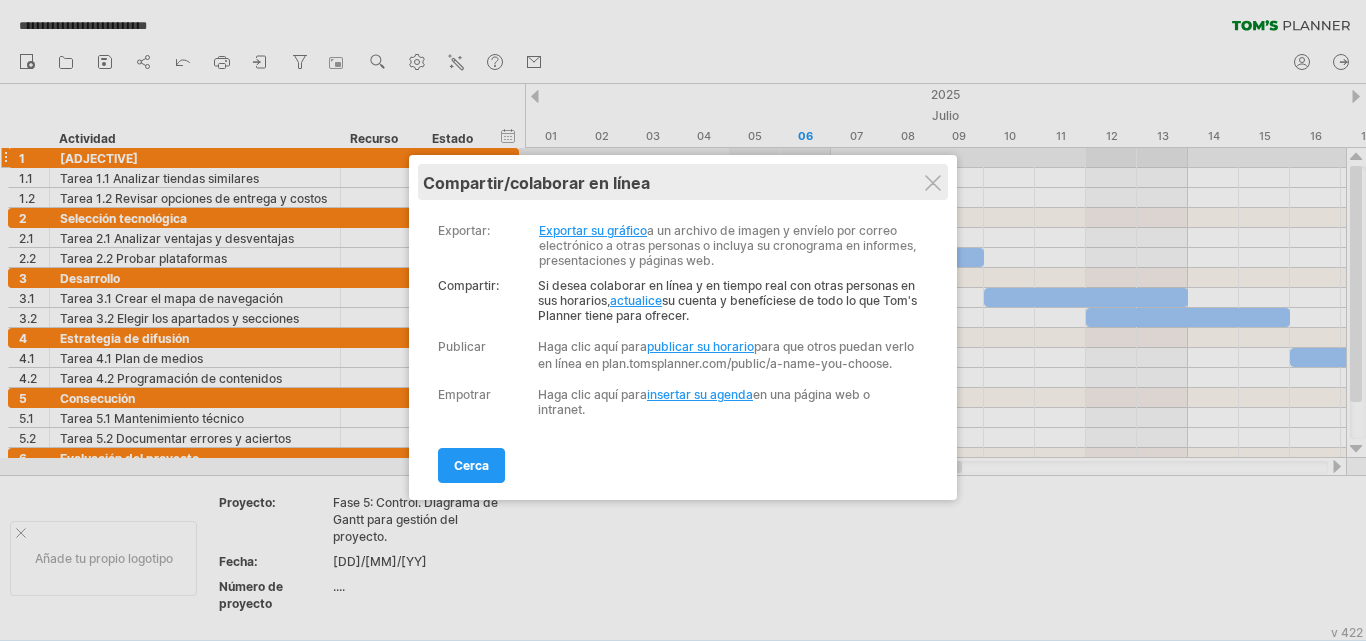 click on "Mis horarios
compartir/colaborar en línea" at bounding box center (683, 182) 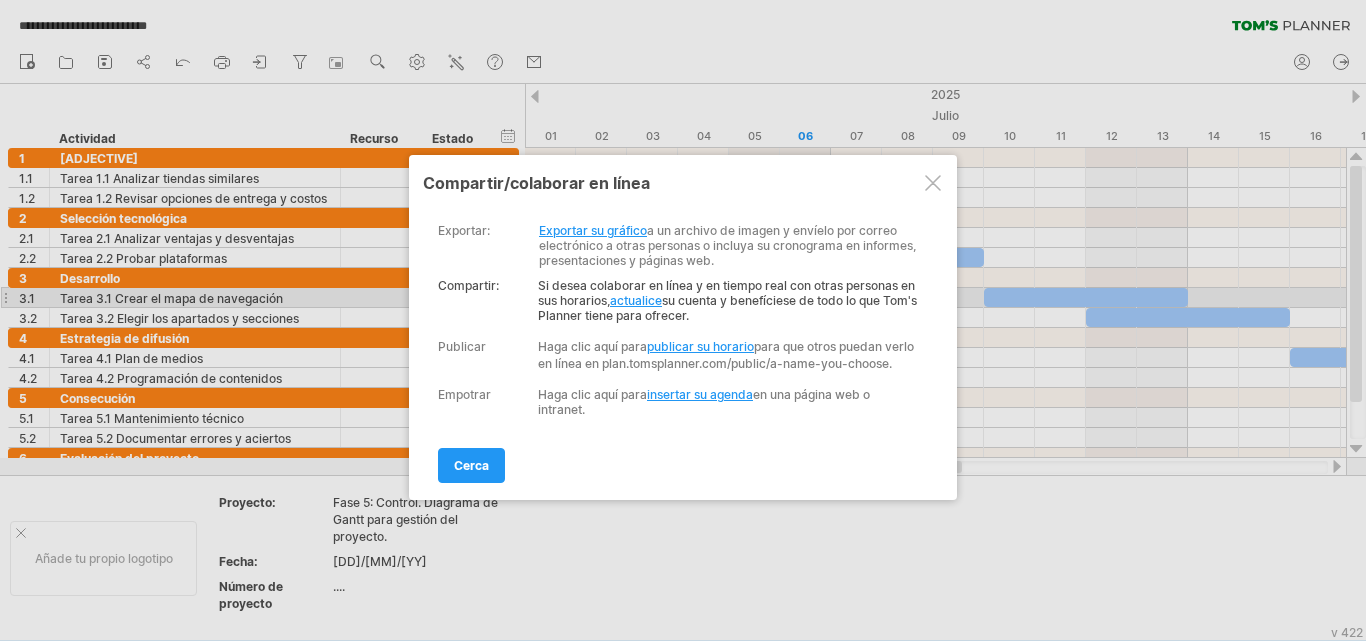 click on "actualice" at bounding box center (636, 300) 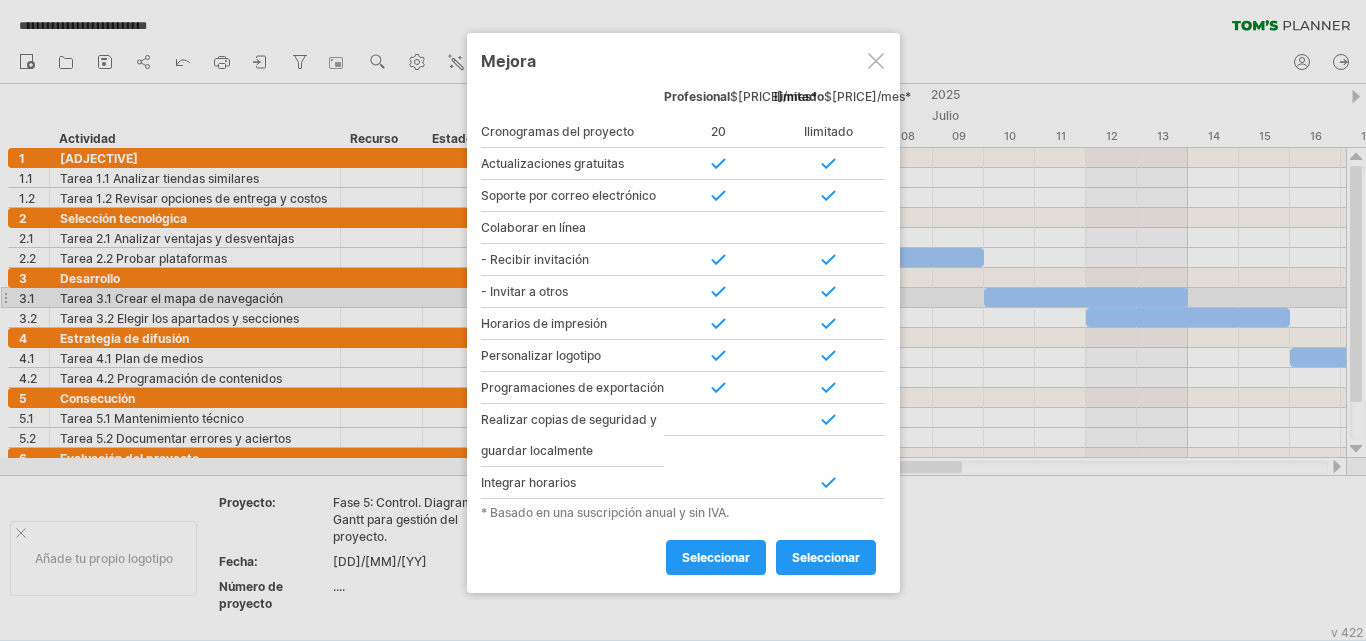 click at bounding box center [876, 61] 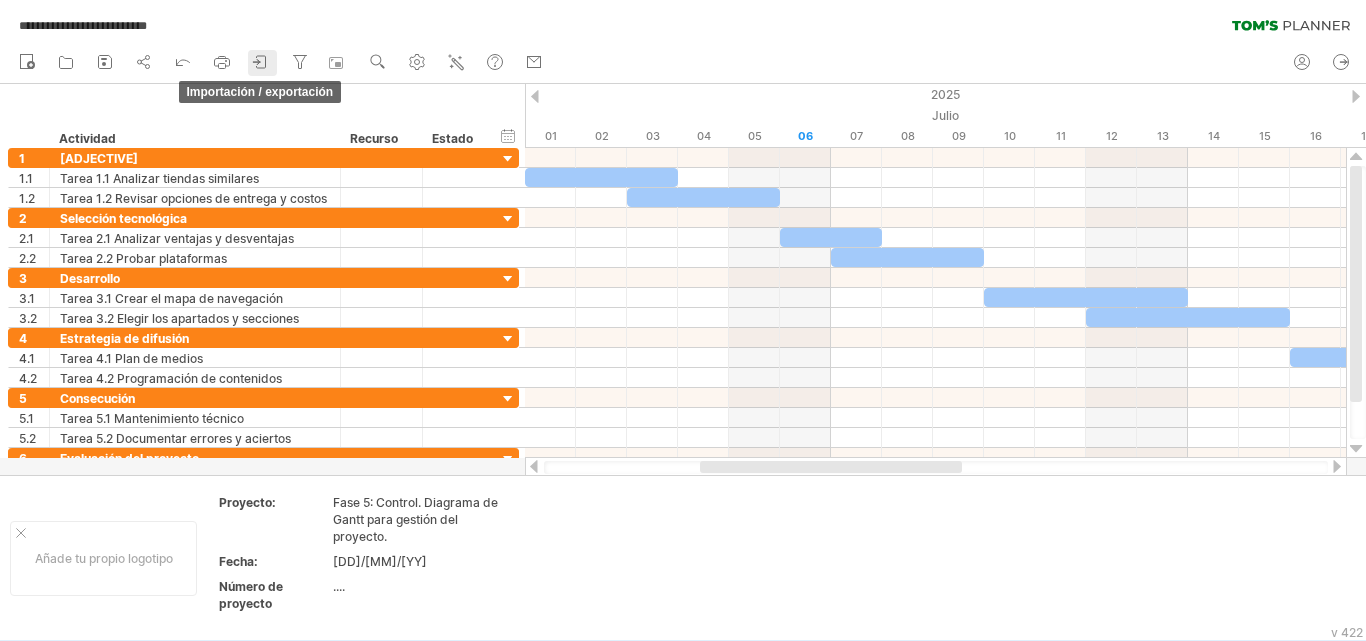 click at bounding box center (261, 62) 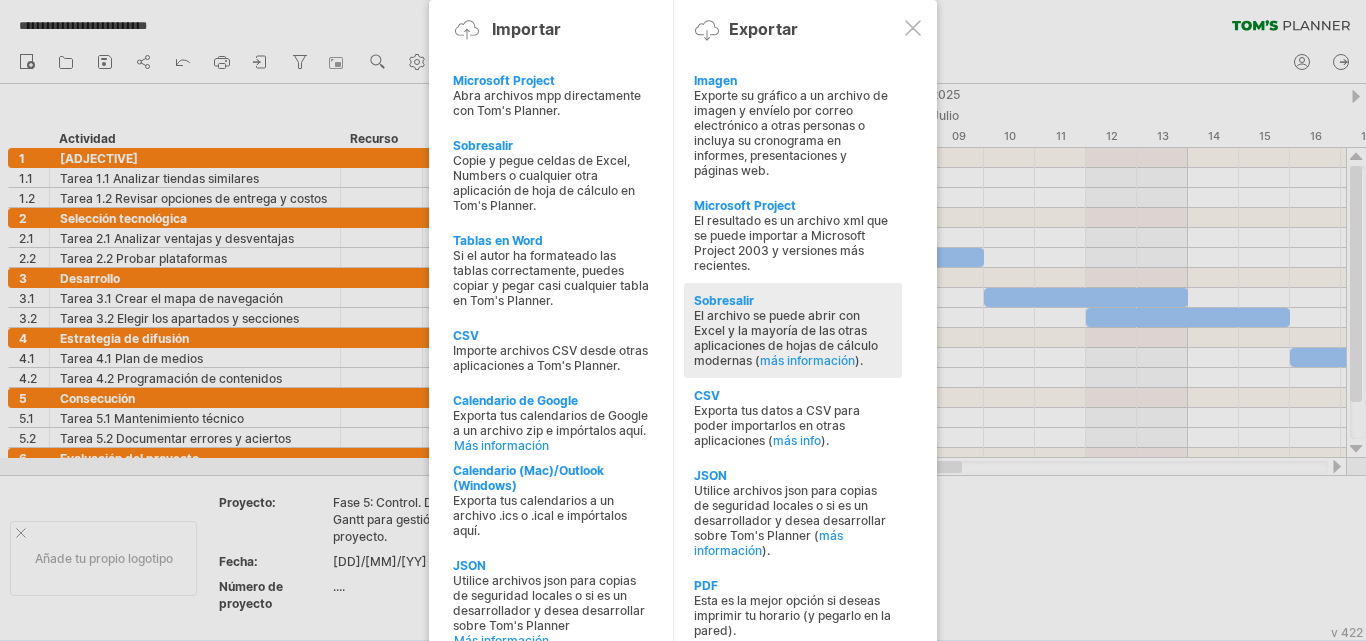 click on "El archivo se puede abrir con Excel y la mayoría de las otras aplicaciones de hojas de cálculo modernas (" at bounding box center (791, 133) 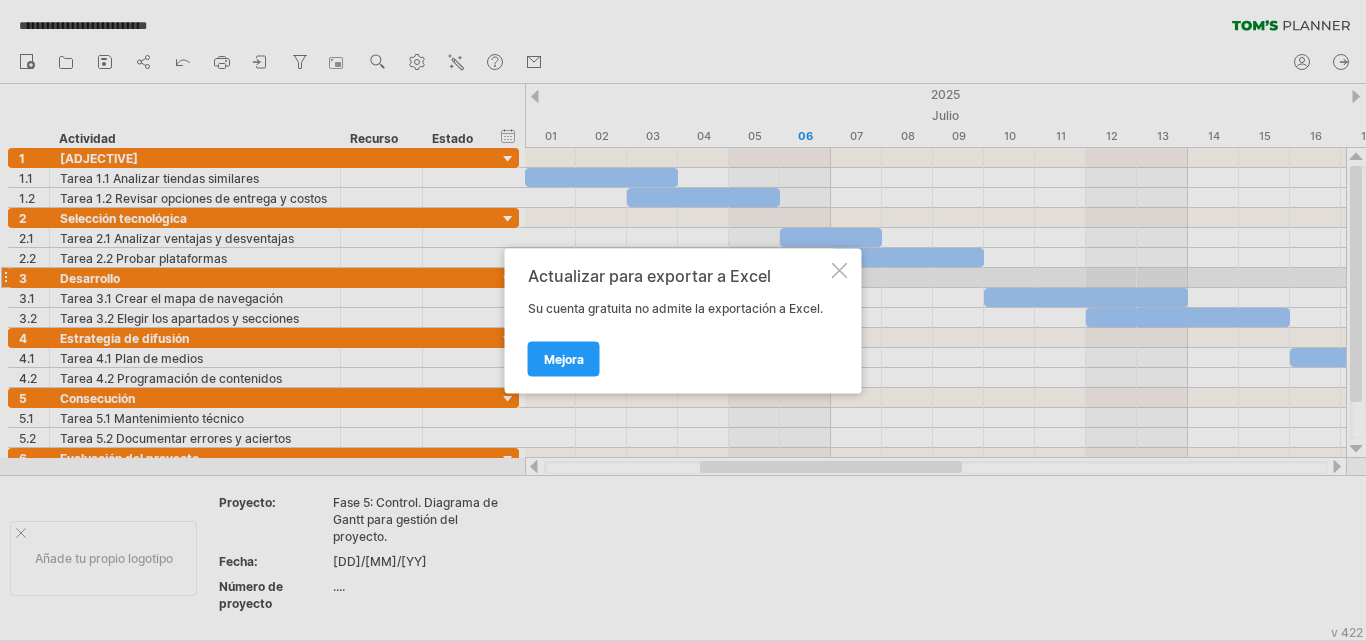 click at bounding box center (840, 270) 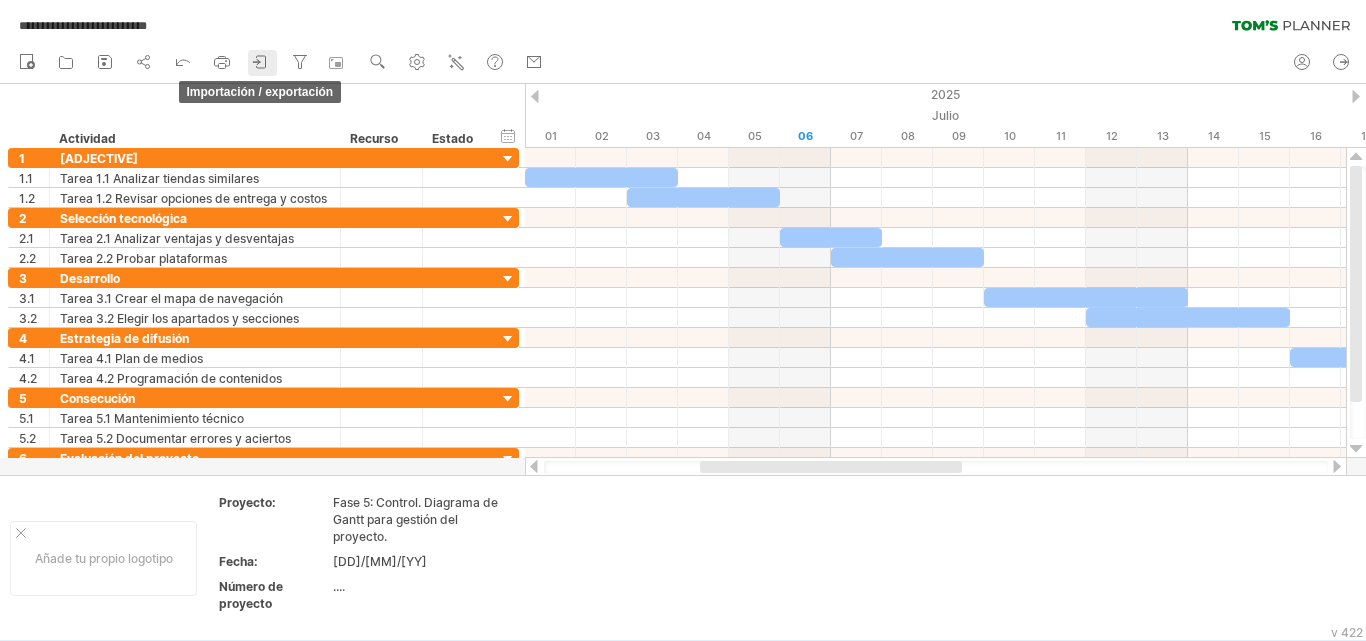 click at bounding box center [261, 62] 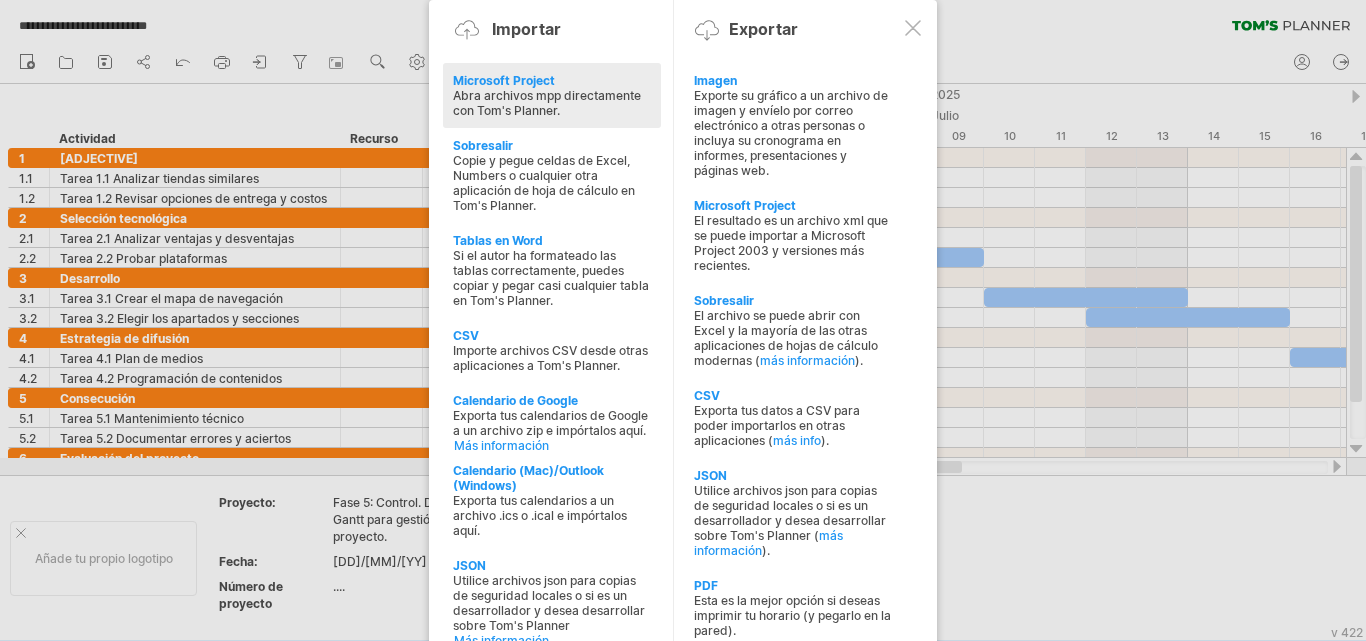 click at bounding box center [-1532, 213] 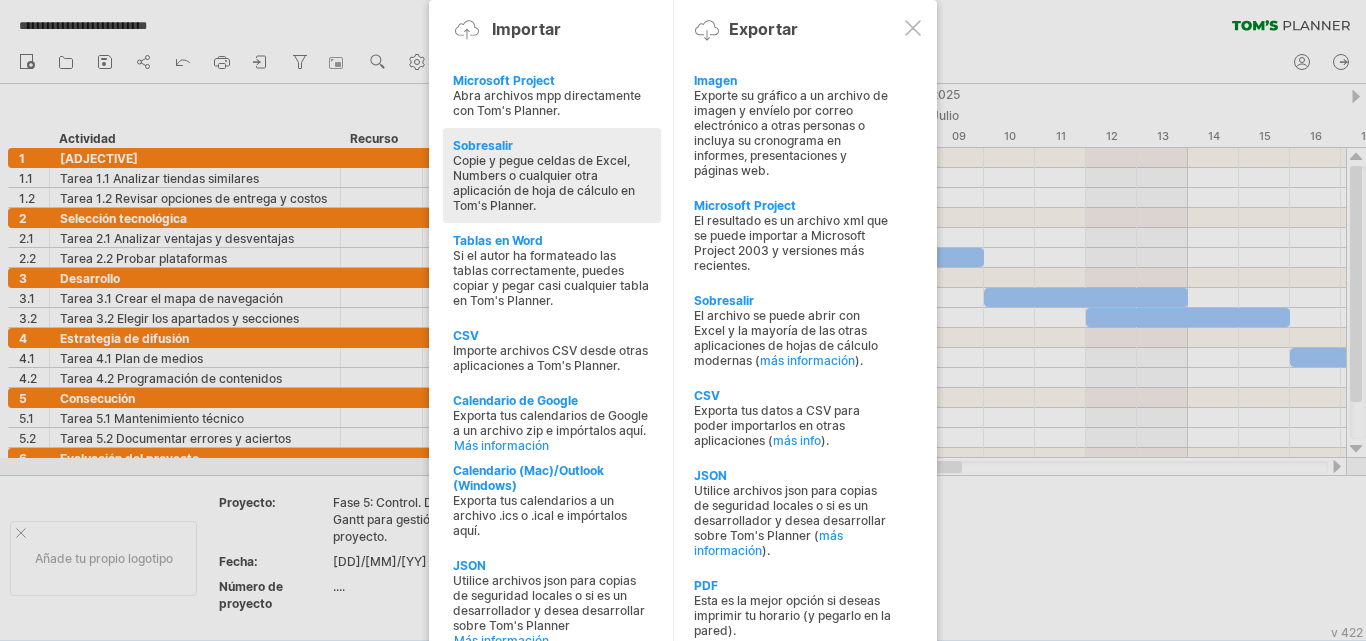 click on "Copie y pegue celdas de Excel, Numbers o cualquier otra aplicación de hoja de cálculo en Tom's Planner." at bounding box center (552, 183) 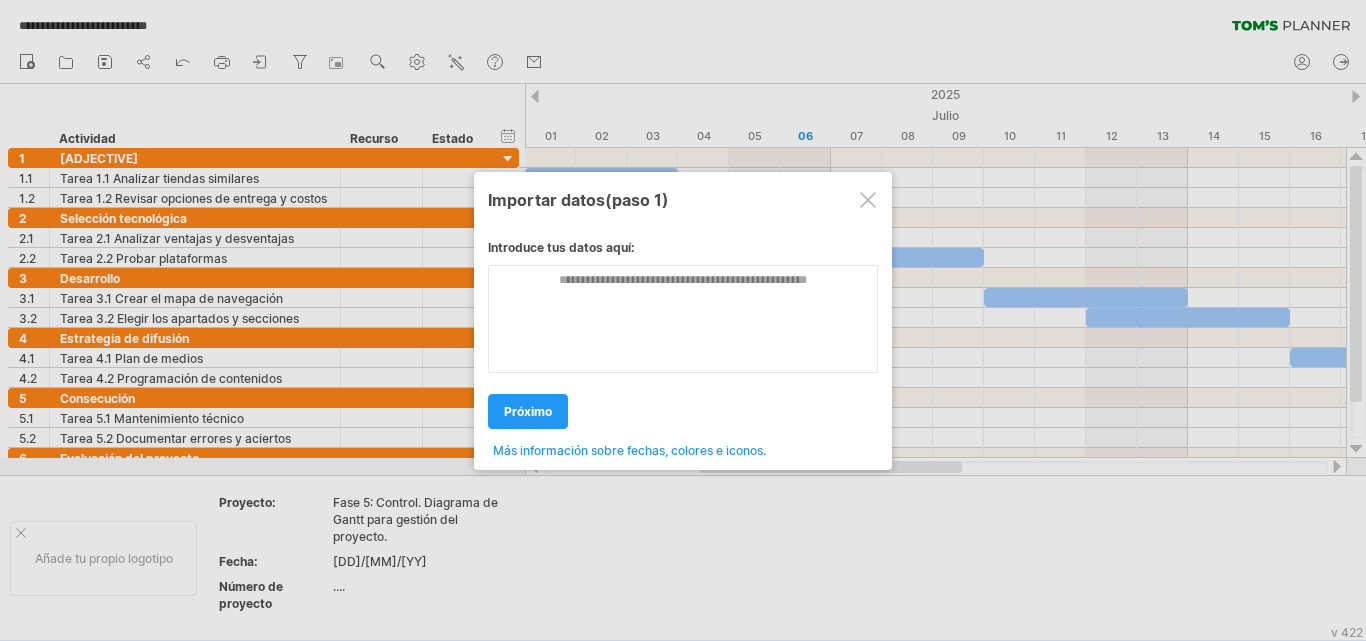 click at bounding box center [868, 200] 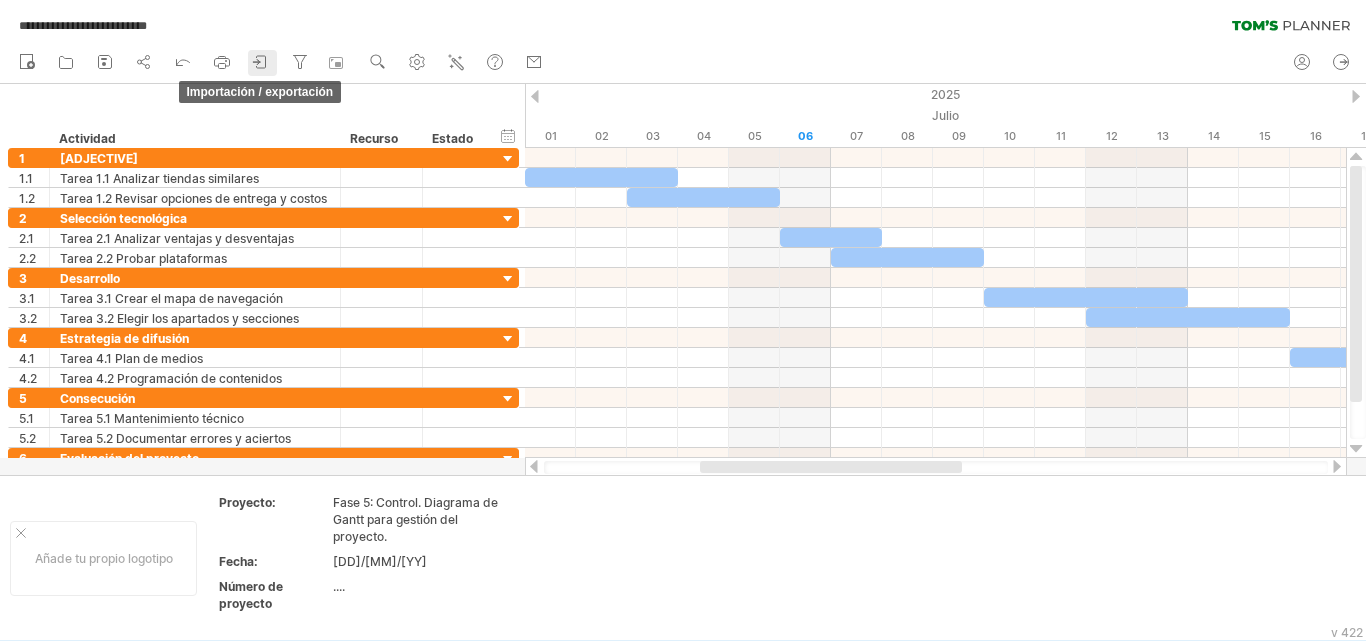 click at bounding box center [256, 61] 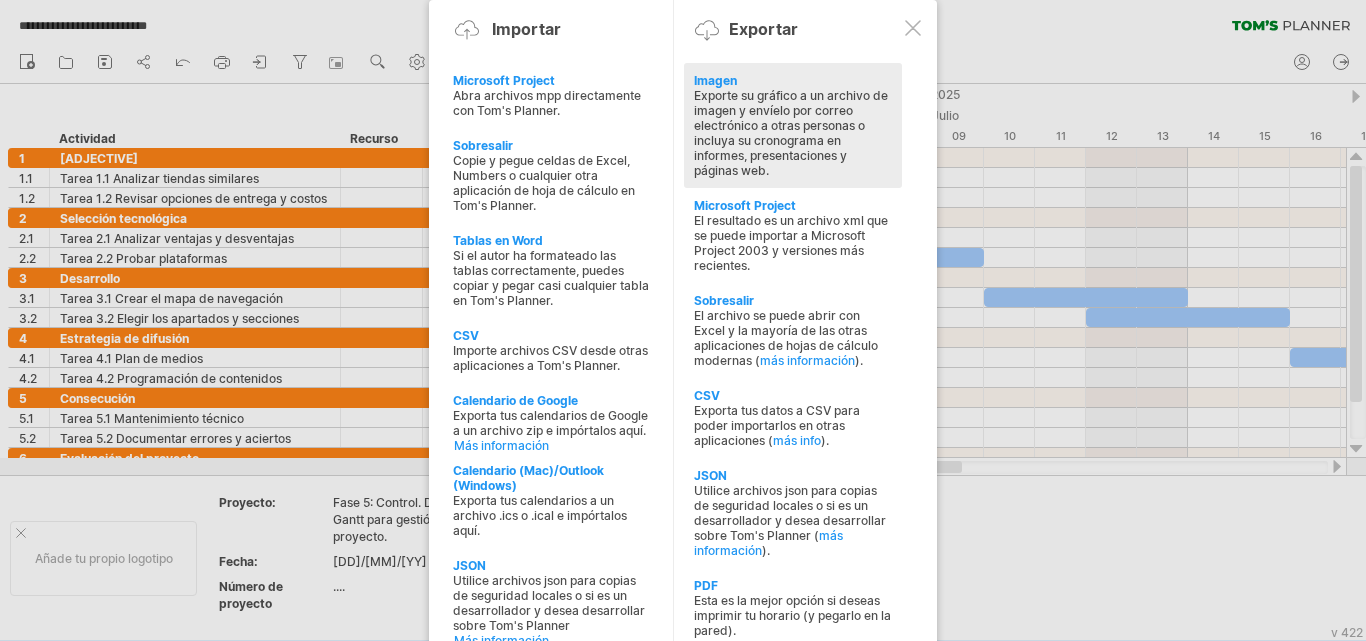 click on "Exporte su gráfico a un archivo de imagen y envíelo por correo electrónico a otras personas o incluya su cronograma en informes, presentaciones y páginas web." at bounding box center (791, 133) 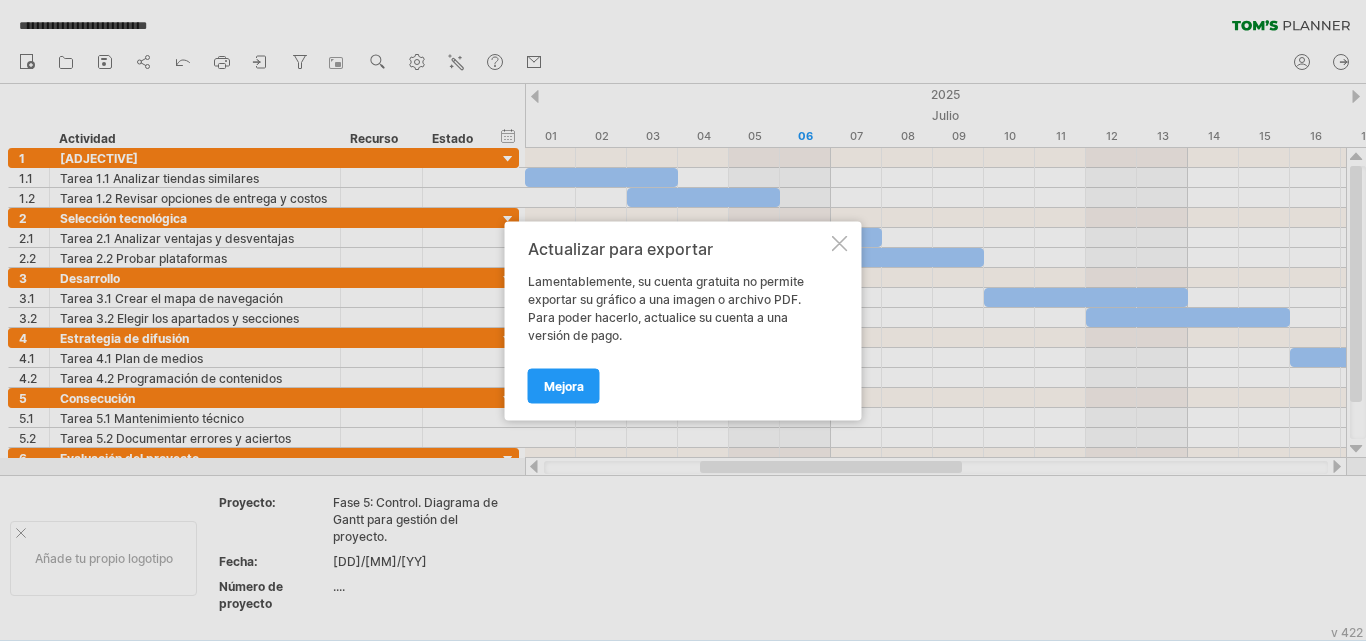 click at bounding box center [840, 243] 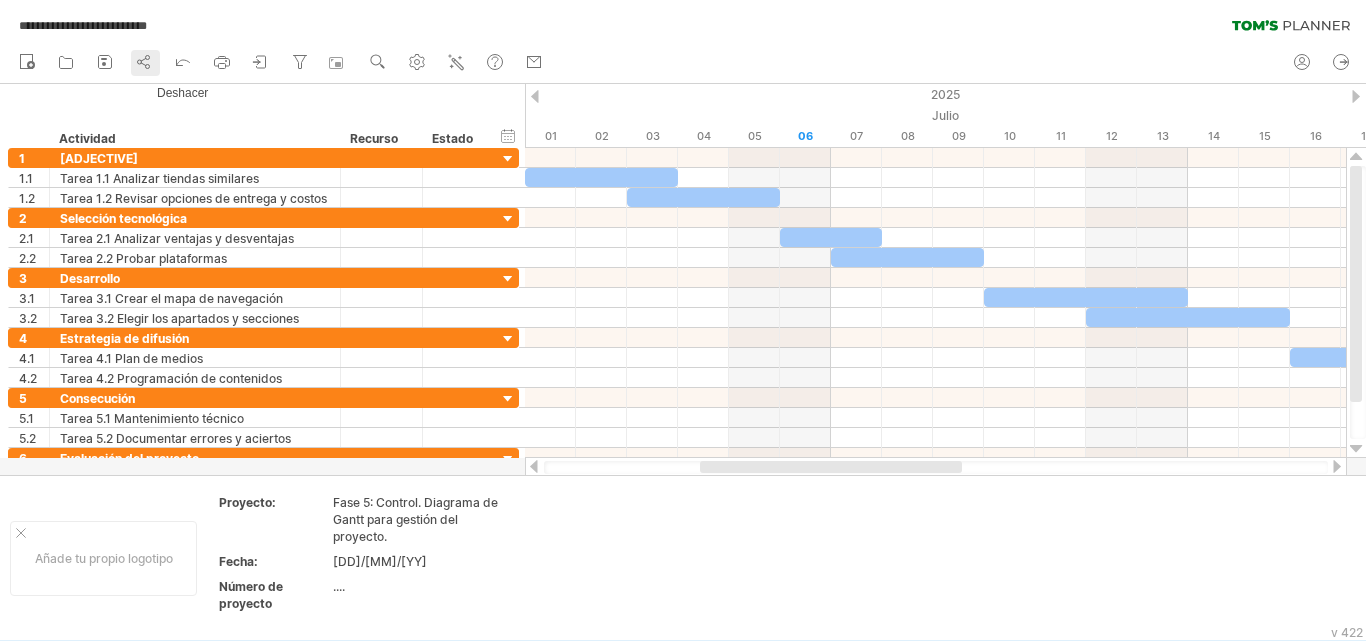 click at bounding box center (144, 62) 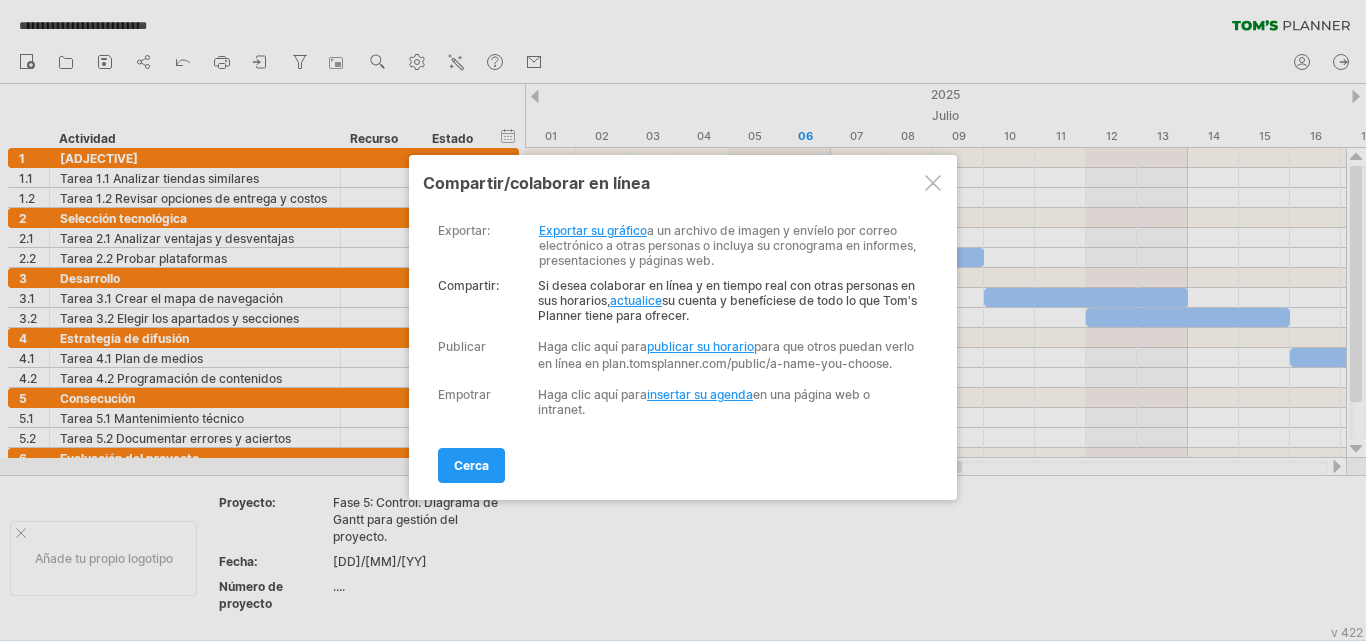 click on "Exportar su gráfico" at bounding box center [593, 230] 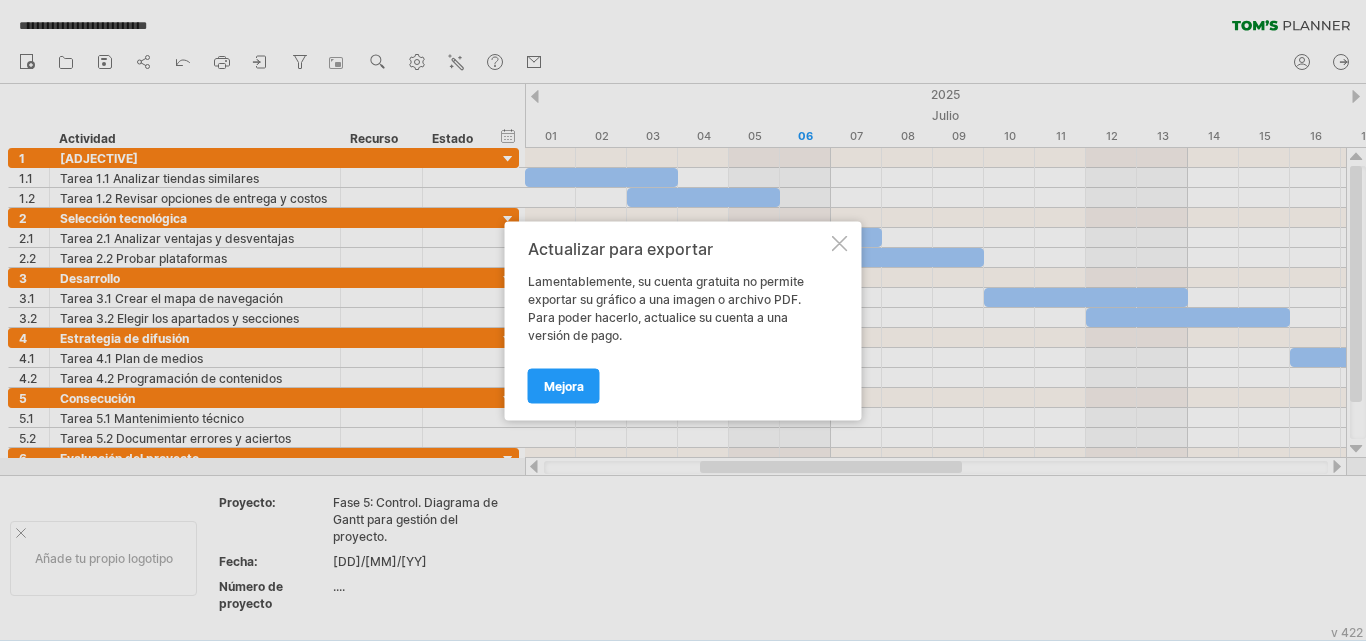 click on "Actualizar para exportar Lamentablemente, su cuenta gratuita no permite exportar su gráfico a una imagen o archivo PDF. Para poder hacerlo, actualice su cuenta a una versión de pago. Mejora" at bounding box center [683, 320] 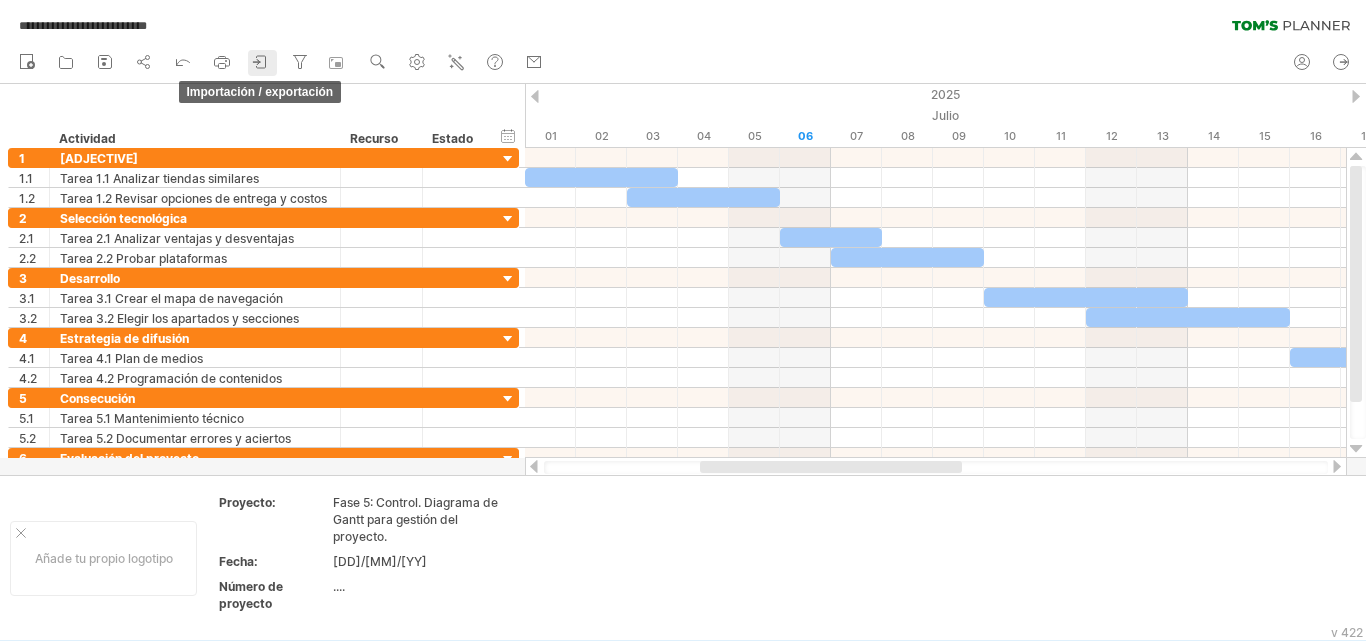 click at bounding box center [261, 62] 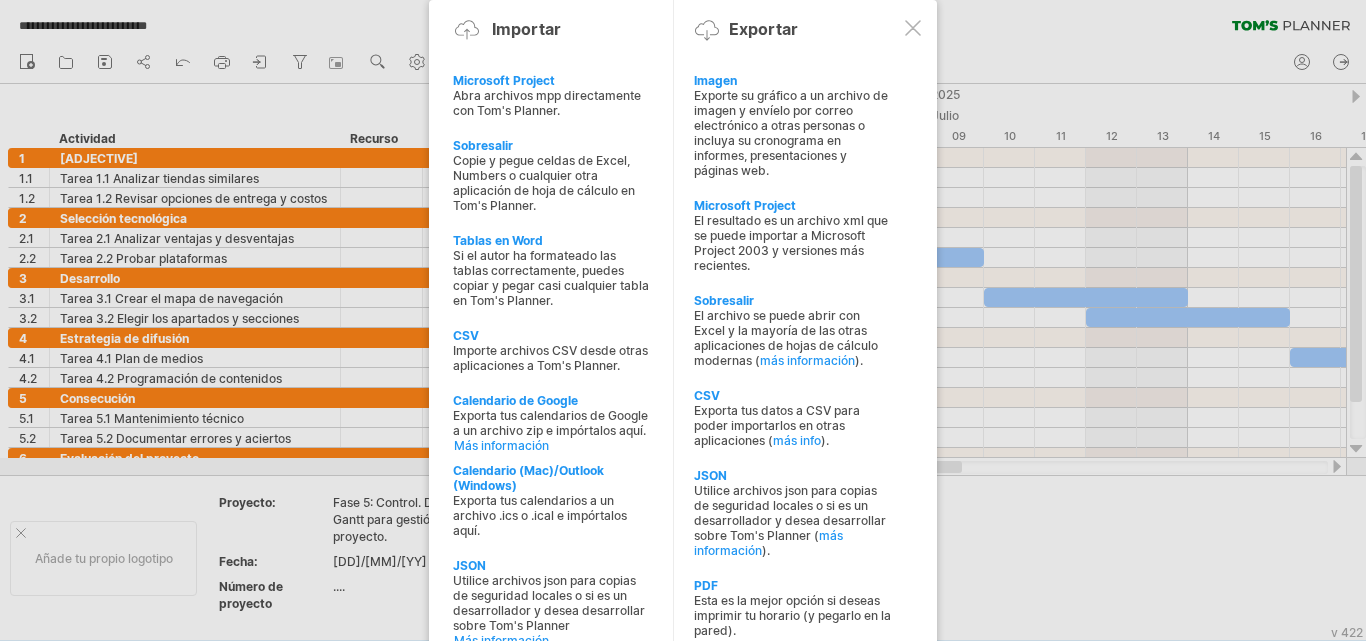 click at bounding box center [913, 28] 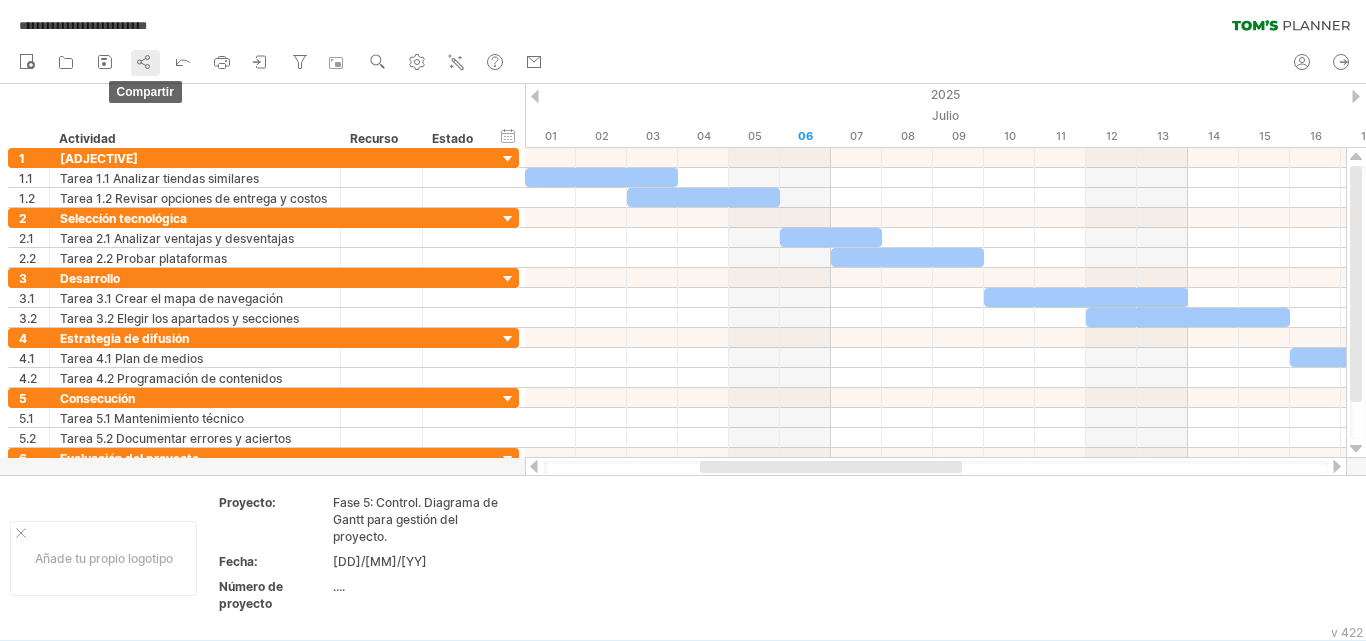click at bounding box center (144, 62) 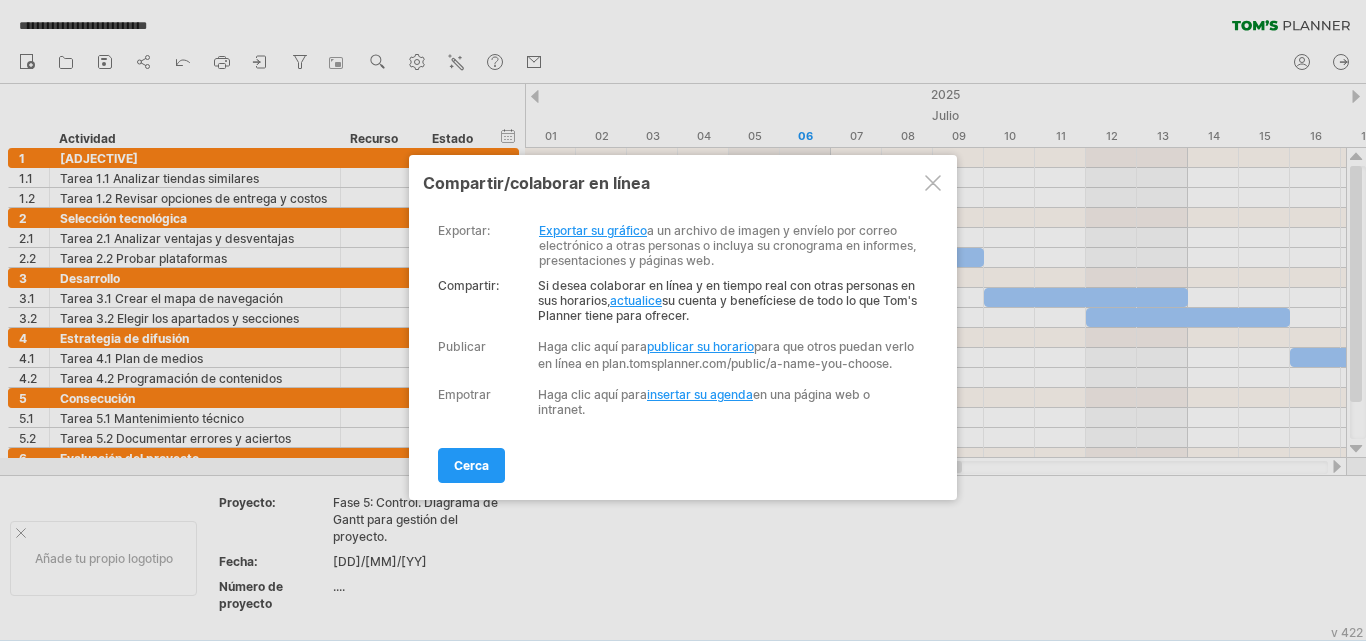 click on "insertar su agenda" at bounding box center [700, 394] 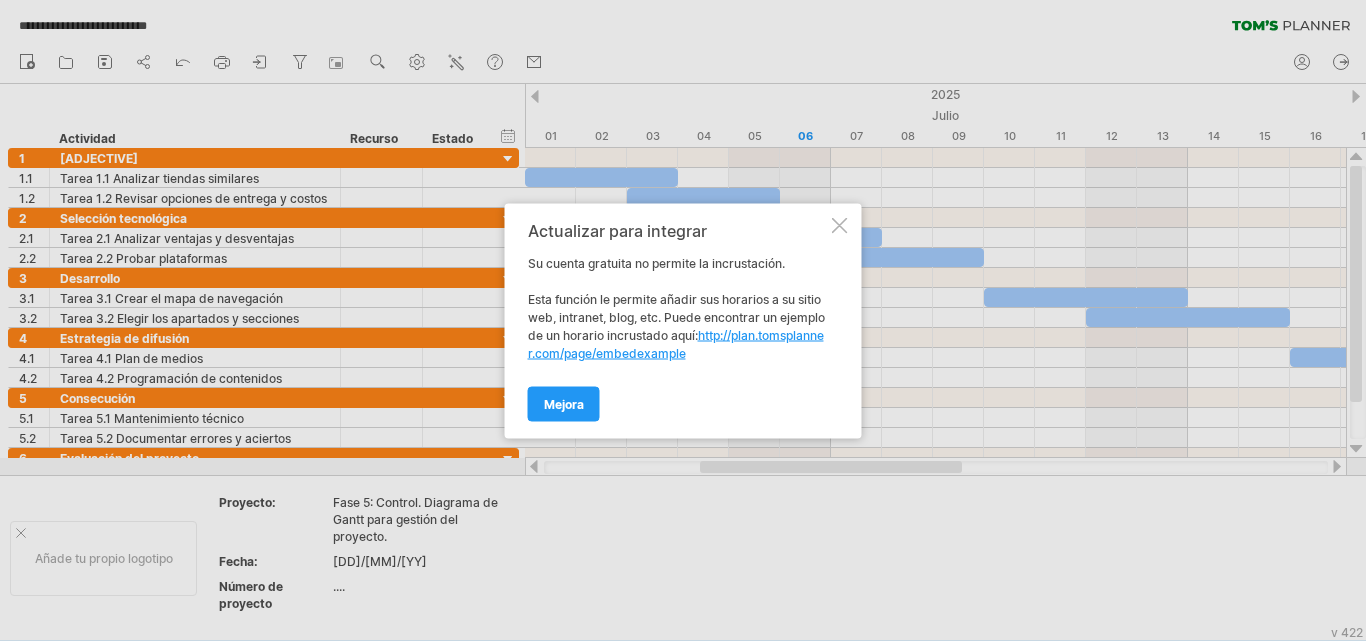 click at bounding box center (840, 225) 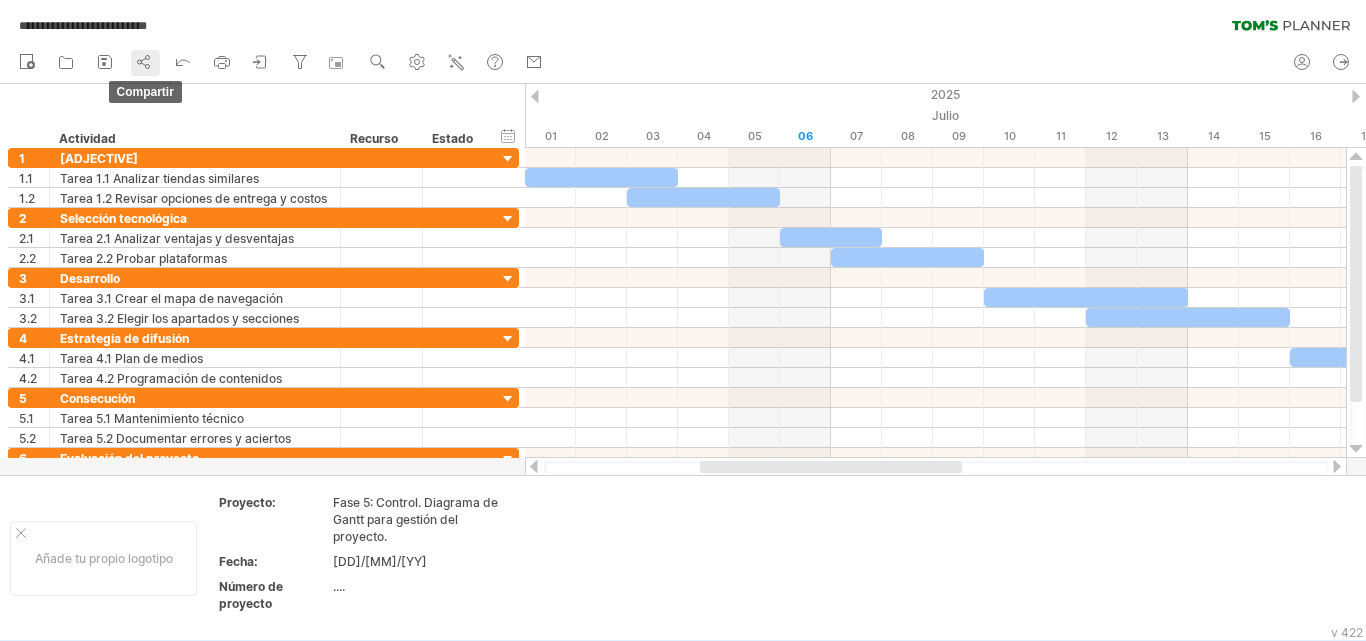 click at bounding box center [144, 62] 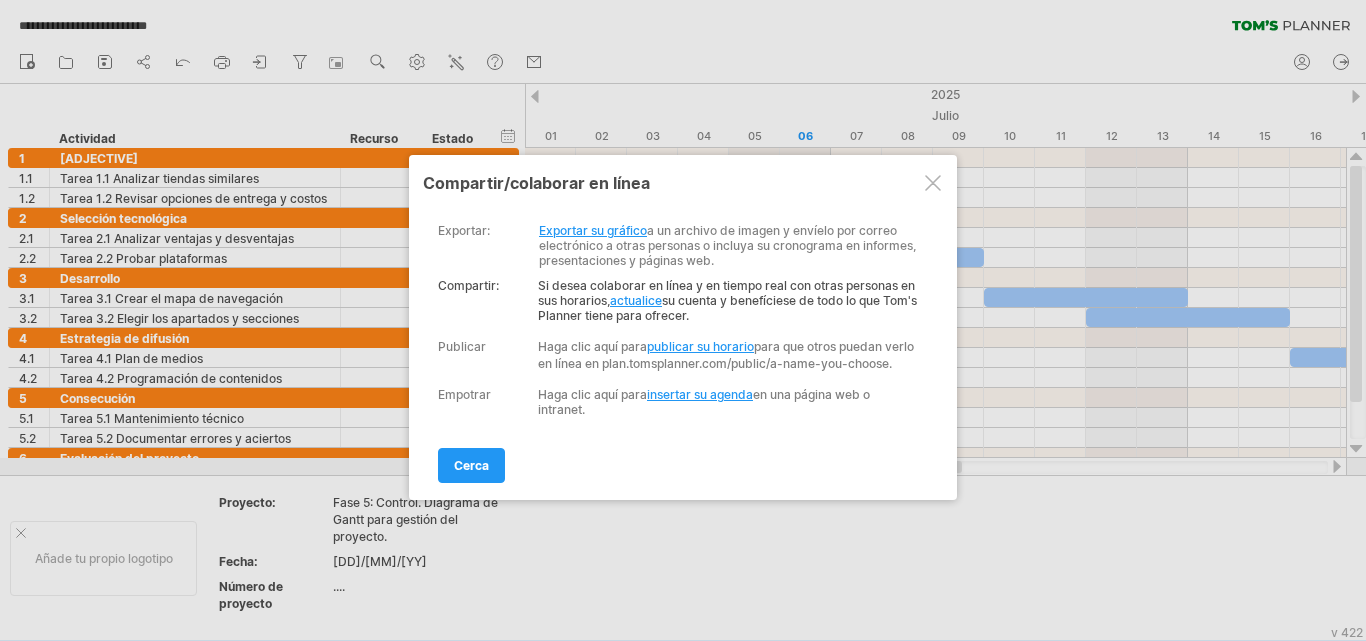 click on "actualice" at bounding box center [636, 300] 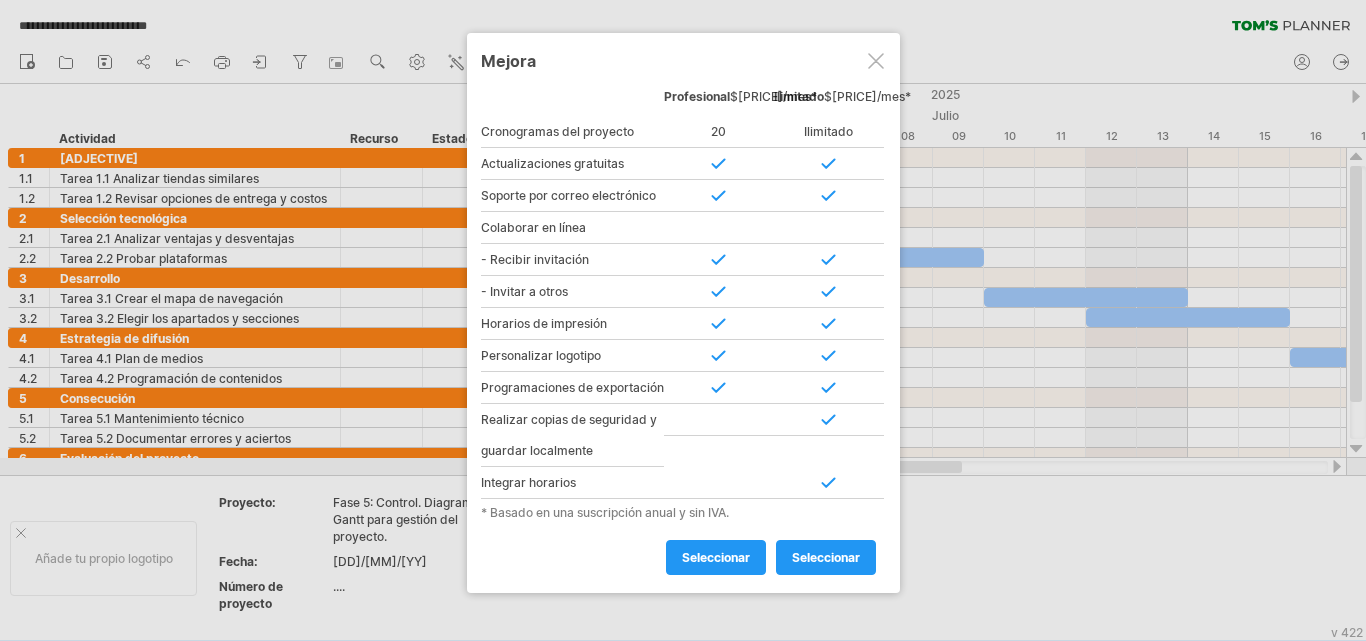 click at bounding box center [876, 61] 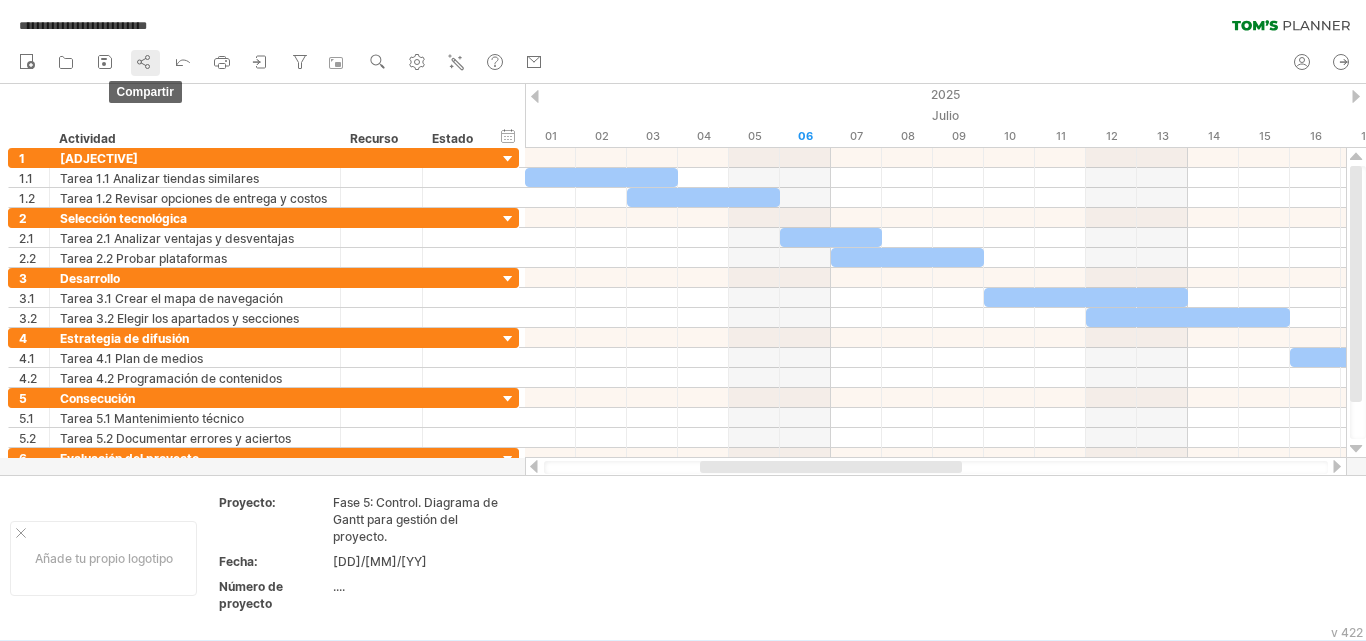 click at bounding box center [144, 62] 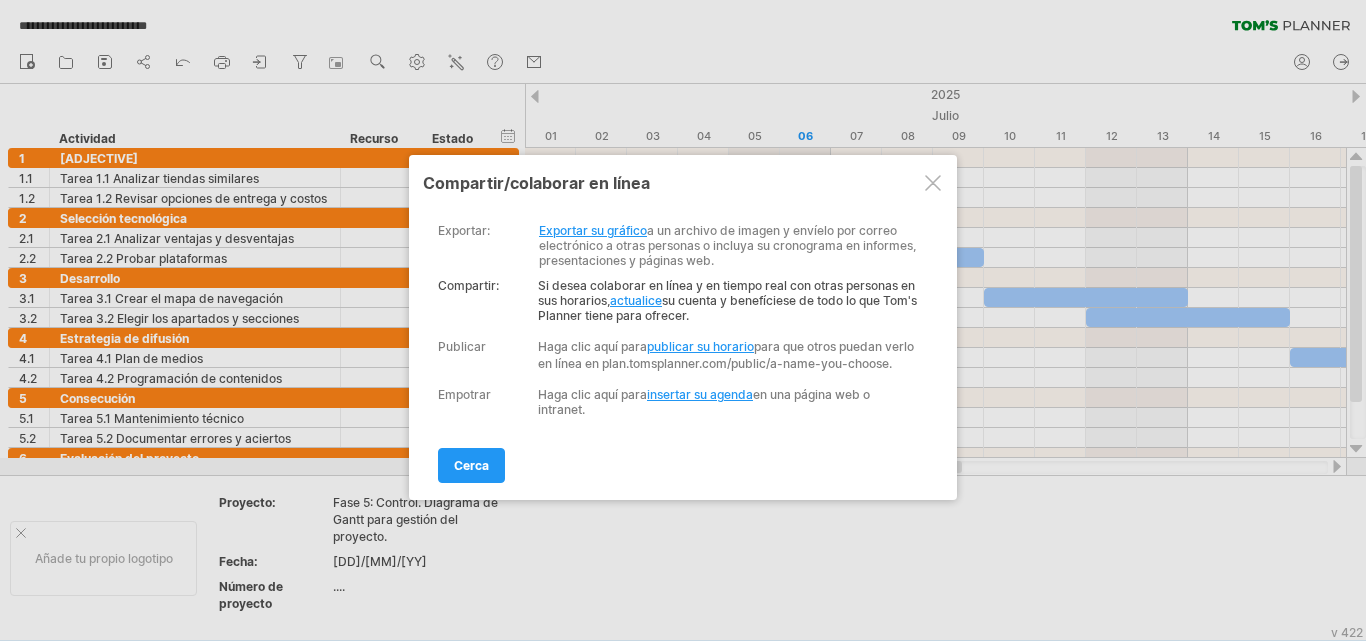 click at bounding box center (933, 183) 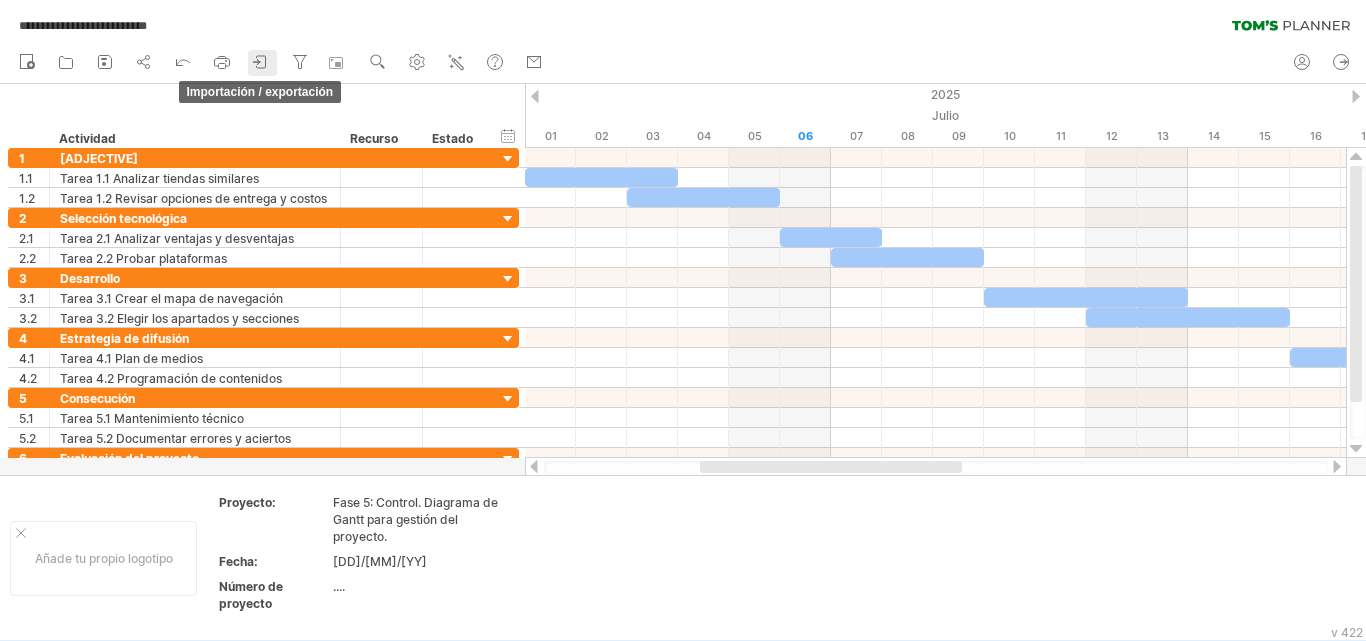 click at bounding box center [261, 62] 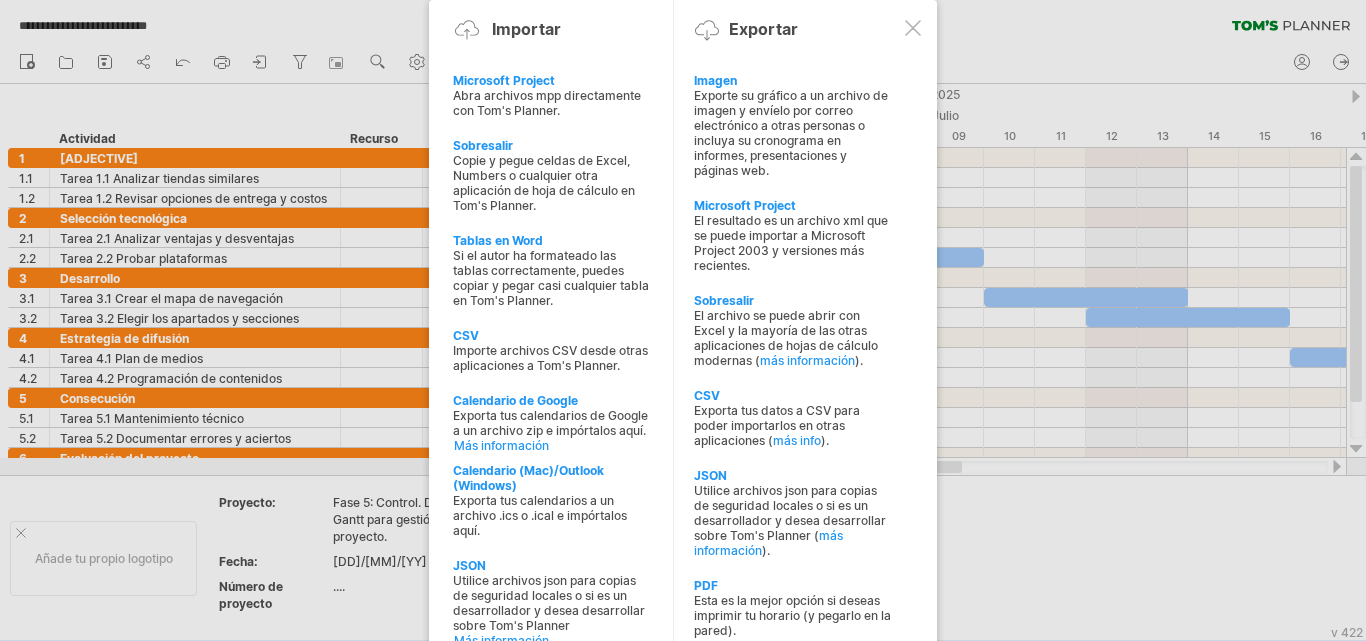 click at bounding box center [683, 320] 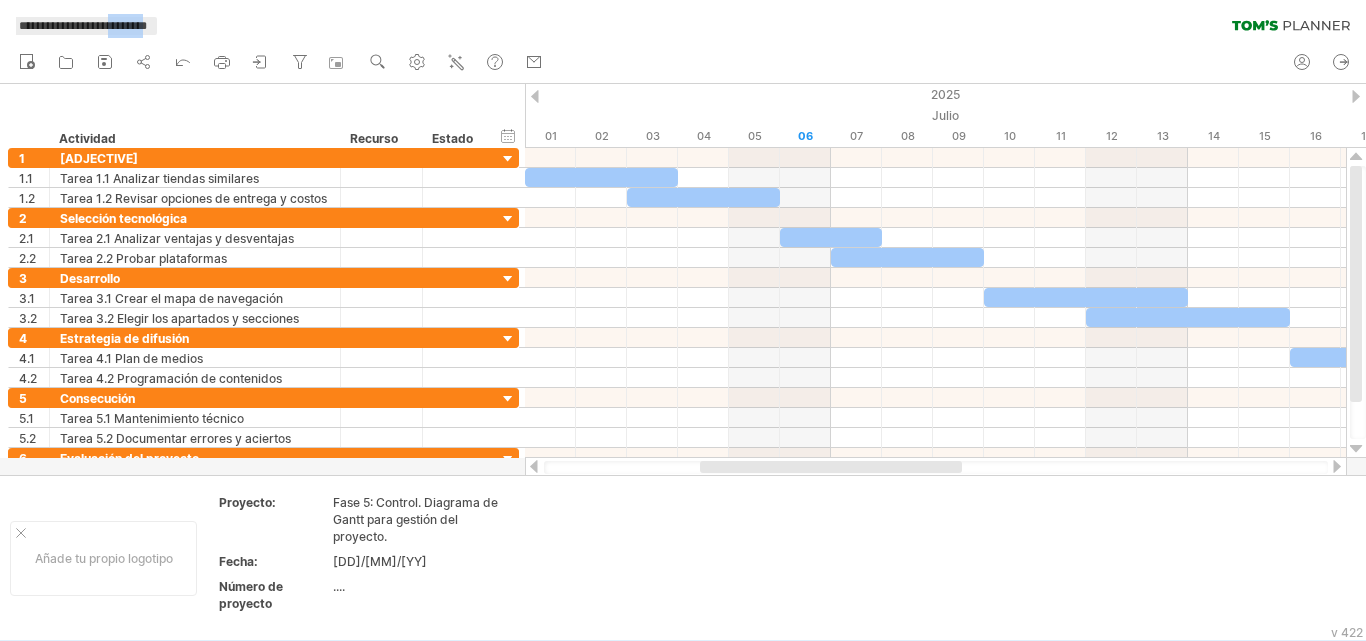 drag, startPoint x: 181, startPoint y: 29, endPoint x: 122, endPoint y: 26, distance: 59.07622 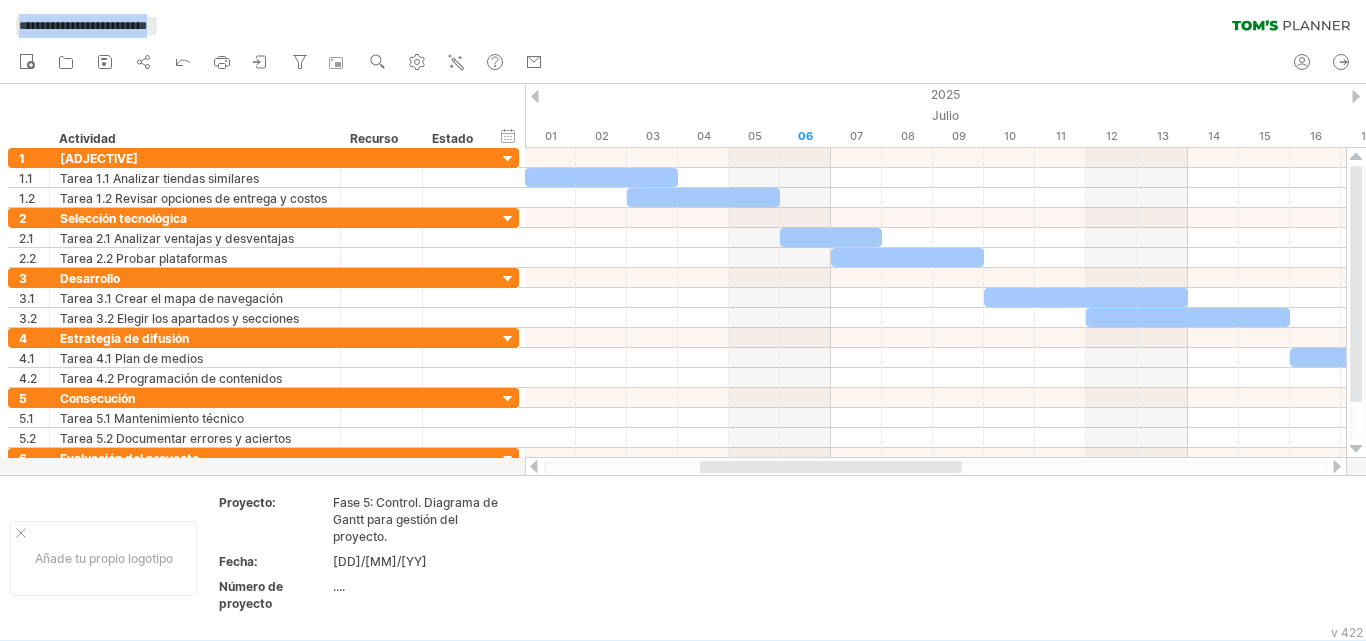 drag, startPoint x: 190, startPoint y: 27, endPoint x: 13, endPoint y: 42, distance: 177.63446 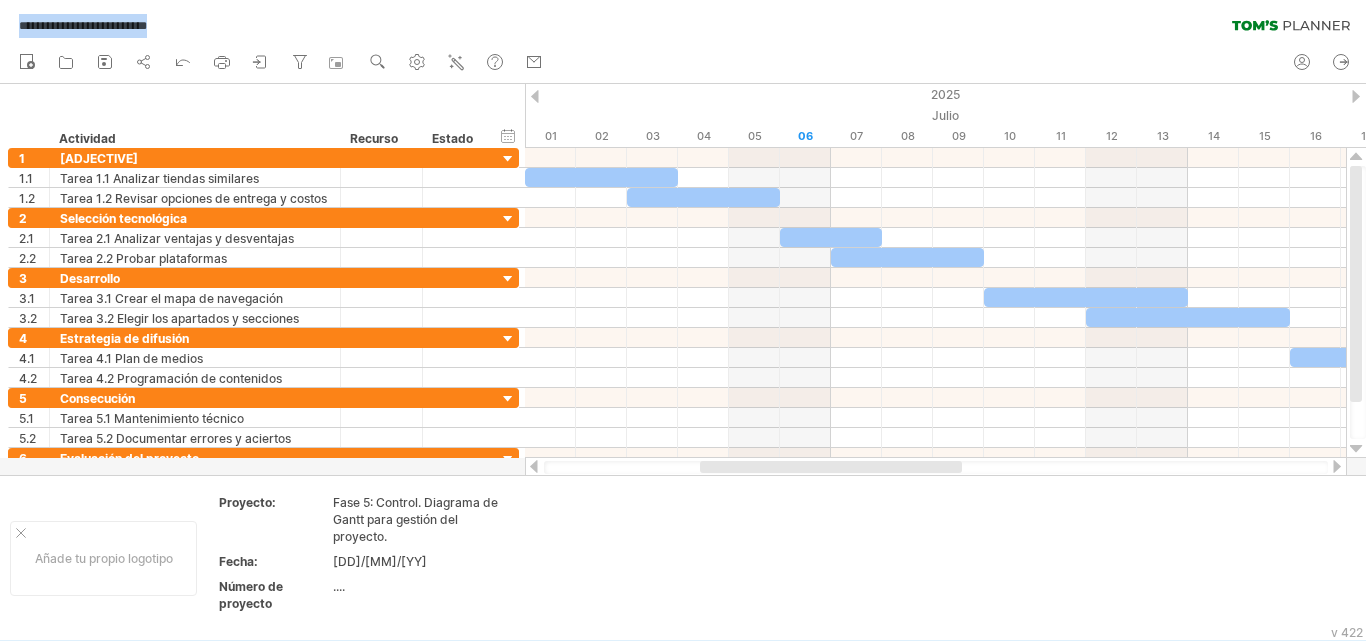 click on "**********" at bounding box center [683, 21] 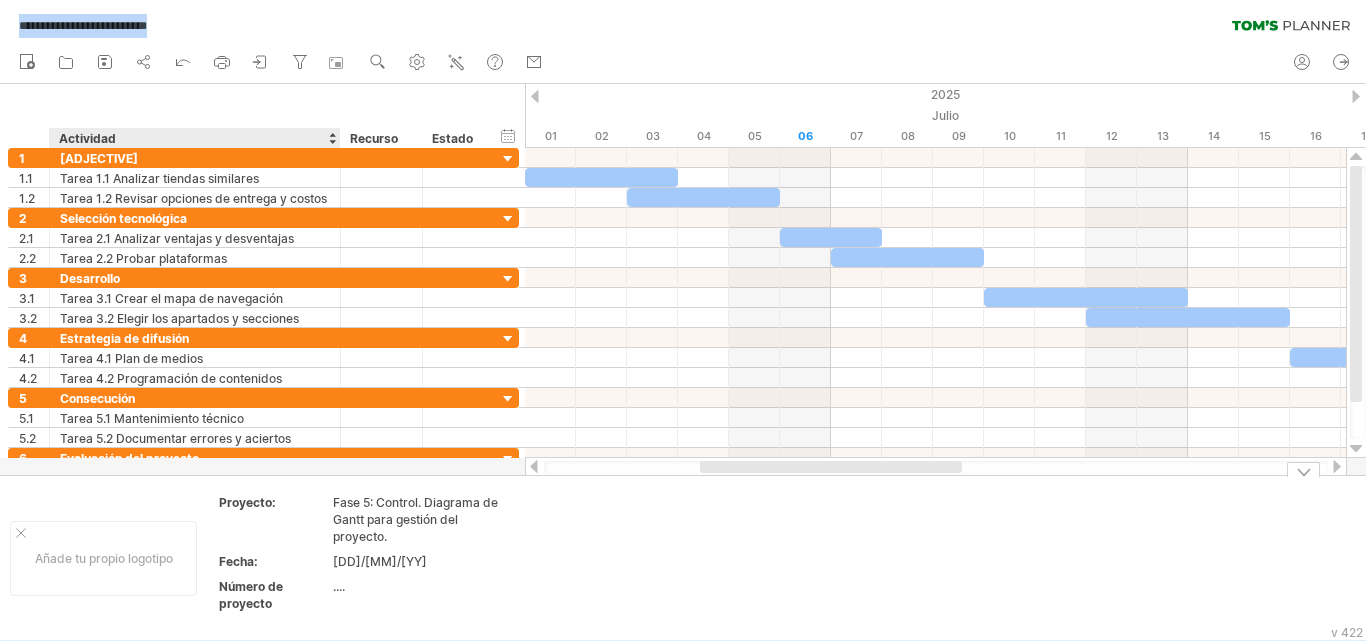 click on "...." at bounding box center (415, 519) 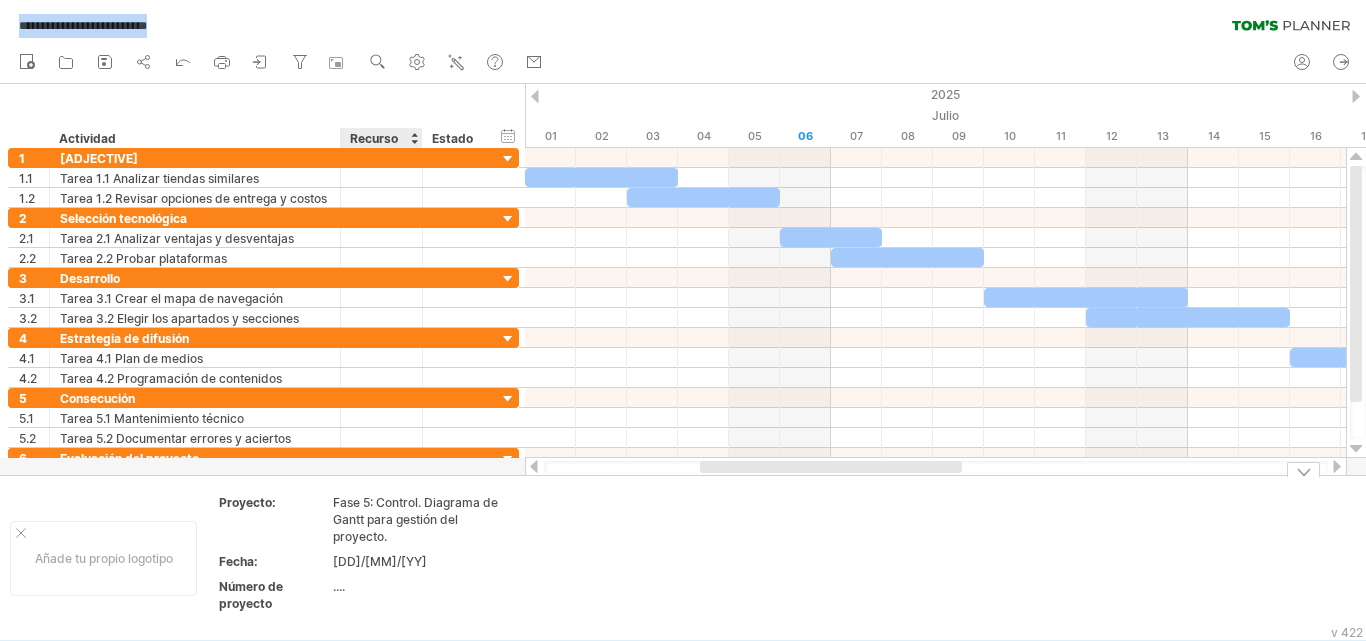click on "...." at bounding box center (417, 519) 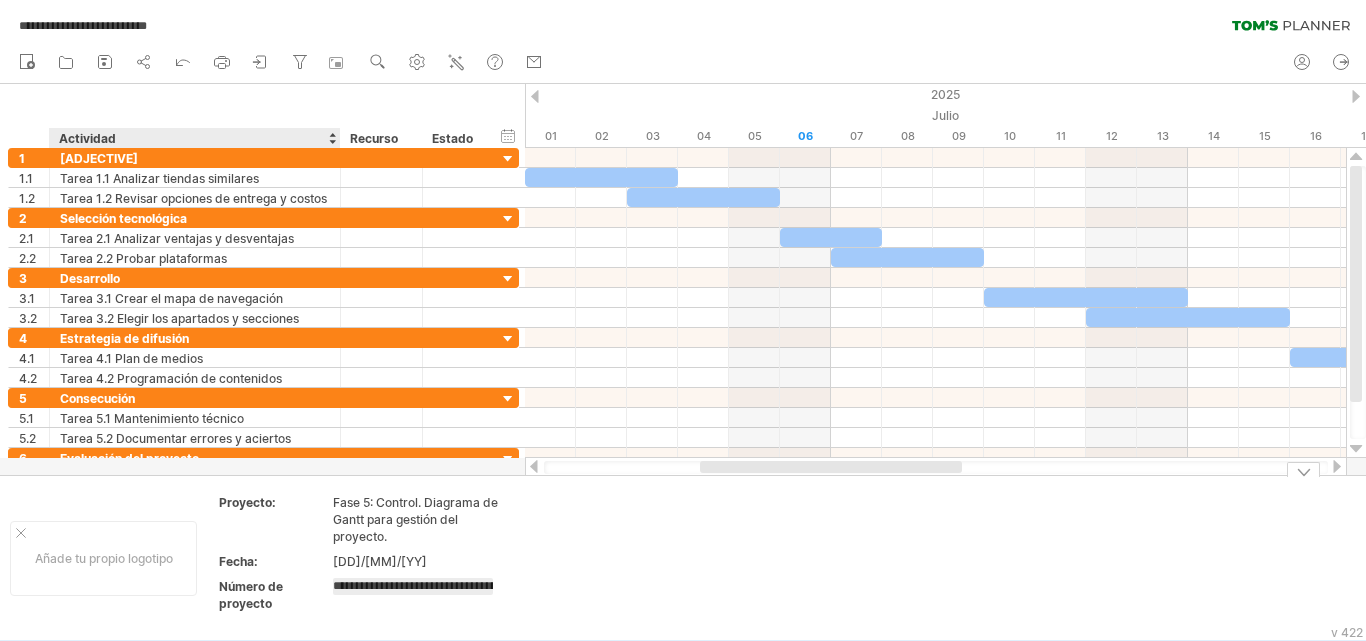 scroll, scrollTop: 0, scrollLeft: 349, axis: horizontal 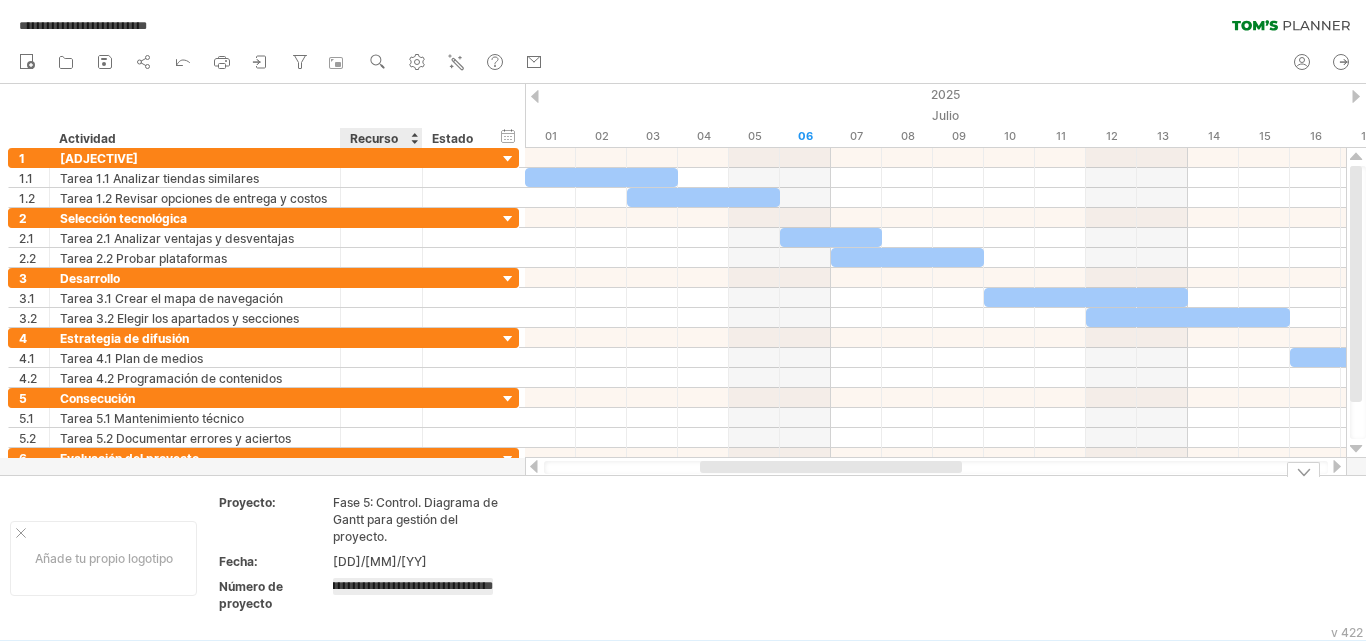 click on "**********" at bounding box center (413, 586) 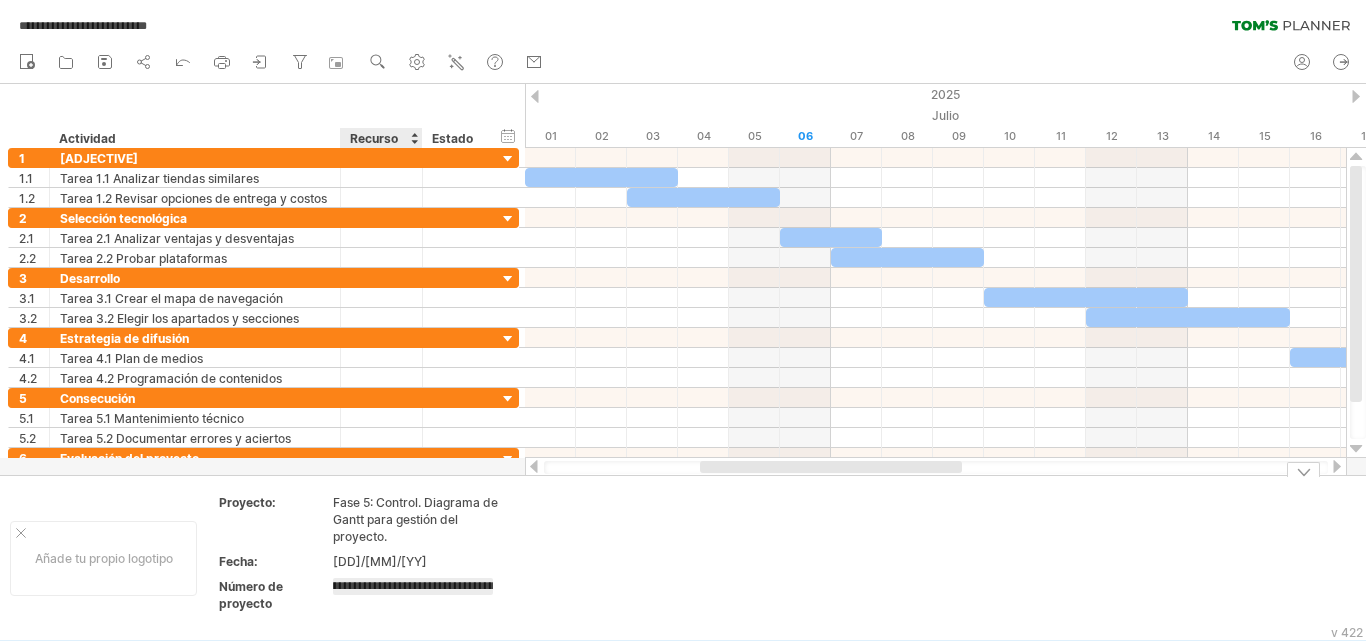 scroll, scrollTop: 0, scrollLeft: 0, axis: both 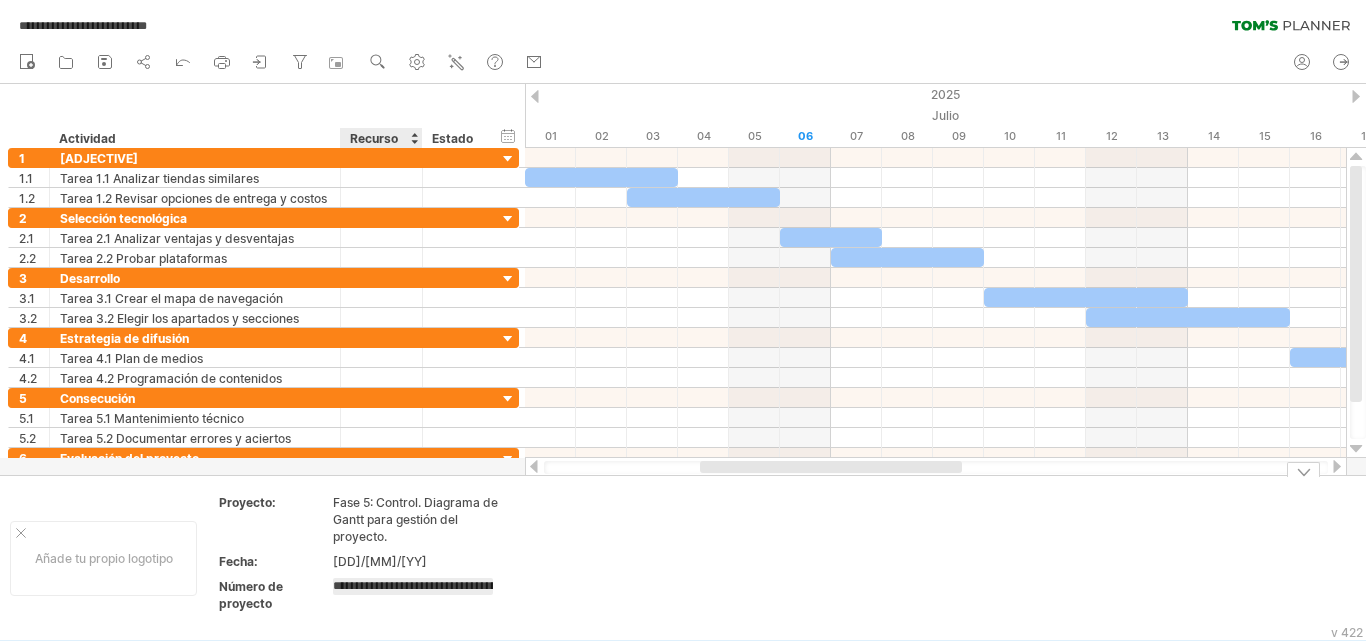 type on "**********" 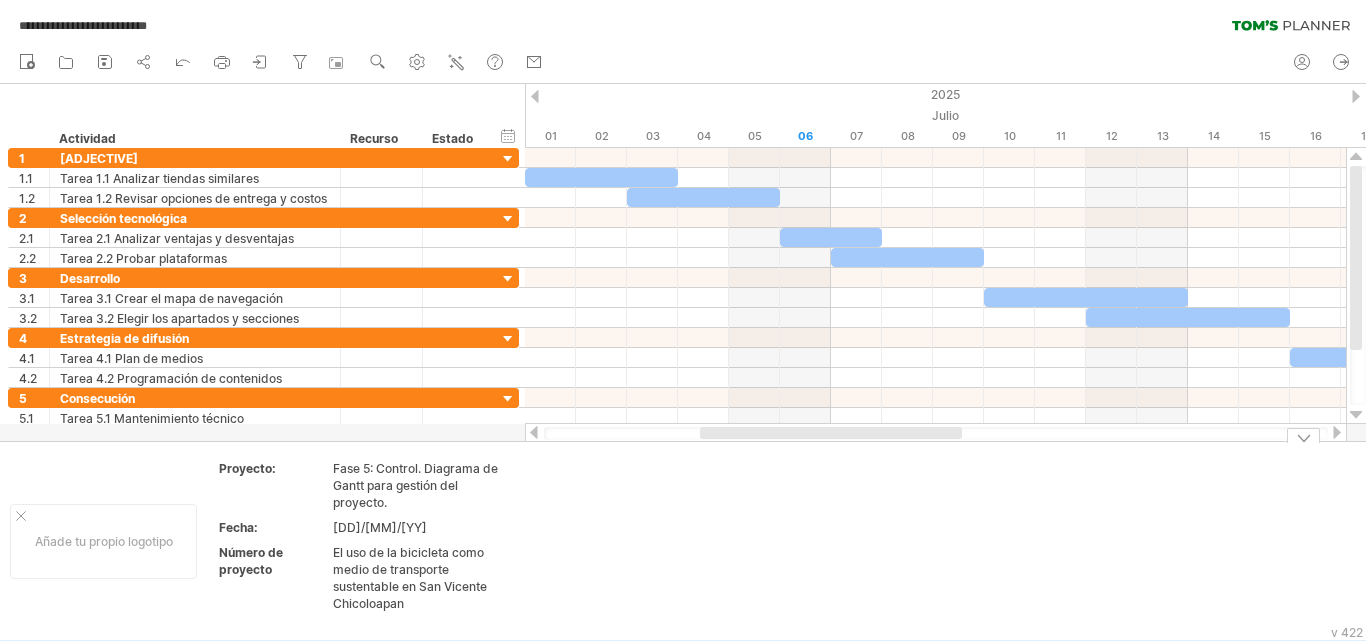 click on "a un archivo de imagen y envíelo por correo electrónico a otras personas o incluya su cronograma en informes, presentaciones y páginas web." at bounding box center [683, 320] 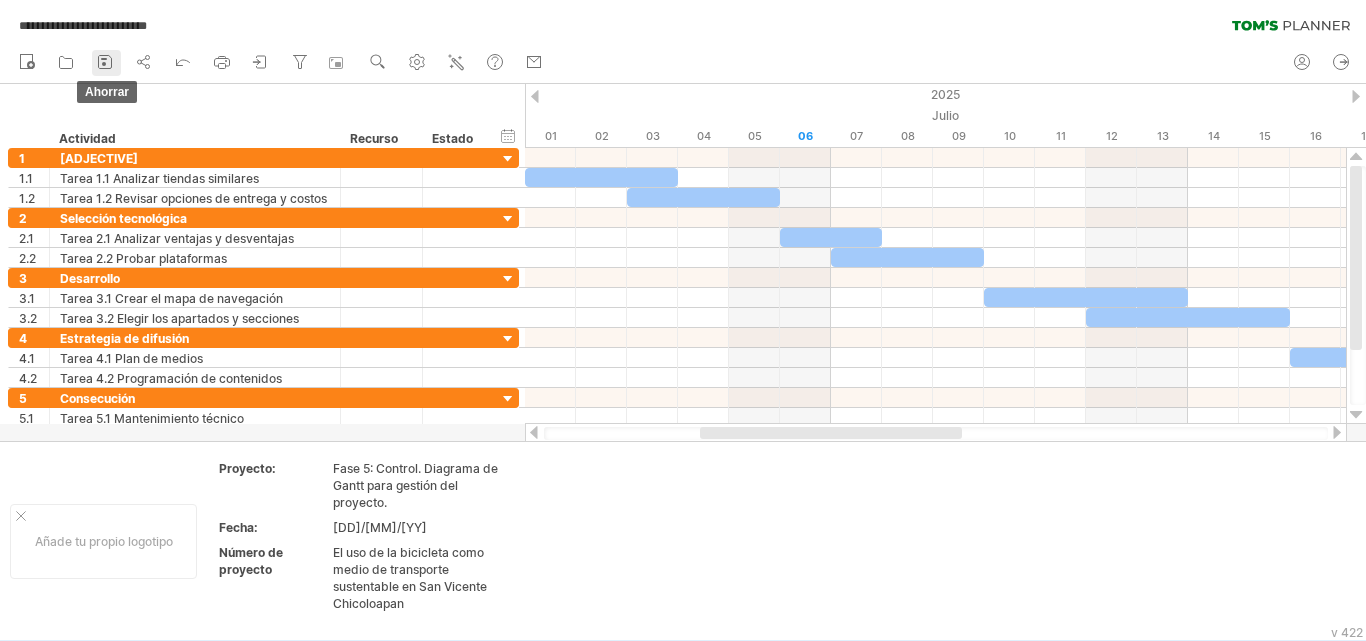 click at bounding box center [105, 62] 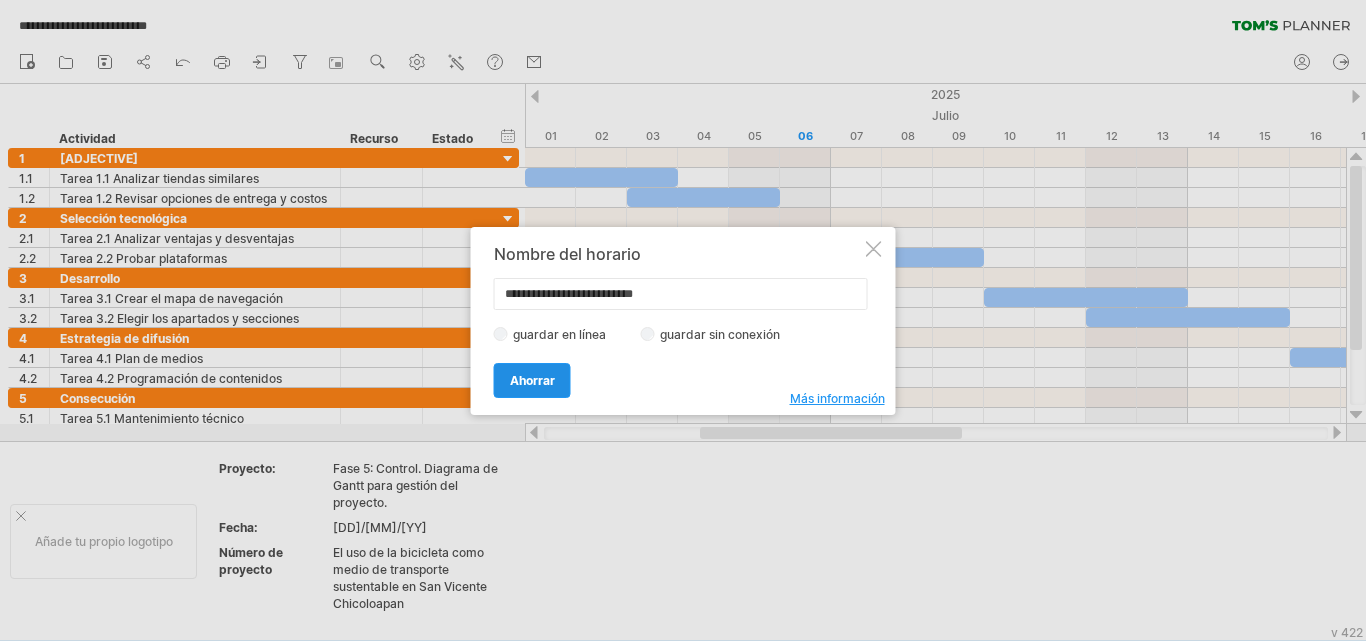 click on "Ahorrar" at bounding box center [532, 380] 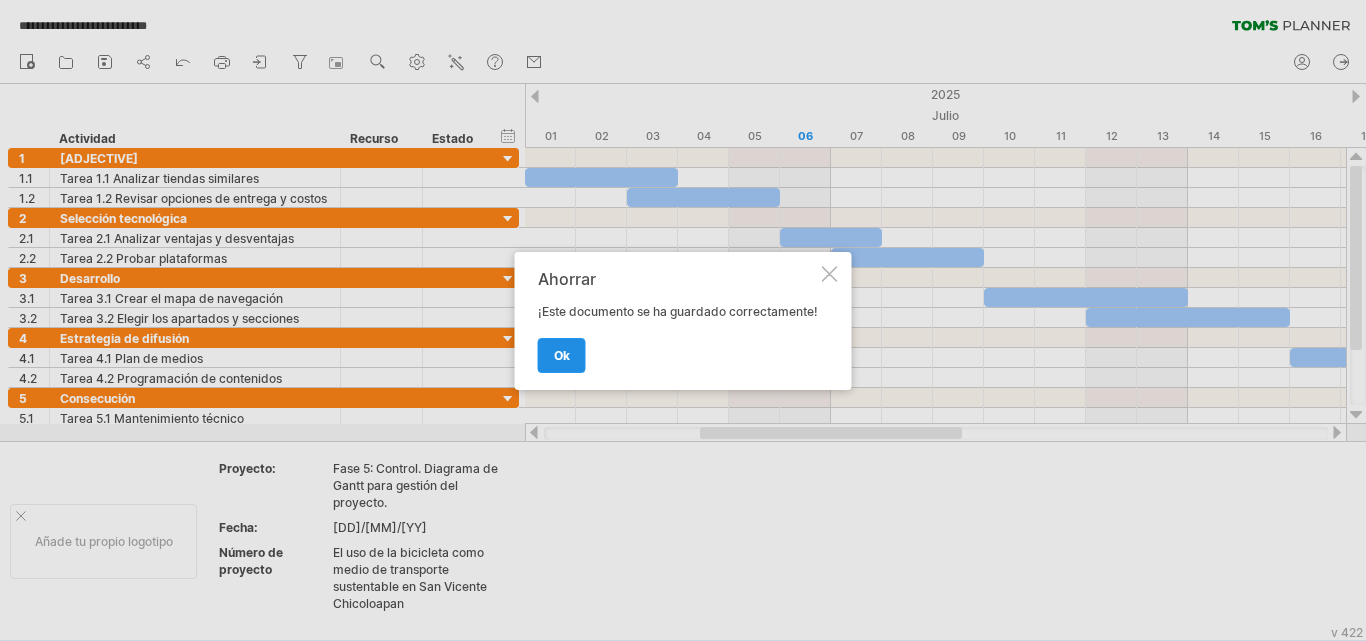 click on "OK" at bounding box center [562, 355] 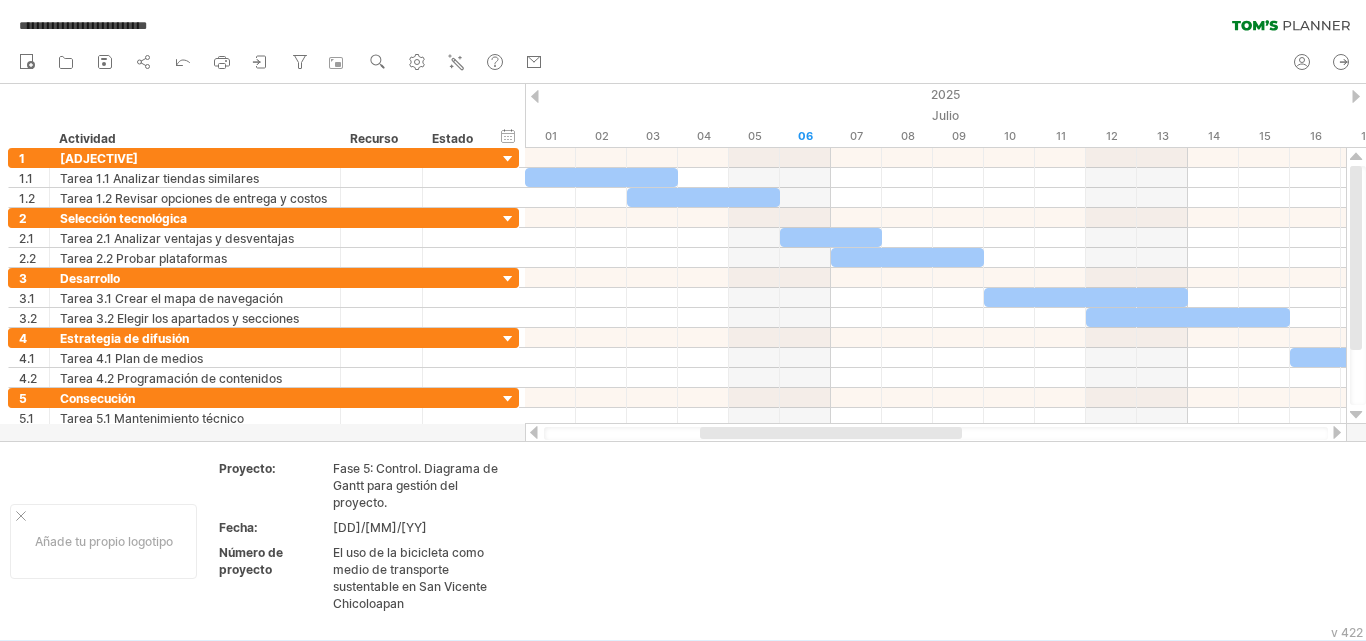 click on "**********" at bounding box center (683, 21) 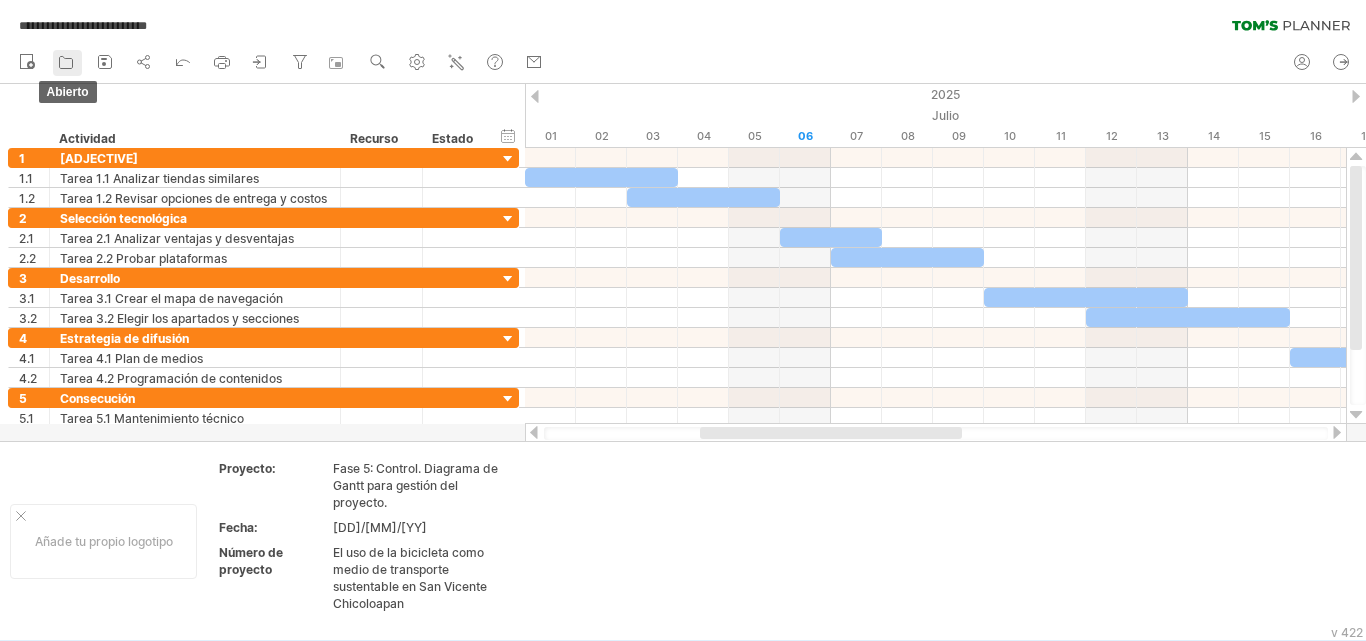 click at bounding box center (66, 62) 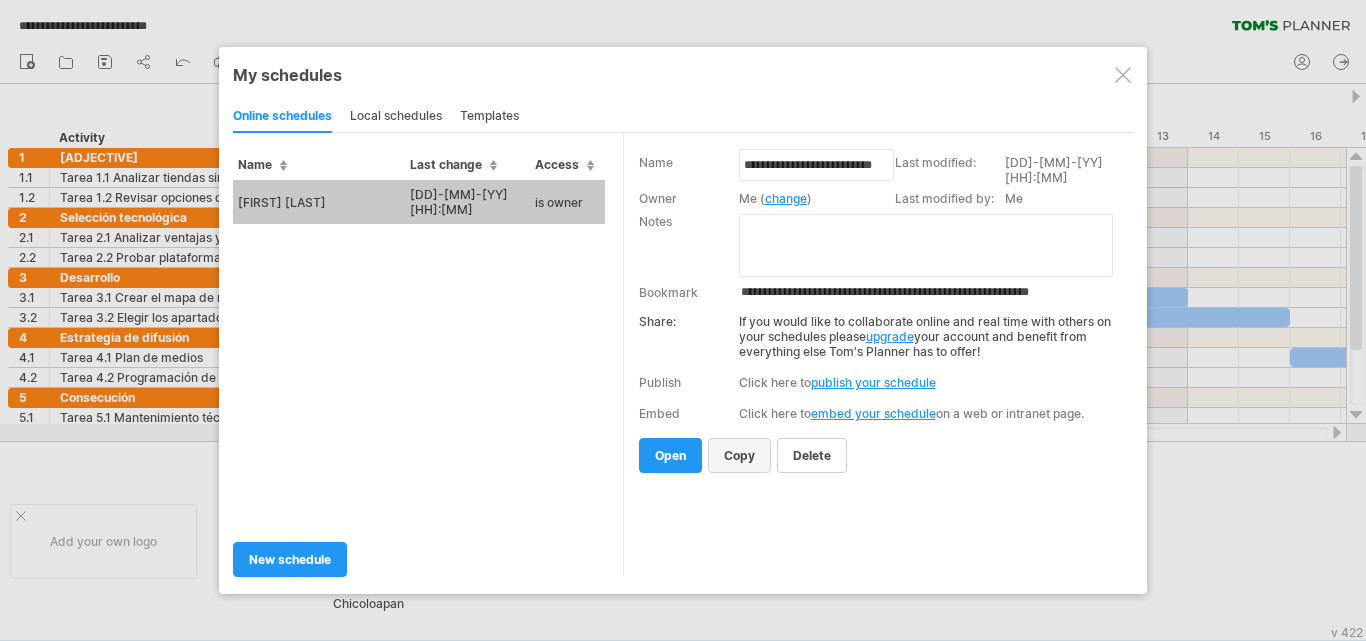 click on "copy" at bounding box center [812, 455] 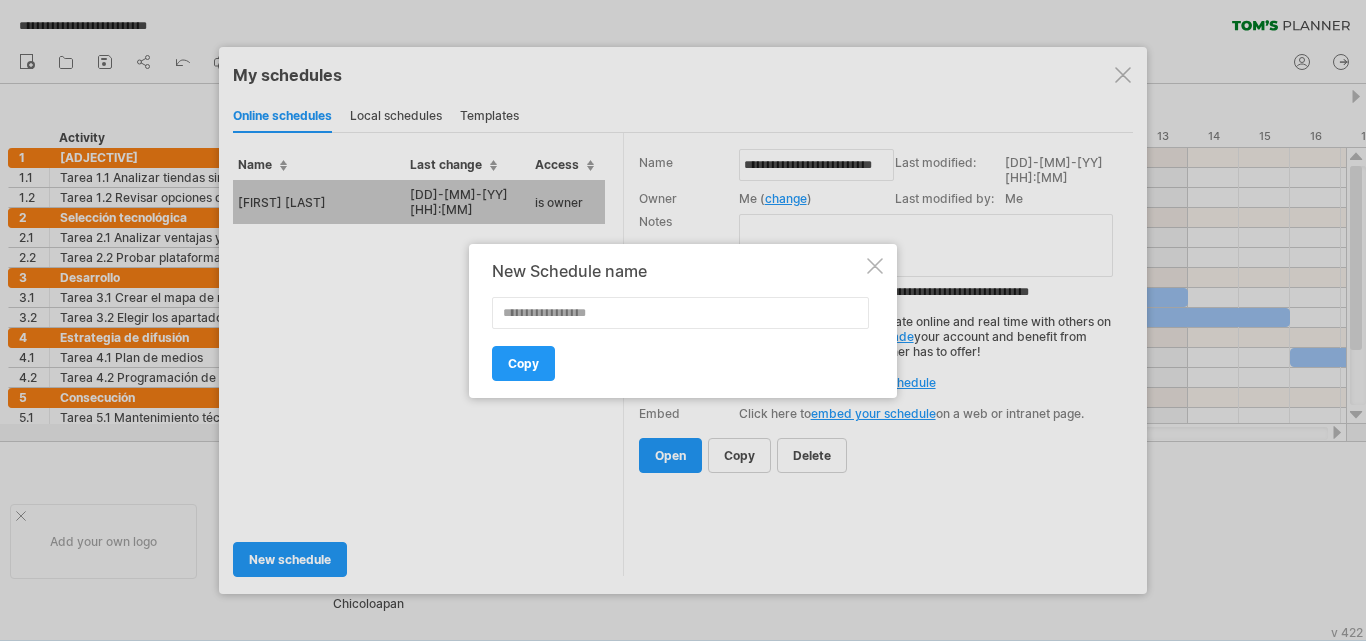 click at bounding box center (875, 266) 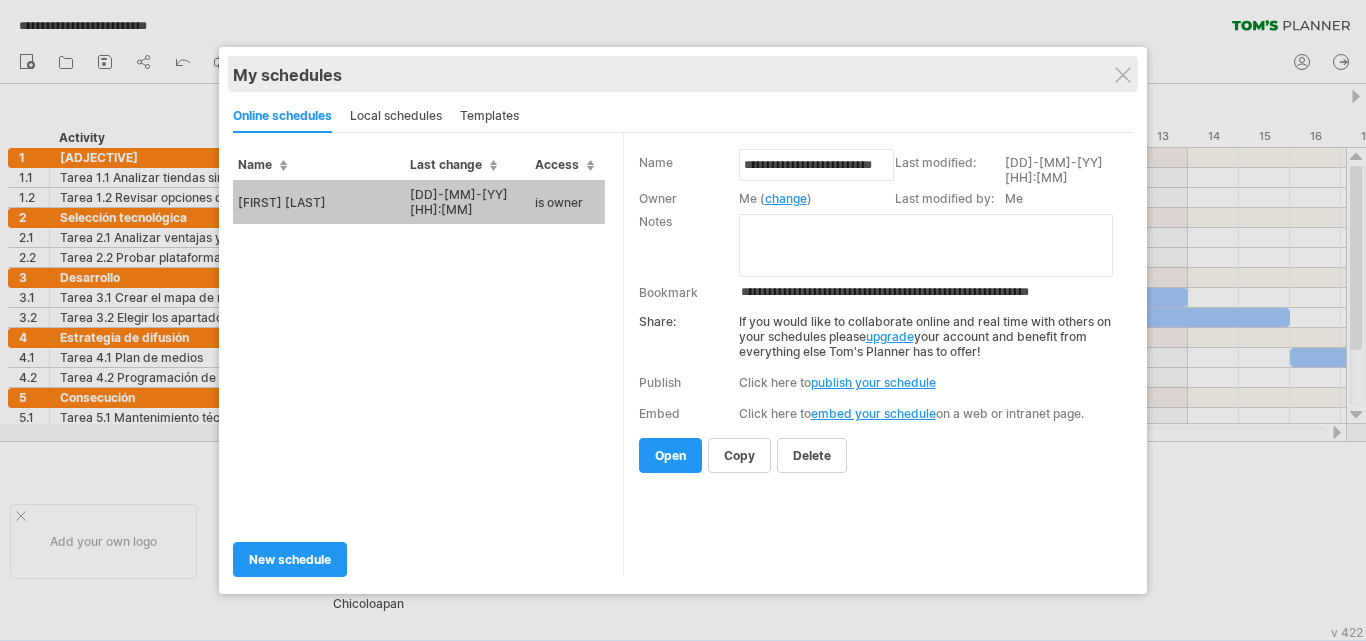 click on "My schedules" at bounding box center (683, 75) 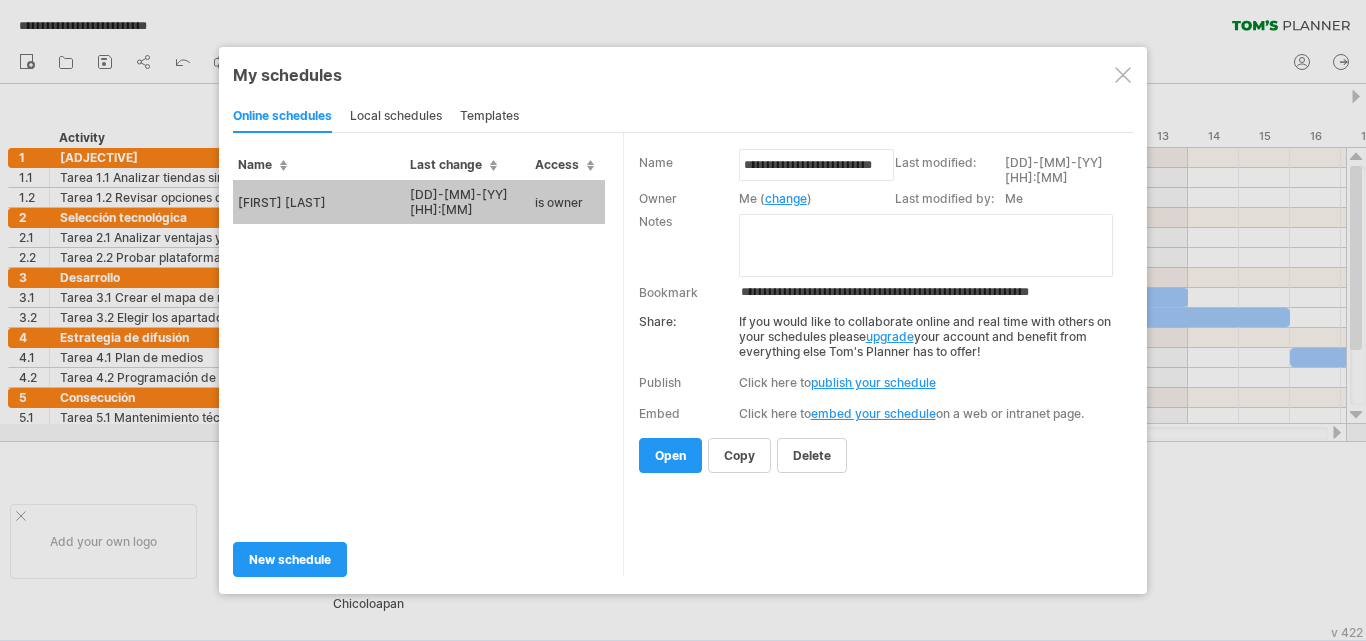 click at bounding box center (1123, 75) 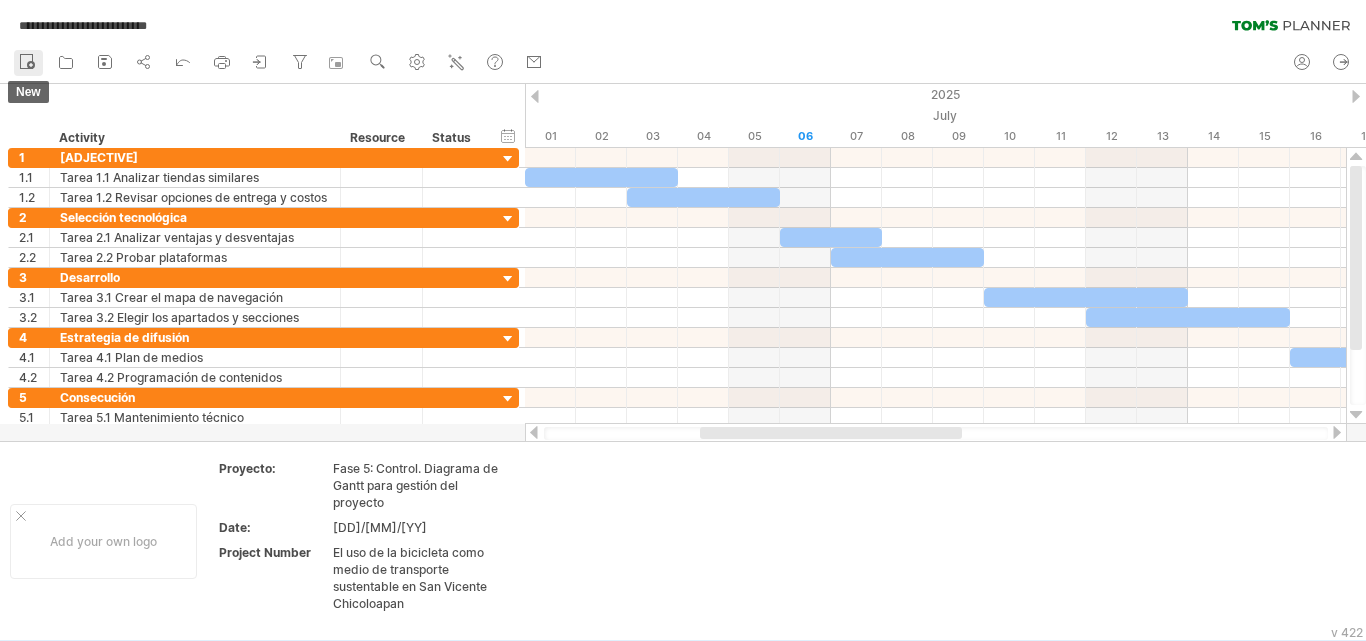 click at bounding box center [27, 61] 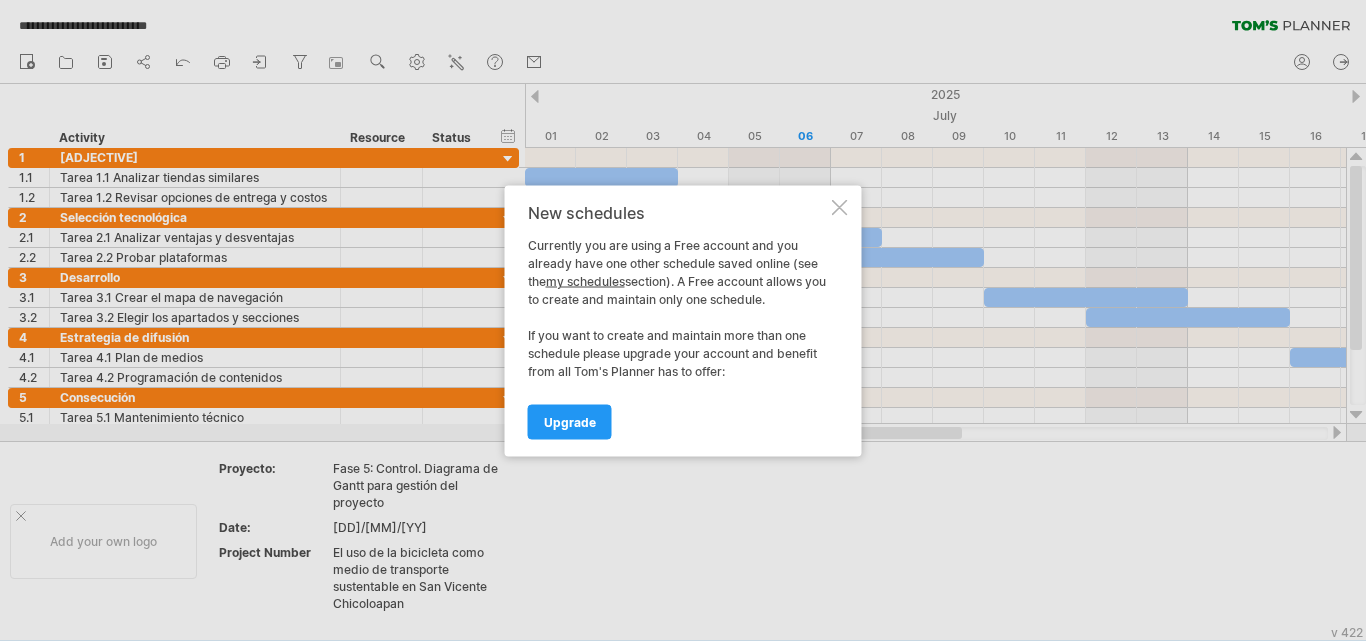 click at bounding box center (840, 207) 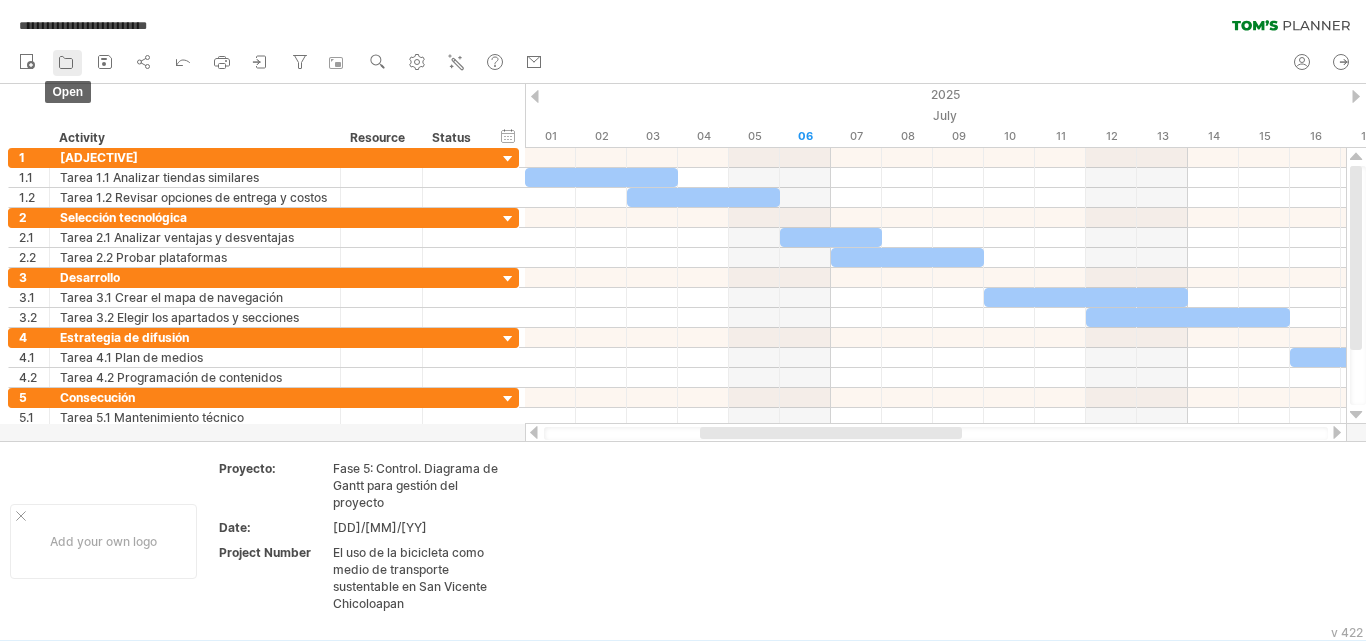 click at bounding box center (66, 62) 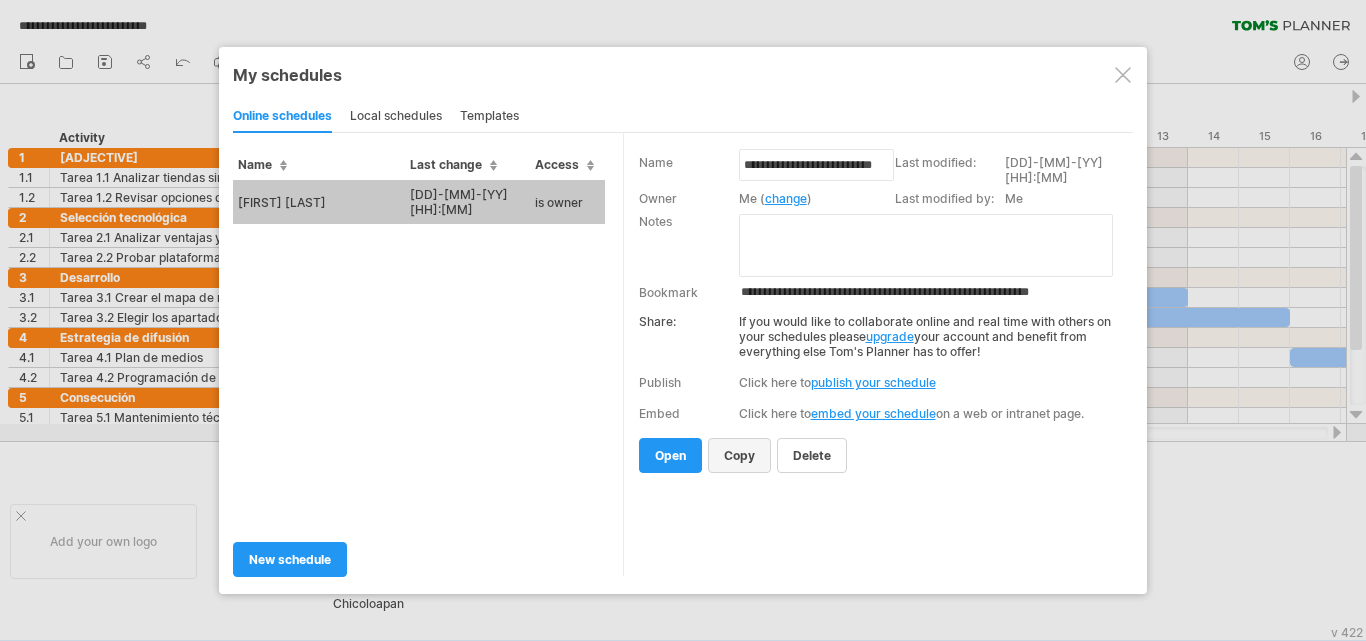 click on "copy" at bounding box center (739, 455) 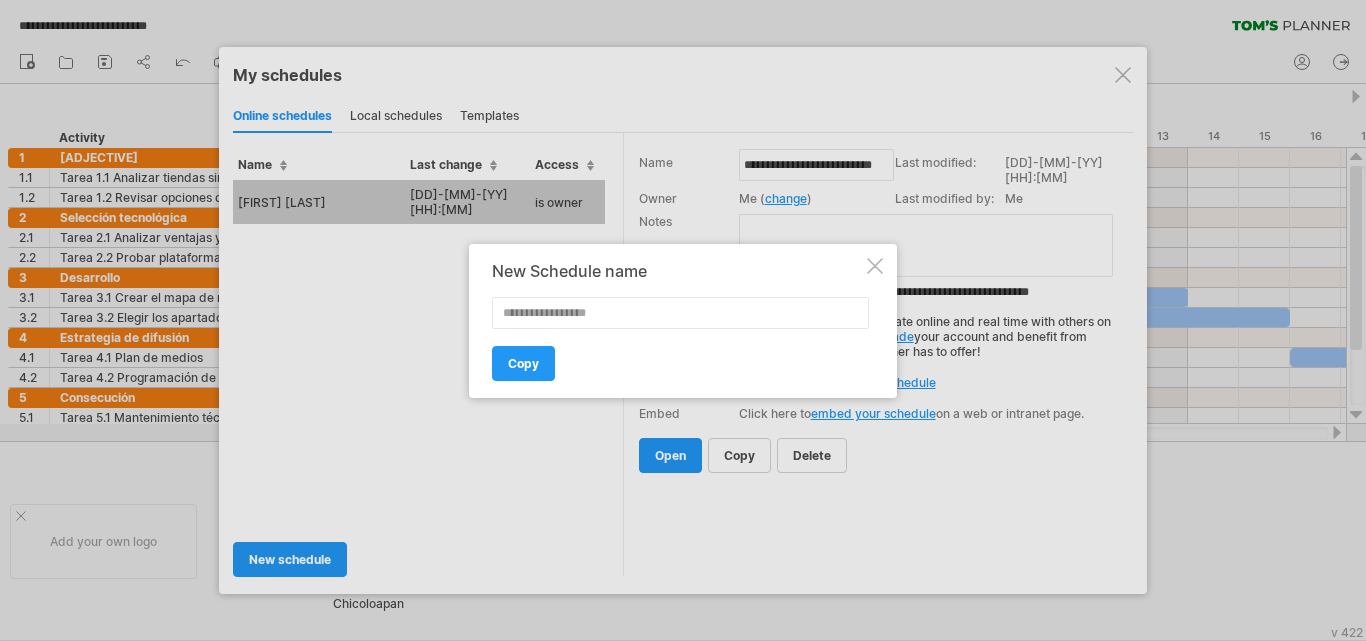 click at bounding box center [683, 320] 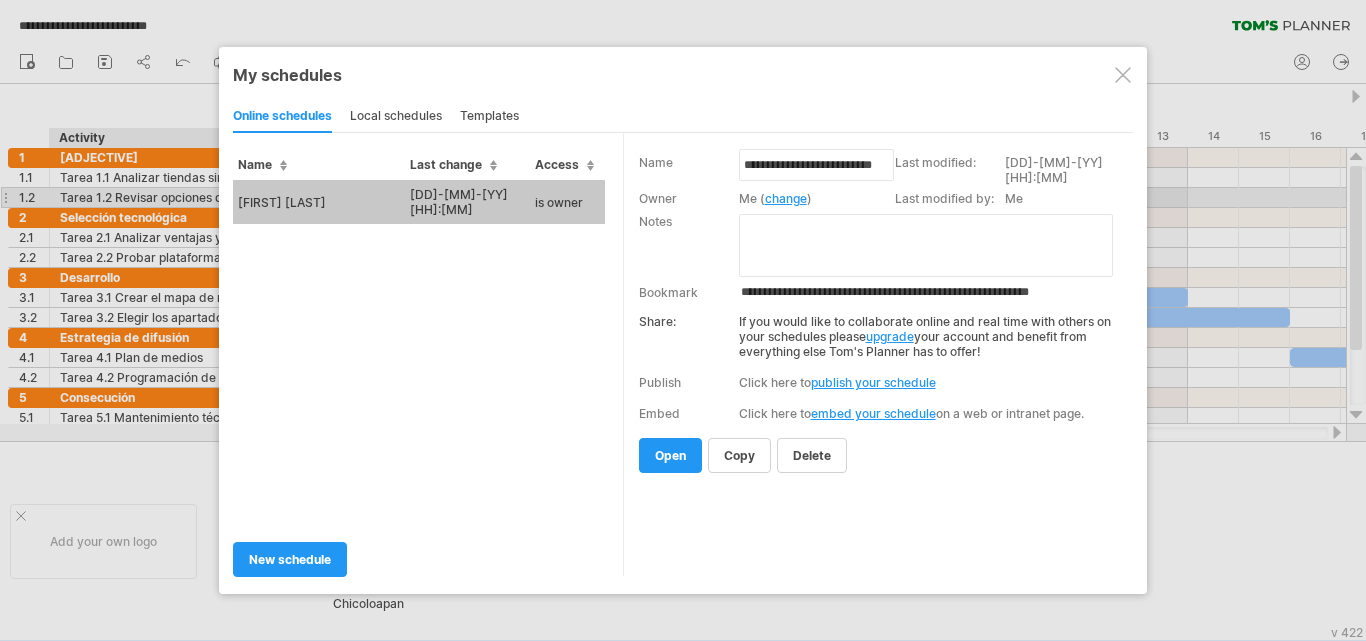 drag, startPoint x: 272, startPoint y: 203, endPoint x: 245, endPoint y: 197, distance: 27.658634 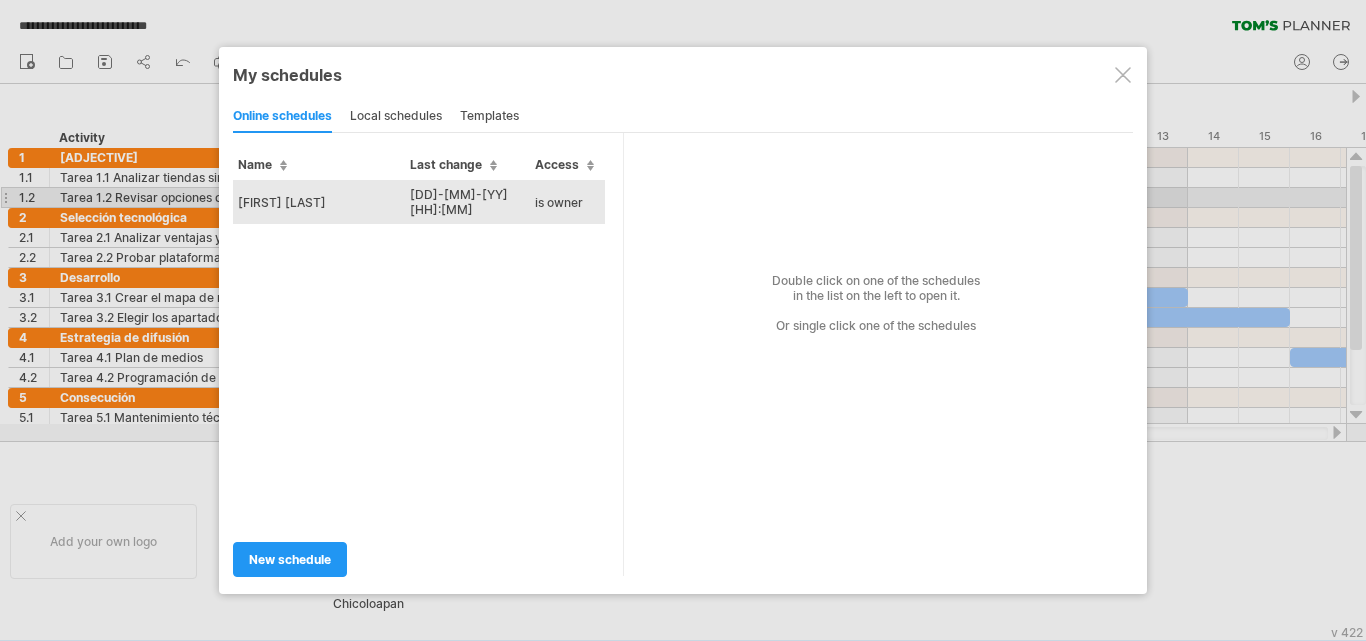 click on "[FIRST] [LAST]" at bounding box center (319, 202) 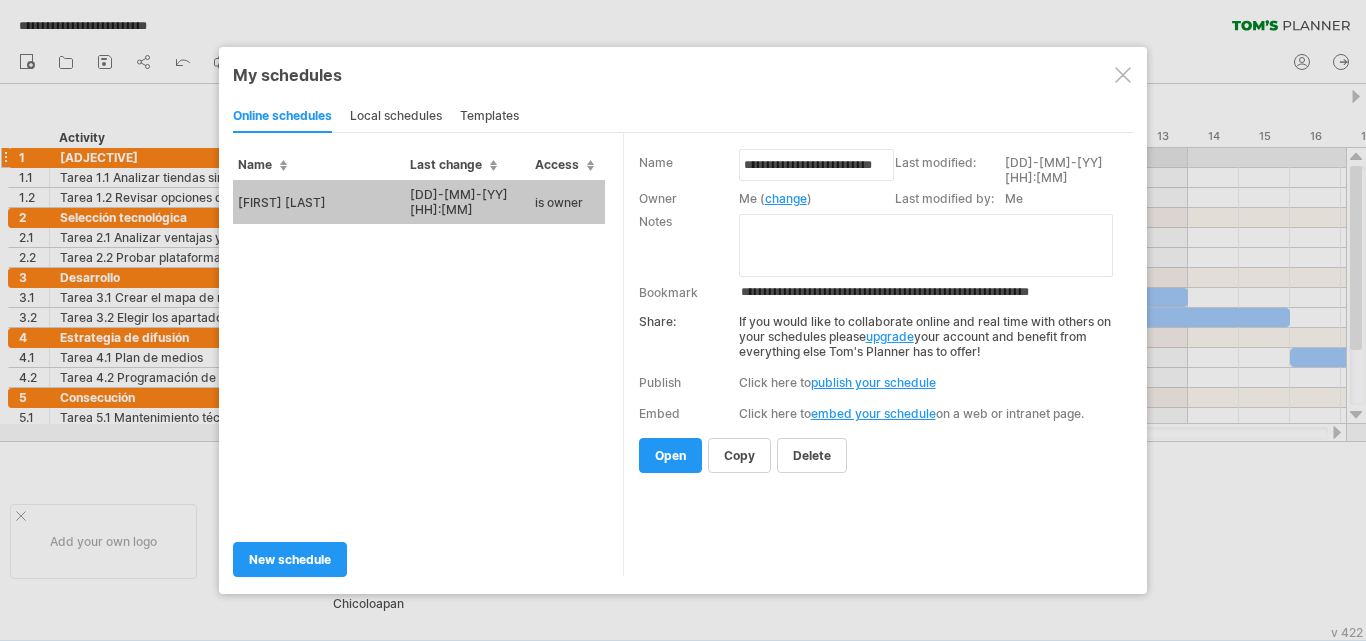click on "Access" at bounding box center [564, 164] 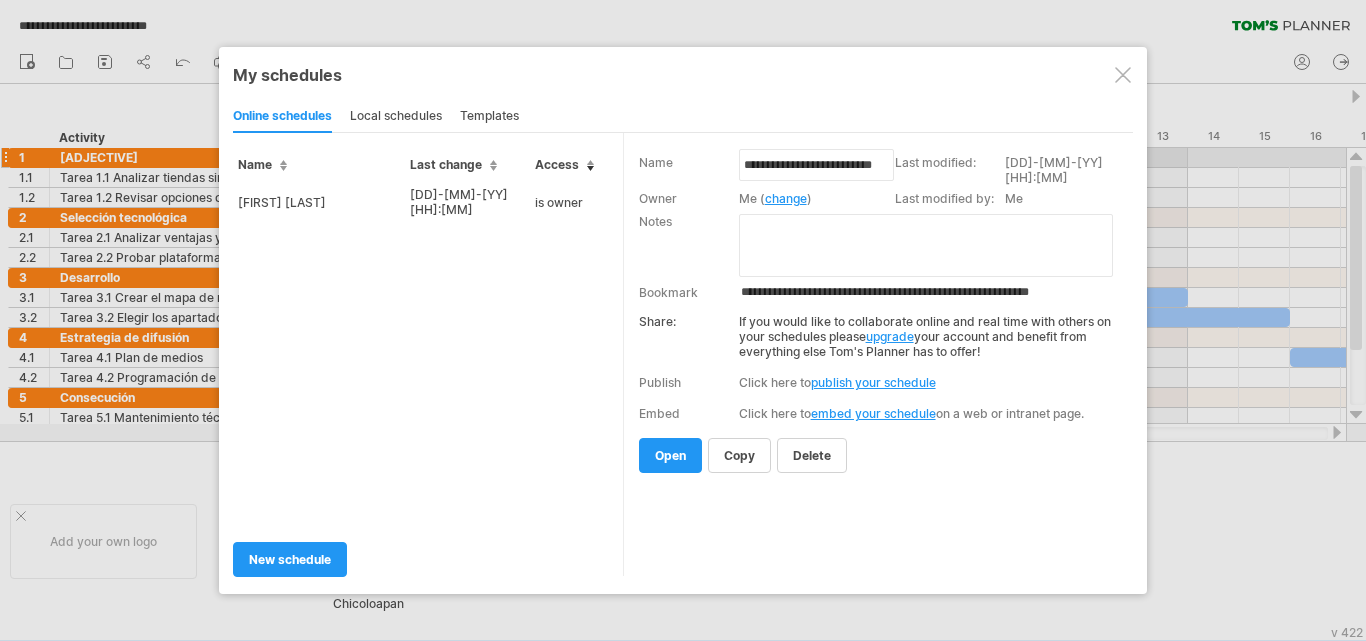 click on "Access" at bounding box center [564, 164] 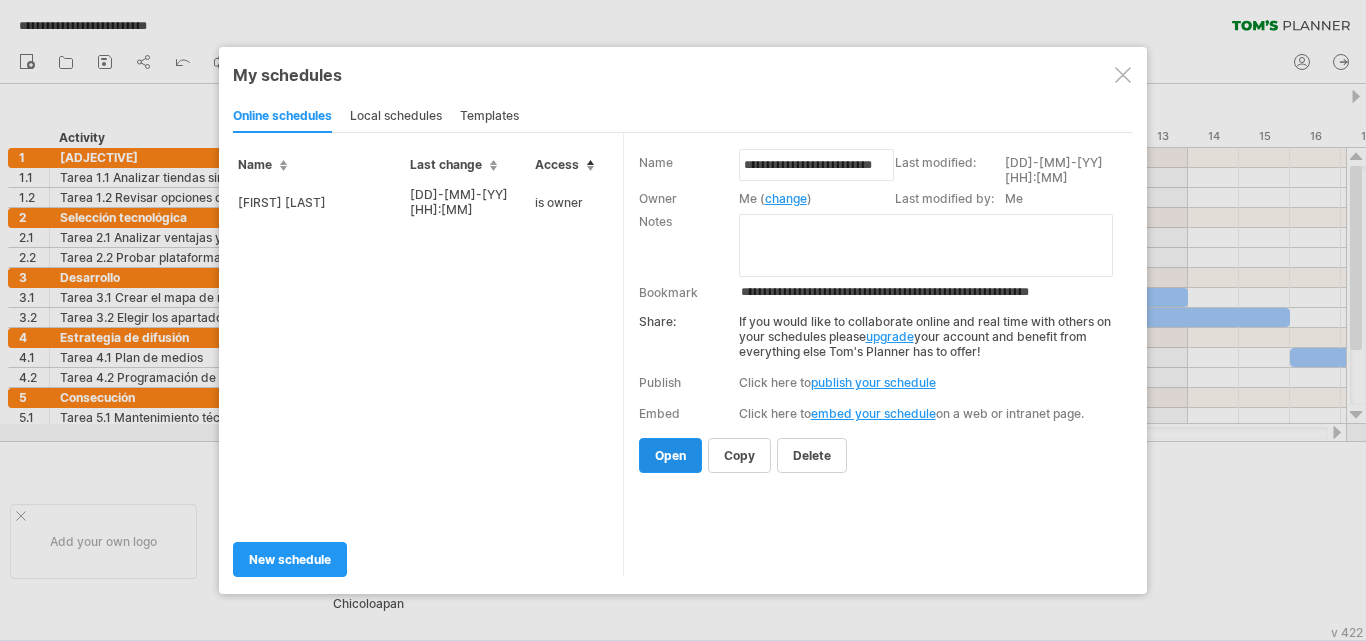 click on "open" at bounding box center [812, 455] 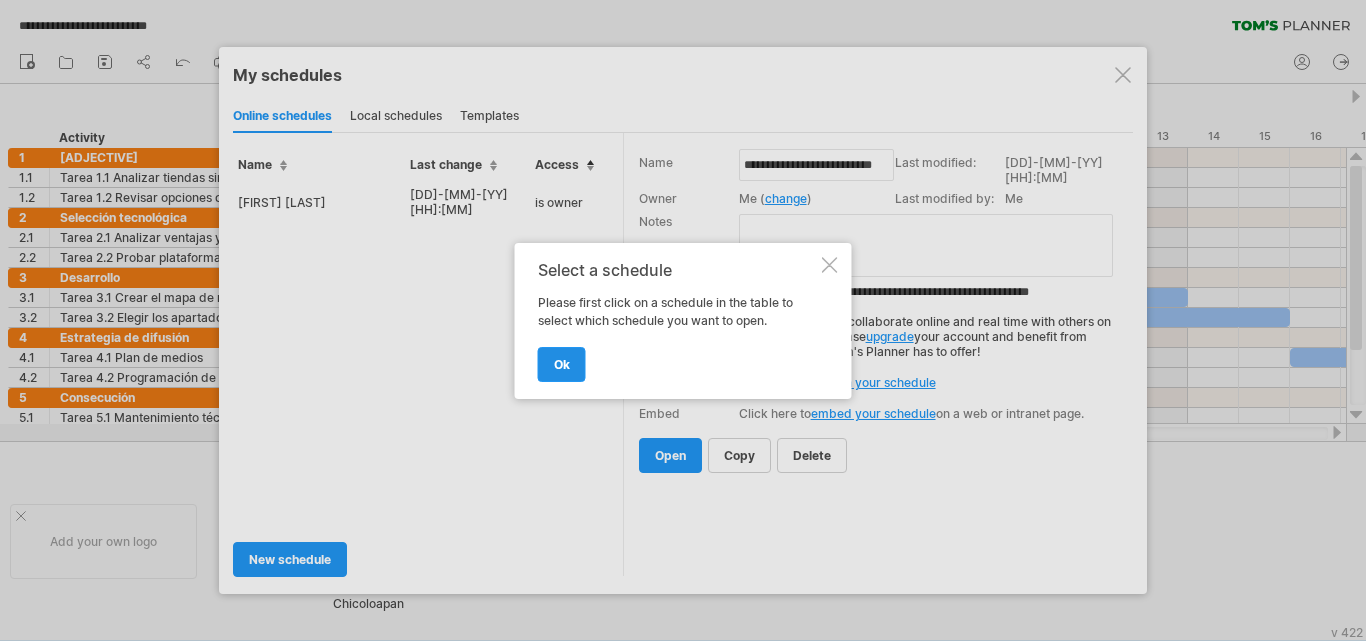 click on "ok" at bounding box center (562, 364) 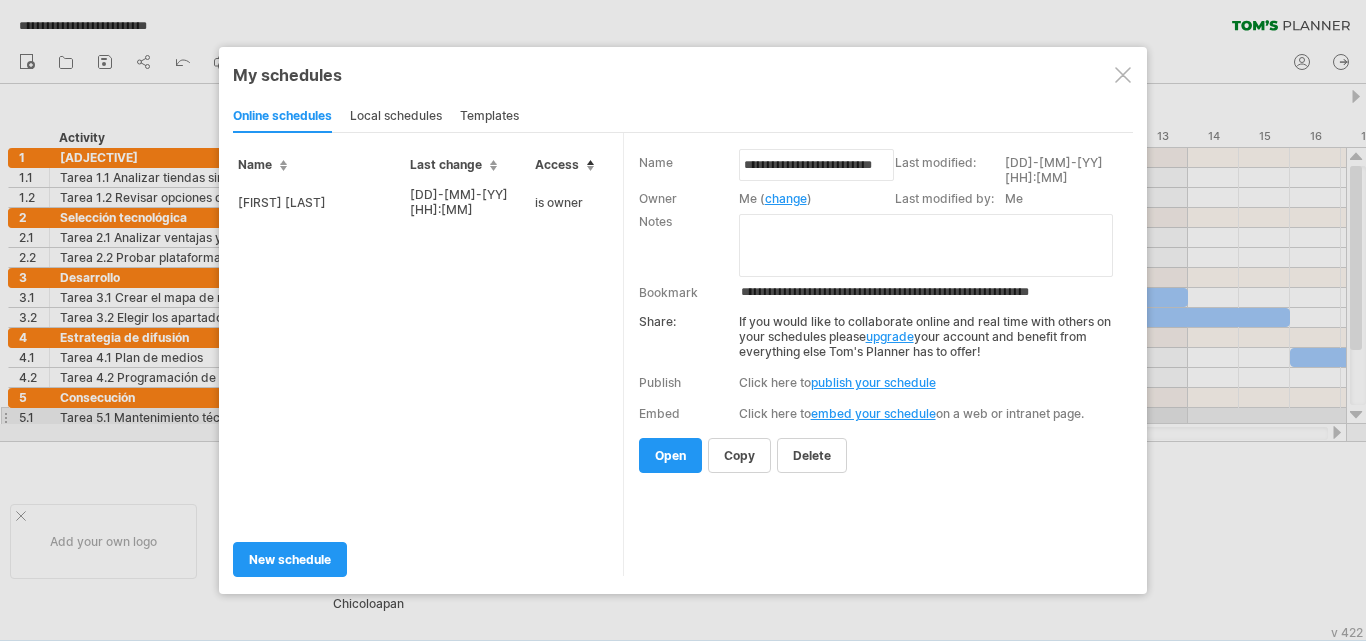 click on "embed your schedule" at bounding box center (873, 413) 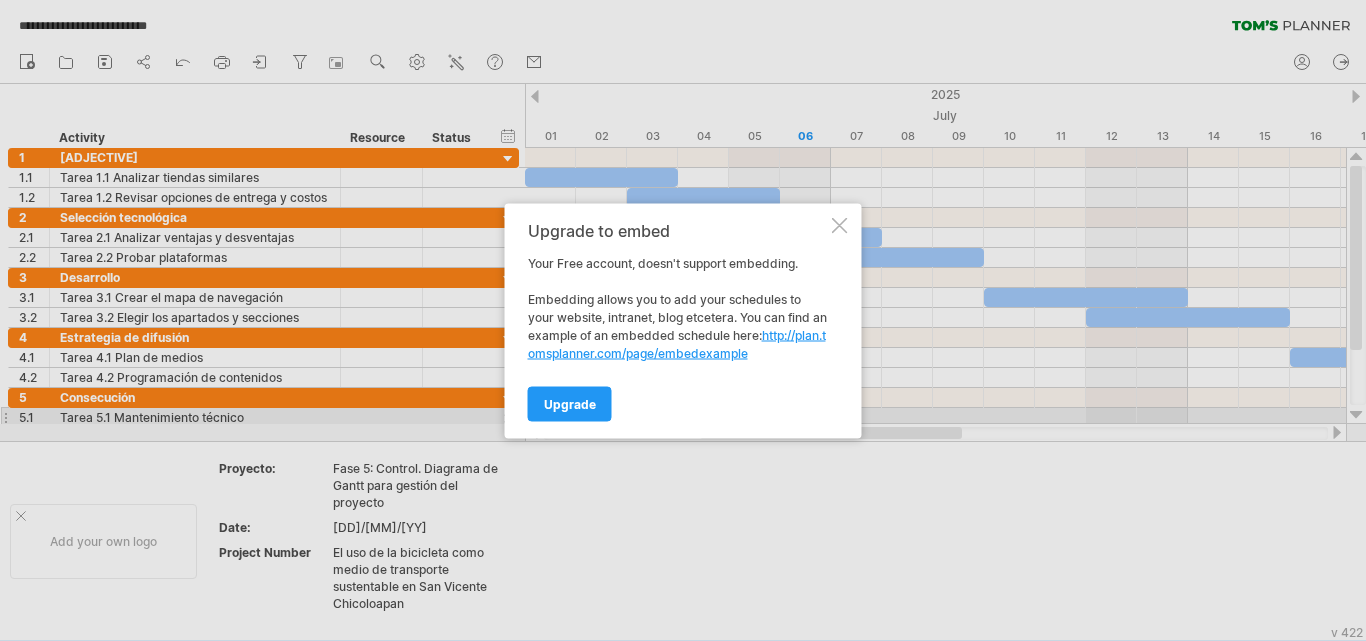click on "Upgrade to embed Your Free account, doesn't support embedding. Embedding allows you to add your schedules to your website, intranet, blog etcetera. You can find an example of an embedded schedule here:  http://plan.tomsplanner.com/page/embedexample Upgrade" at bounding box center (683, 320) 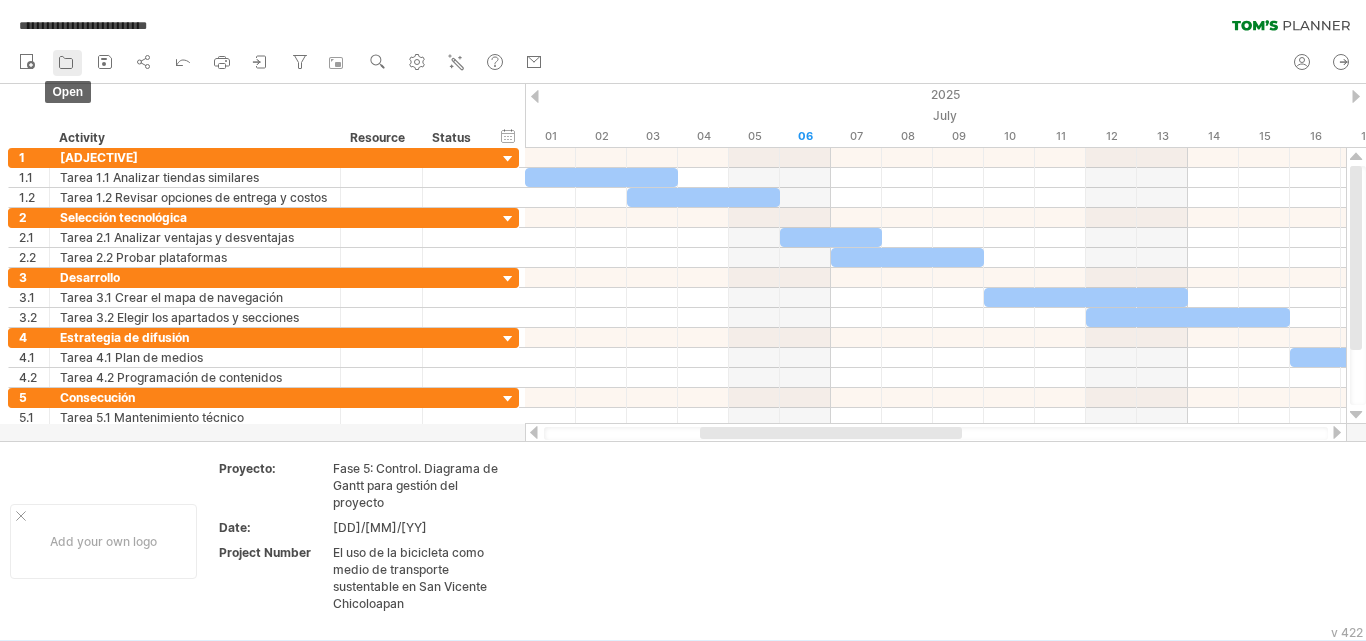 click at bounding box center [66, 62] 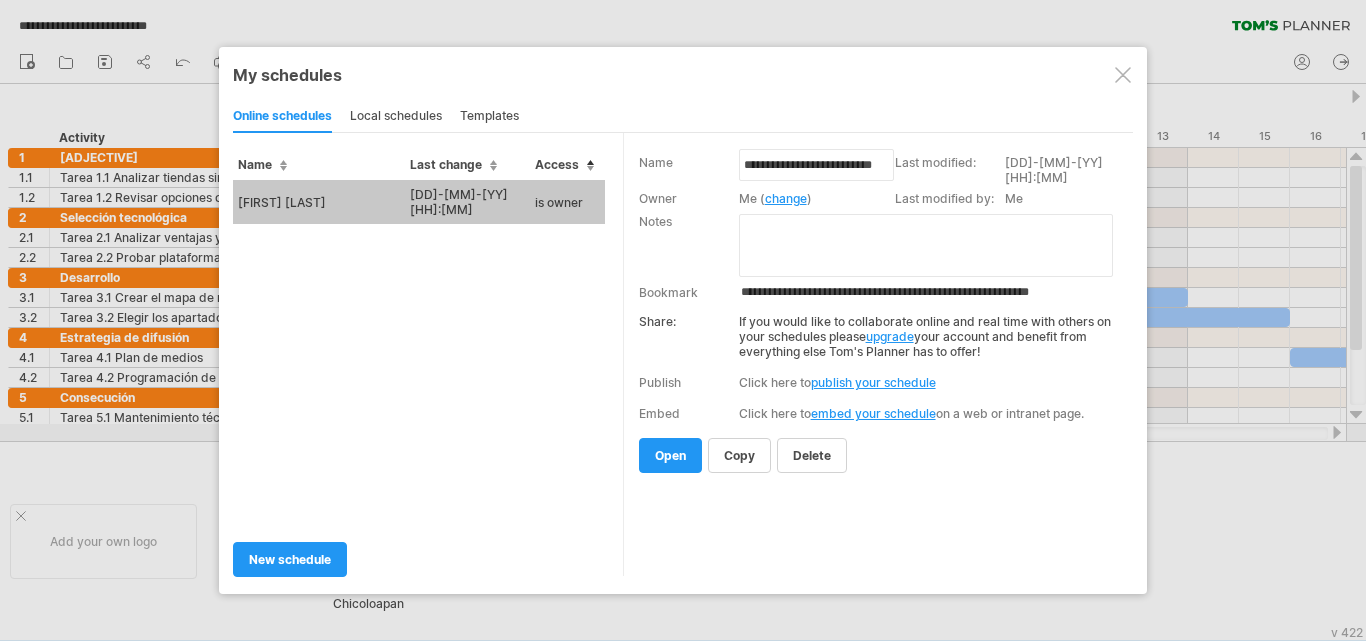 drag, startPoint x: 1059, startPoint y: 449, endPoint x: 711, endPoint y: 292, distance: 381.77612 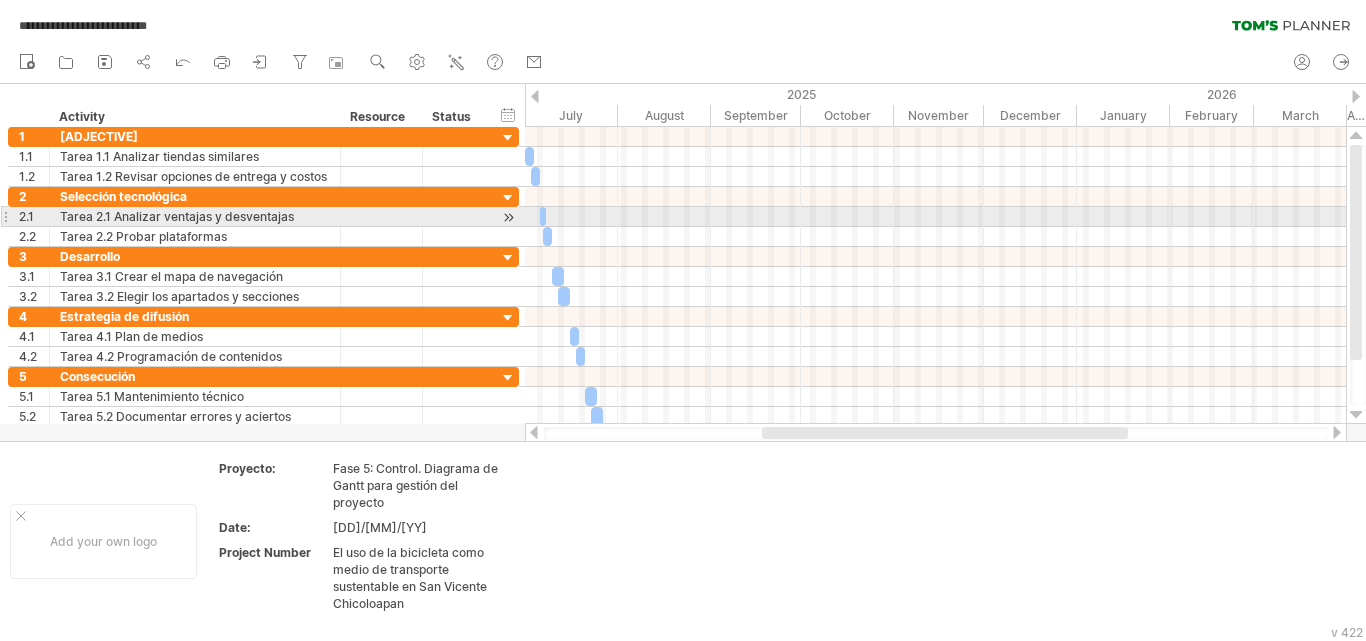 click at bounding box center (935, 217) 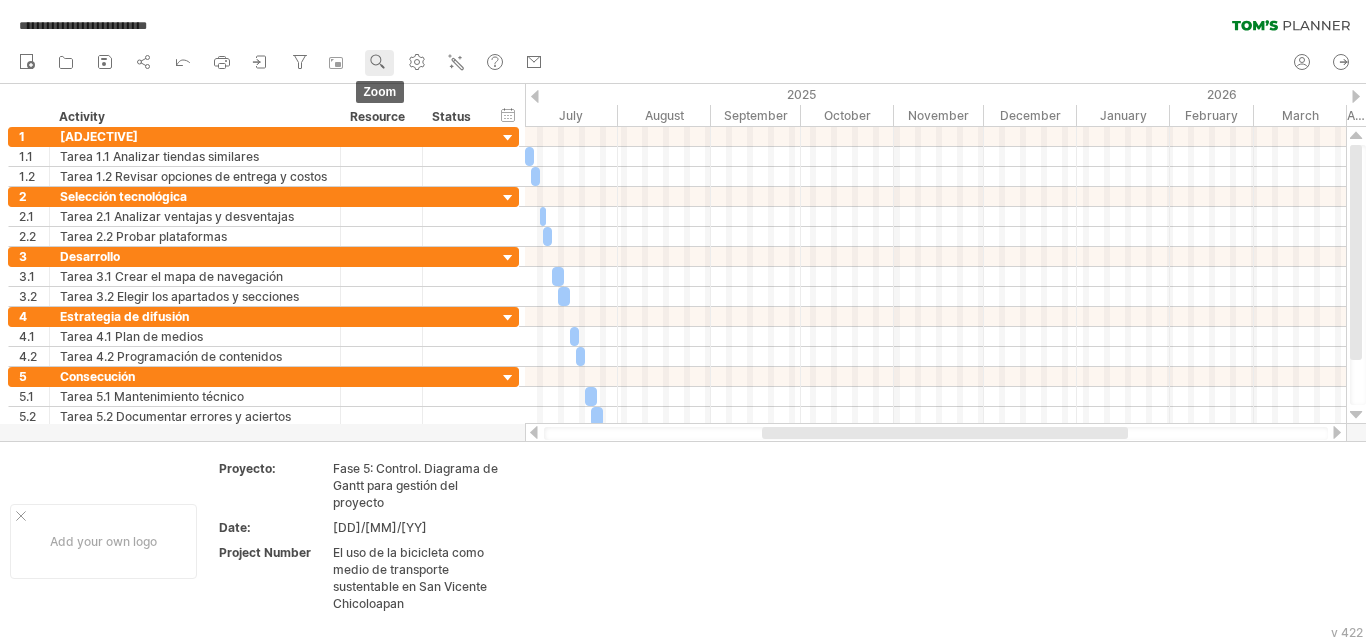 click at bounding box center (378, 62) 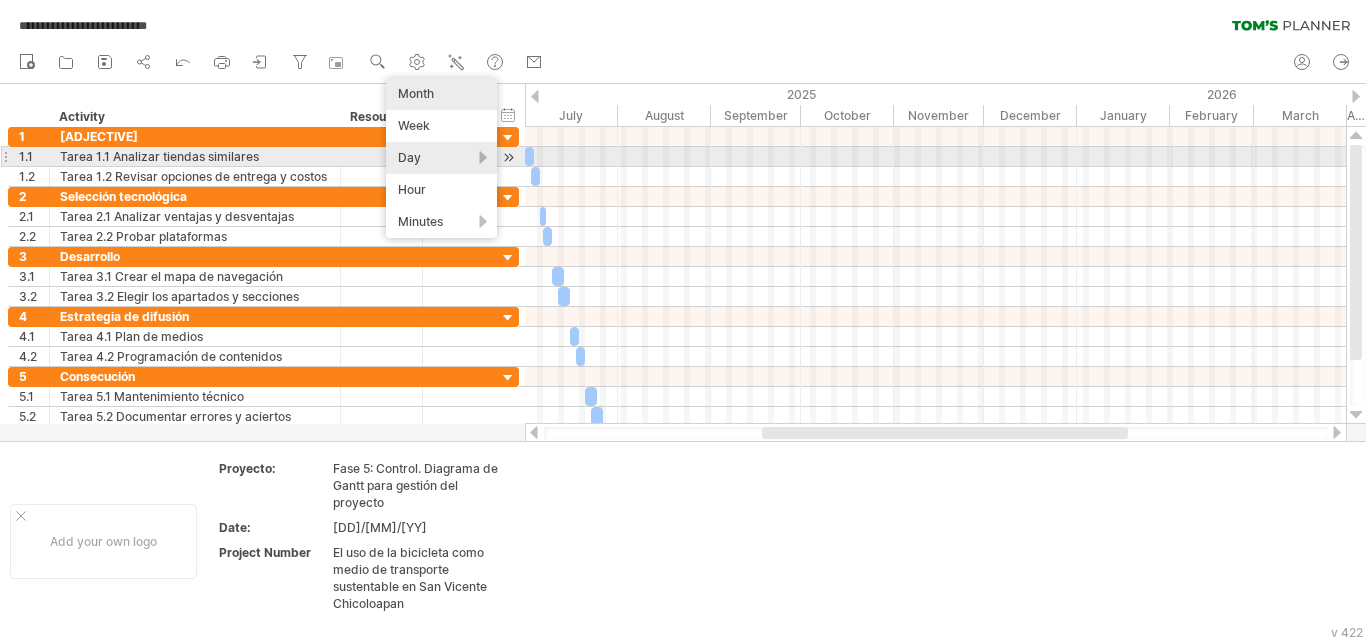 click on "Day" at bounding box center (441, 158) 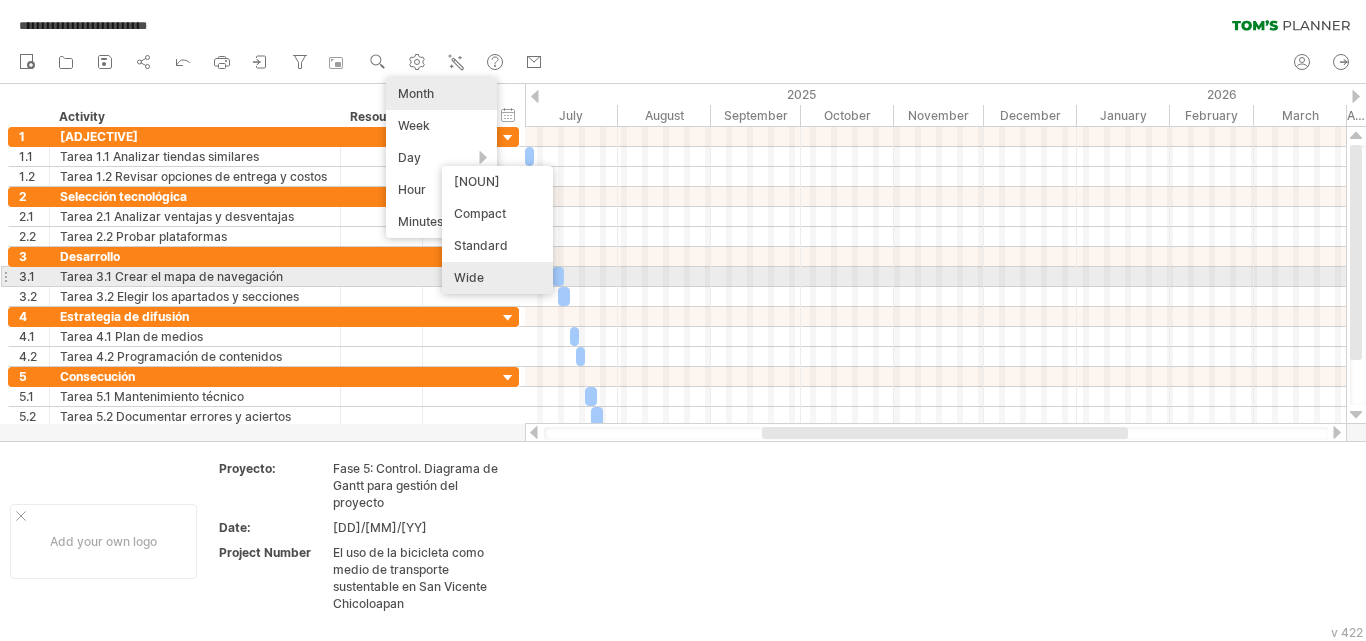 click on "Wide" at bounding box center (497, 278) 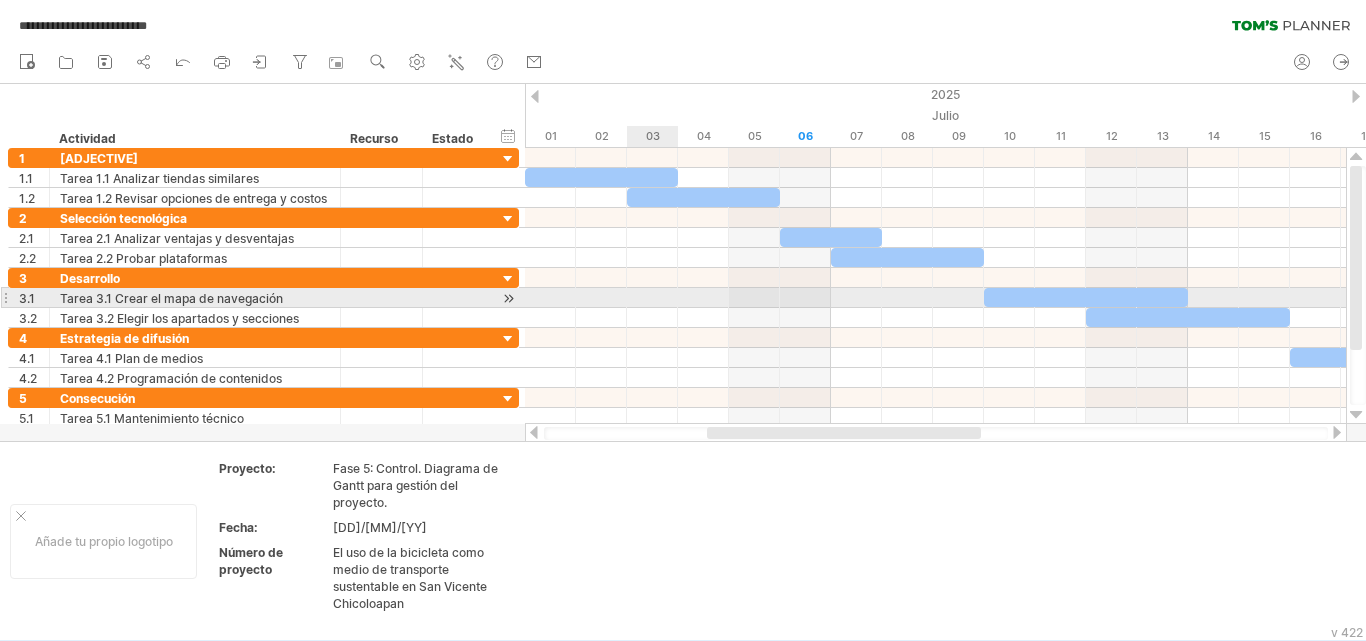 click at bounding box center [935, 298] 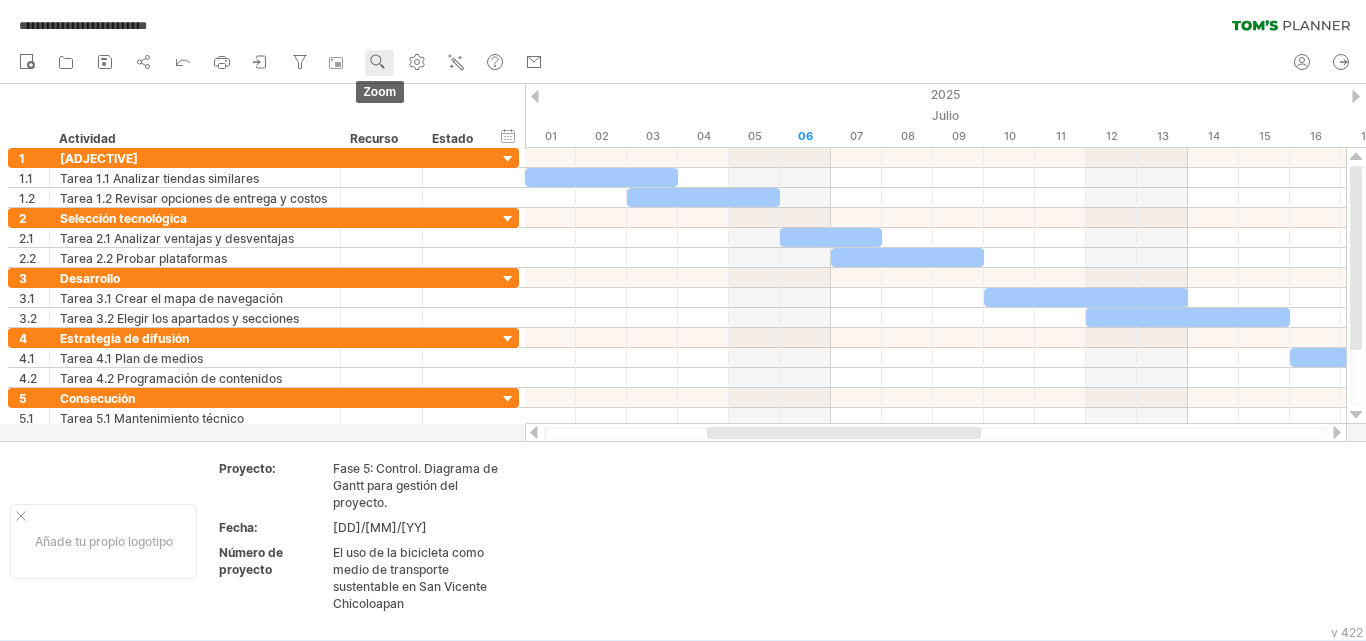click at bounding box center [378, 62] 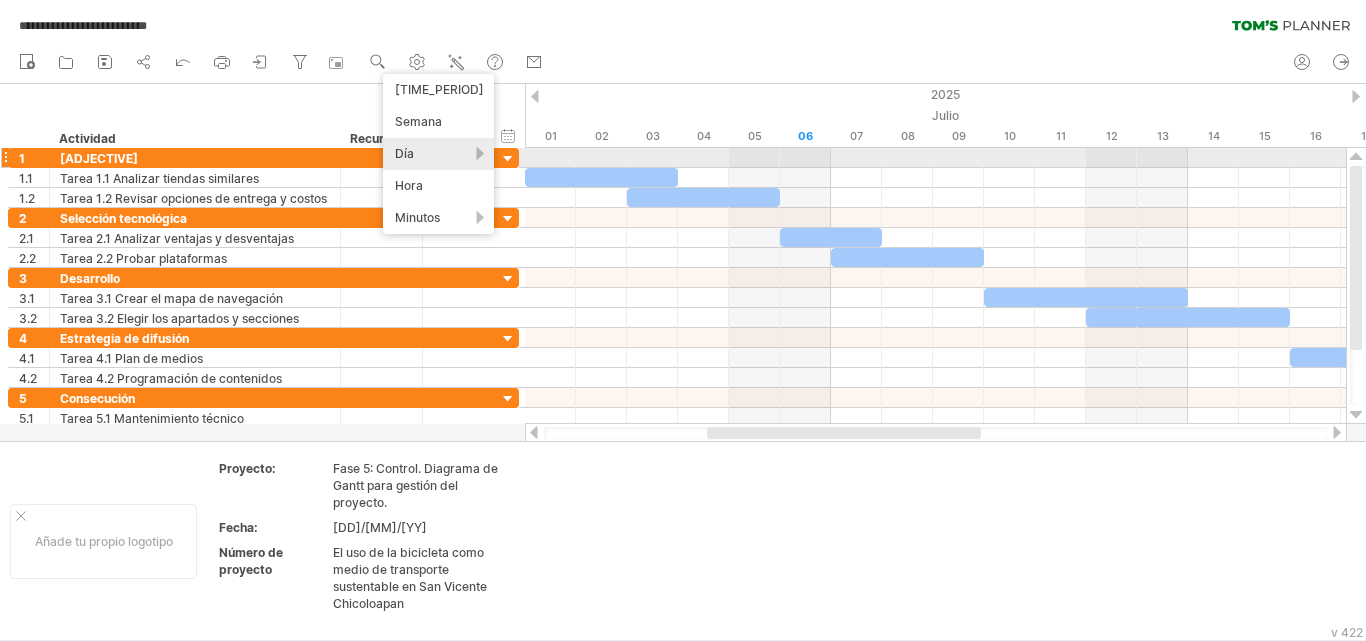 click on "Día" at bounding box center (438, 154) 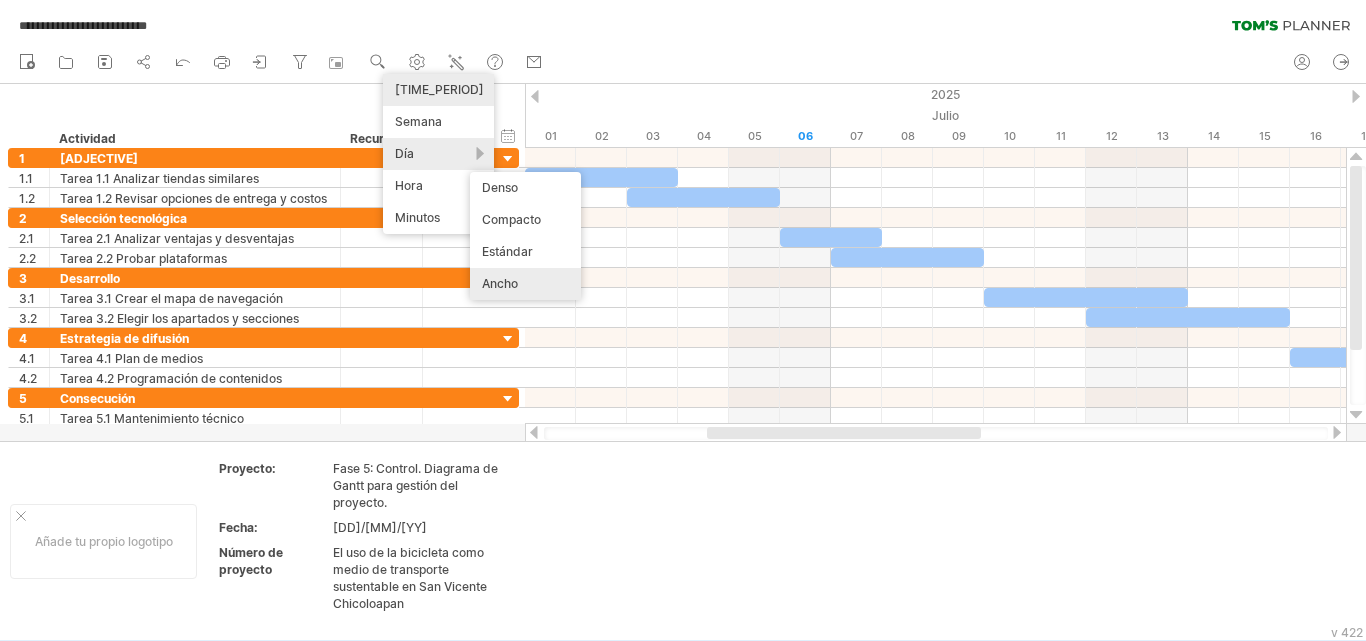 click on "[TIME_PERIOD]" at bounding box center (438, 90) 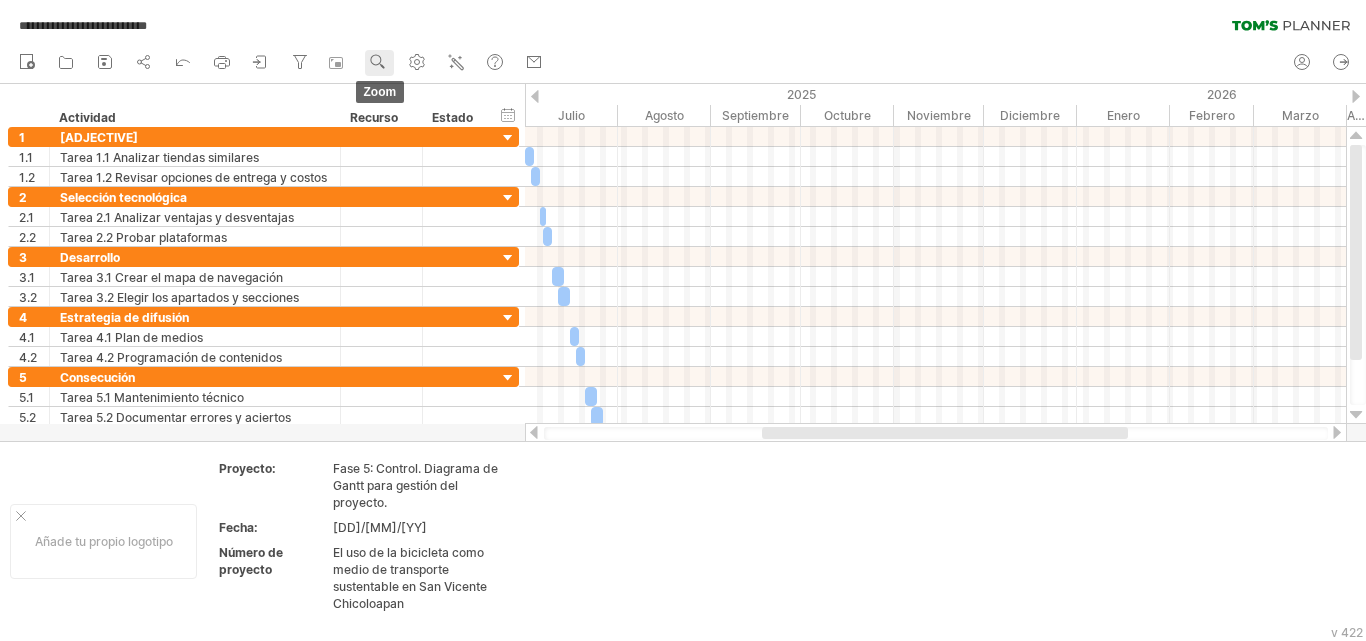 click at bounding box center (378, 62) 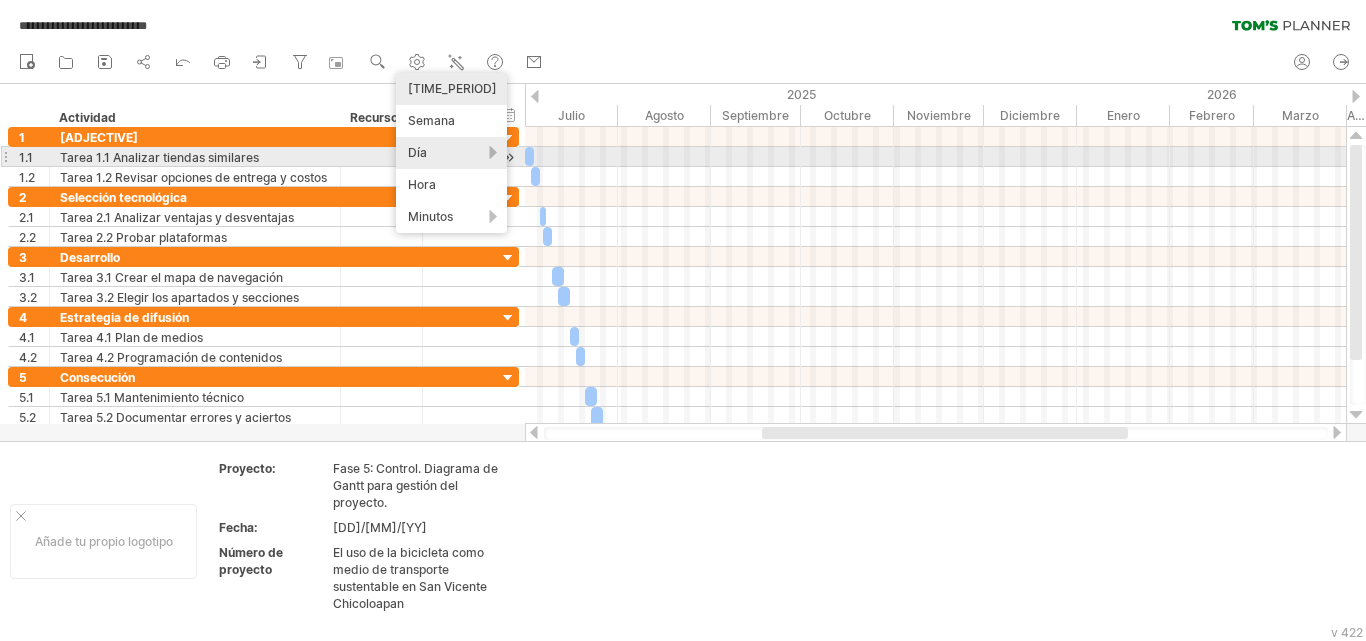 click on "Día" at bounding box center [451, 153] 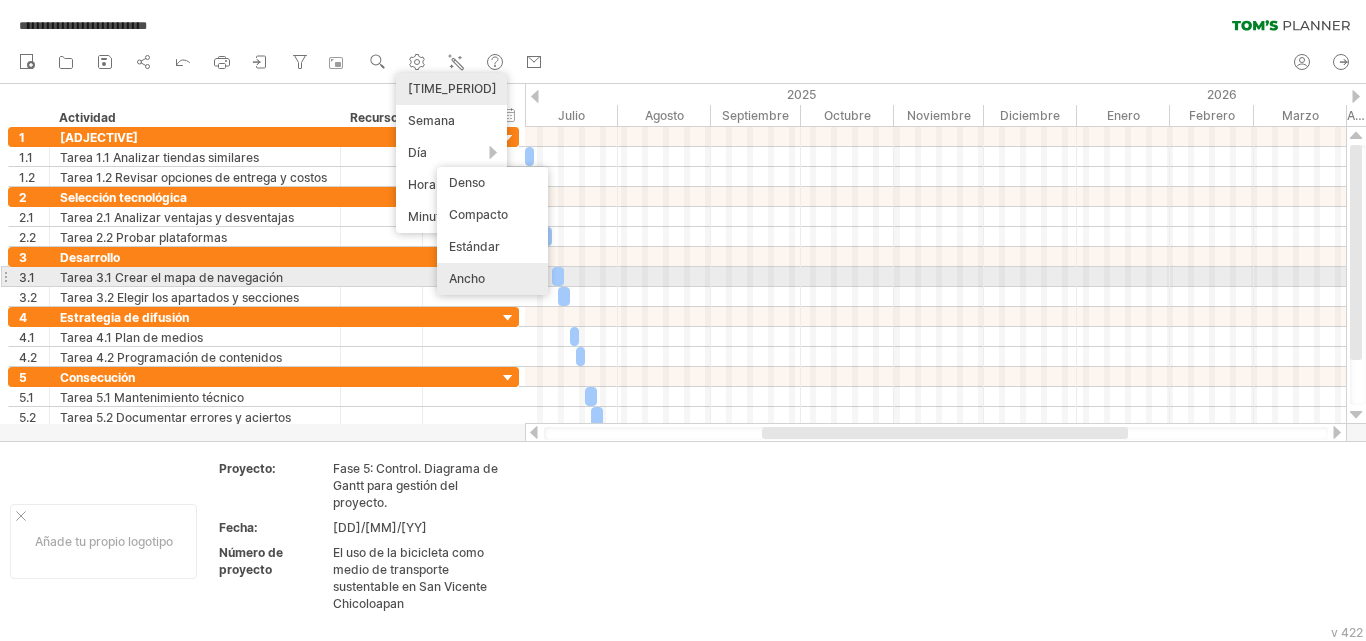click on "Ancho" at bounding box center [467, 278] 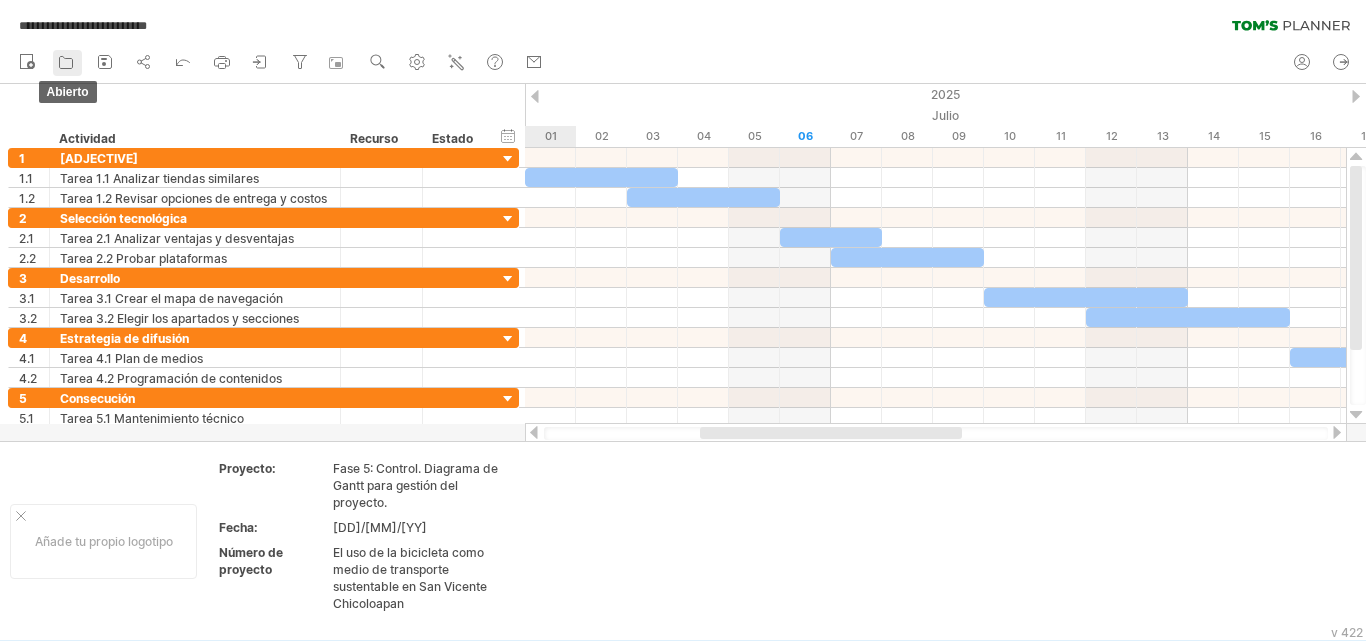 click at bounding box center [66, 62] 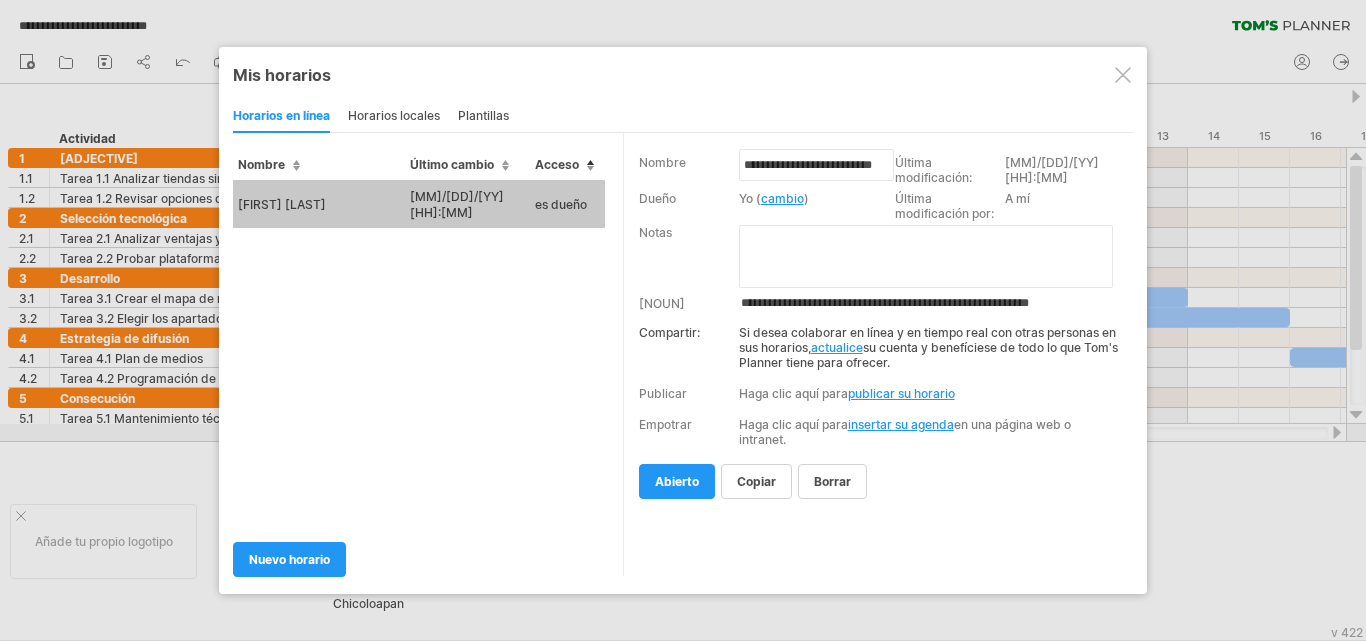 click on "Copiar" at bounding box center [832, 481] 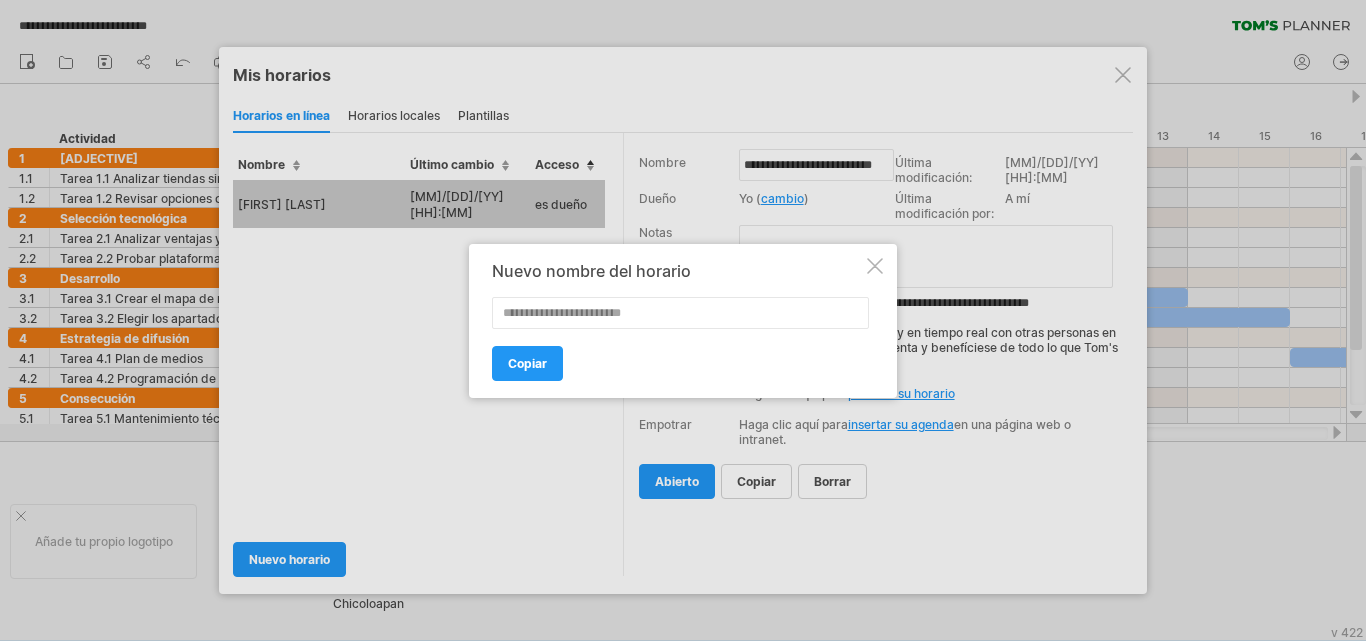 click on "Nuevo nombre del horario Copiar" at bounding box center (683, 321) 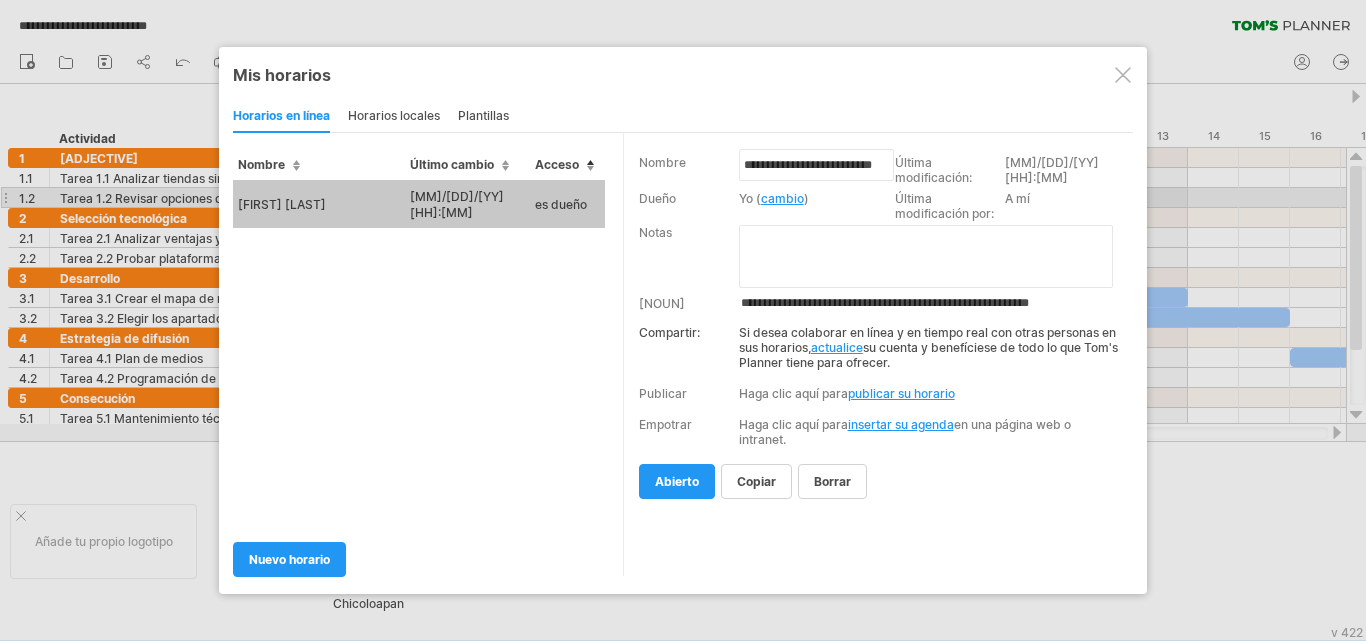 click on "cambio" at bounding box center (782, 198) 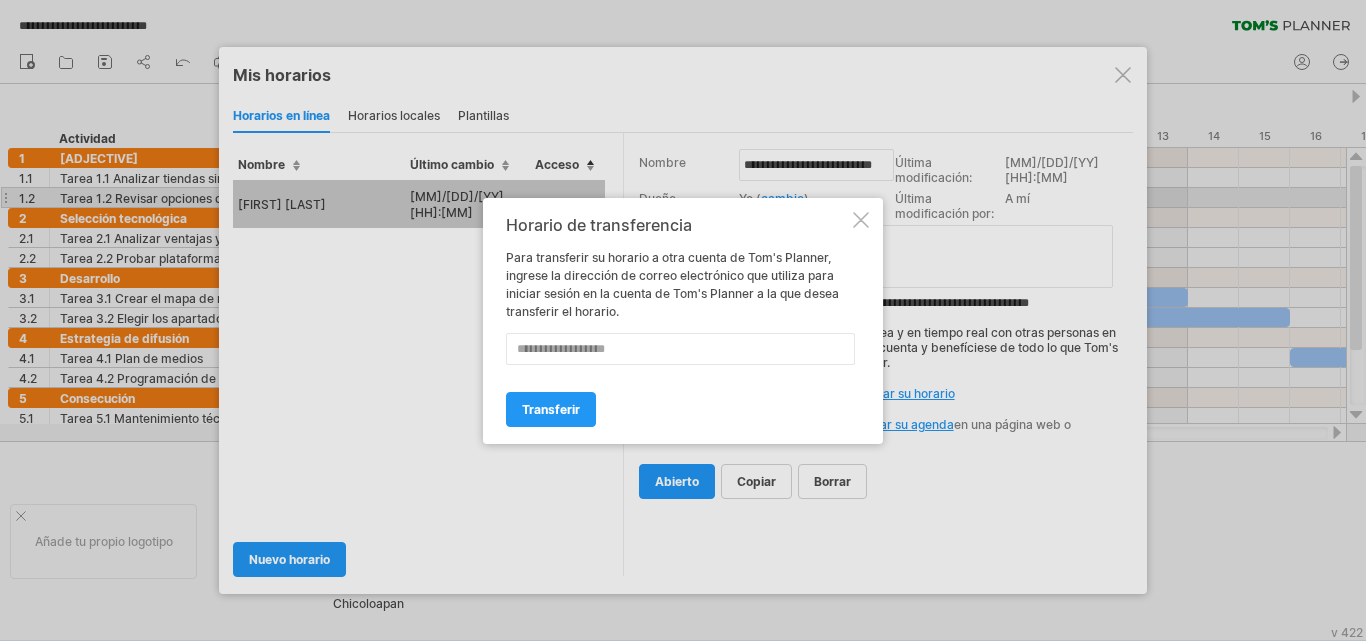 click at bounding box center (861, 220) 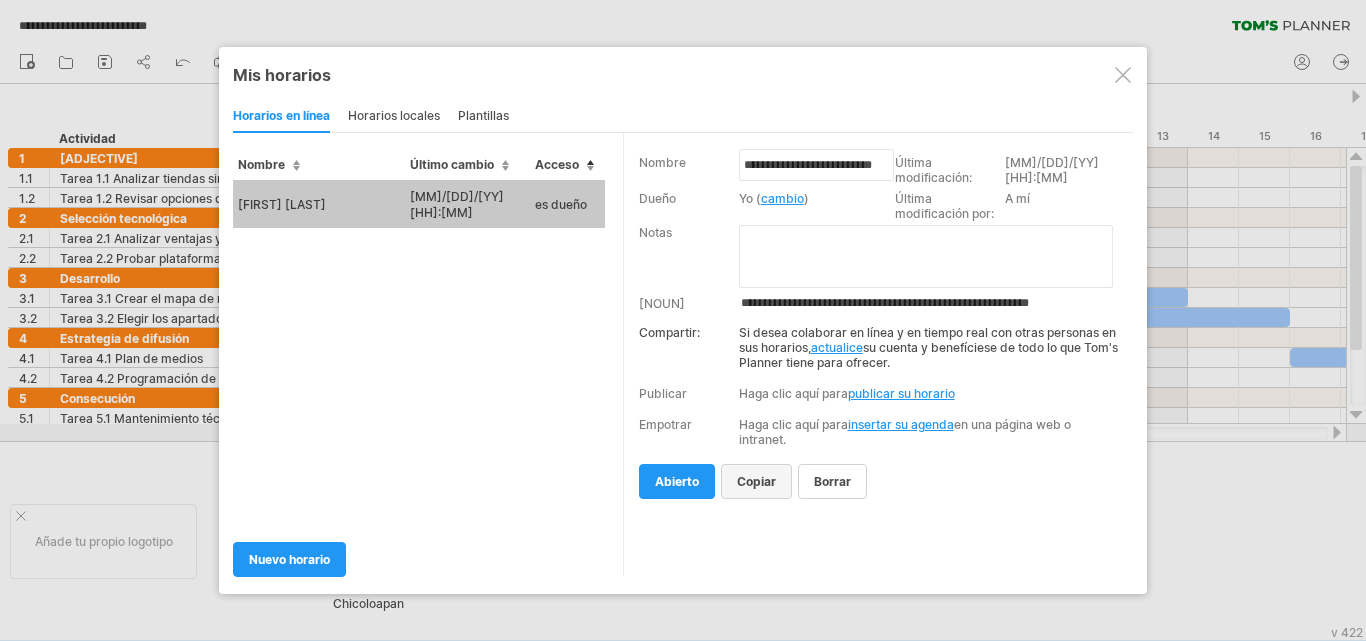 click on "Copiar" at bounding box center (832, 481) 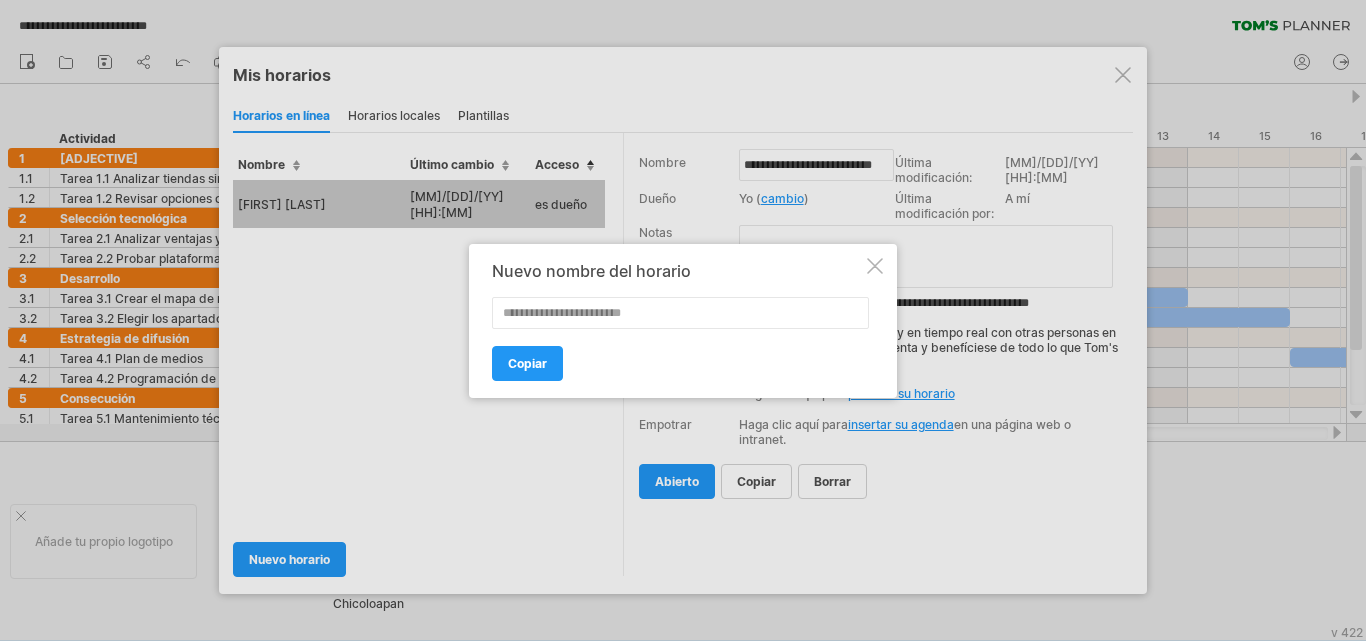 click at bounding box center [680, 313] 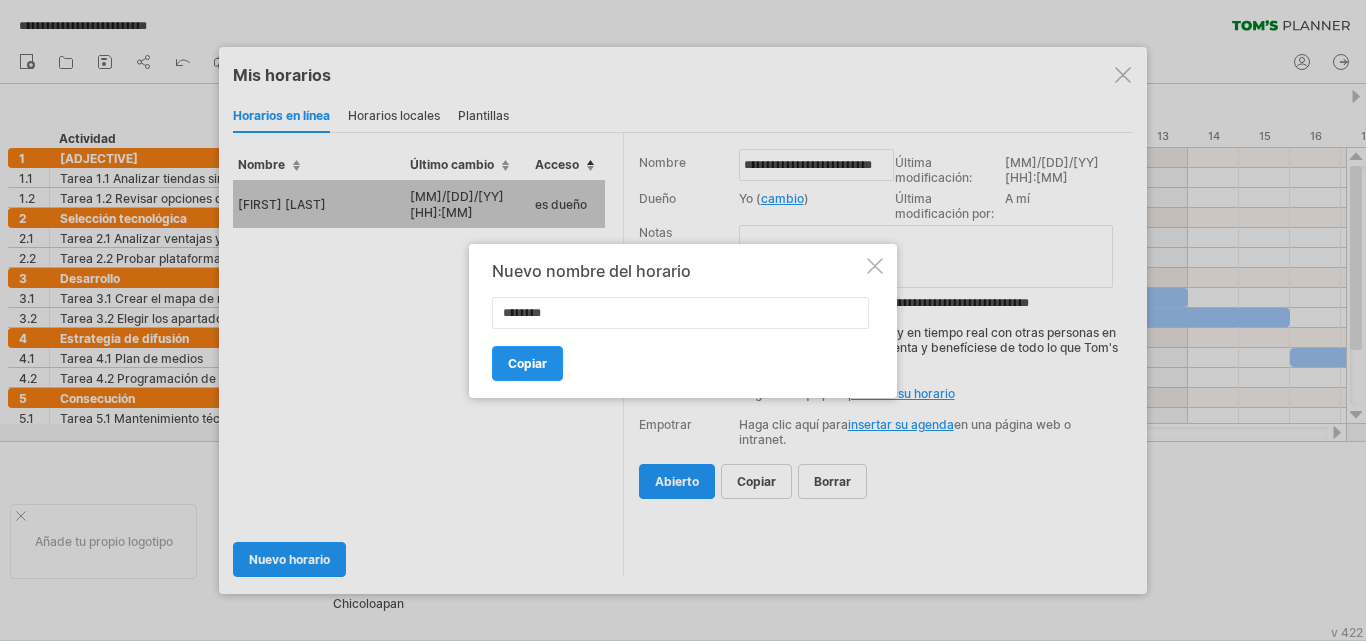 type on "********" 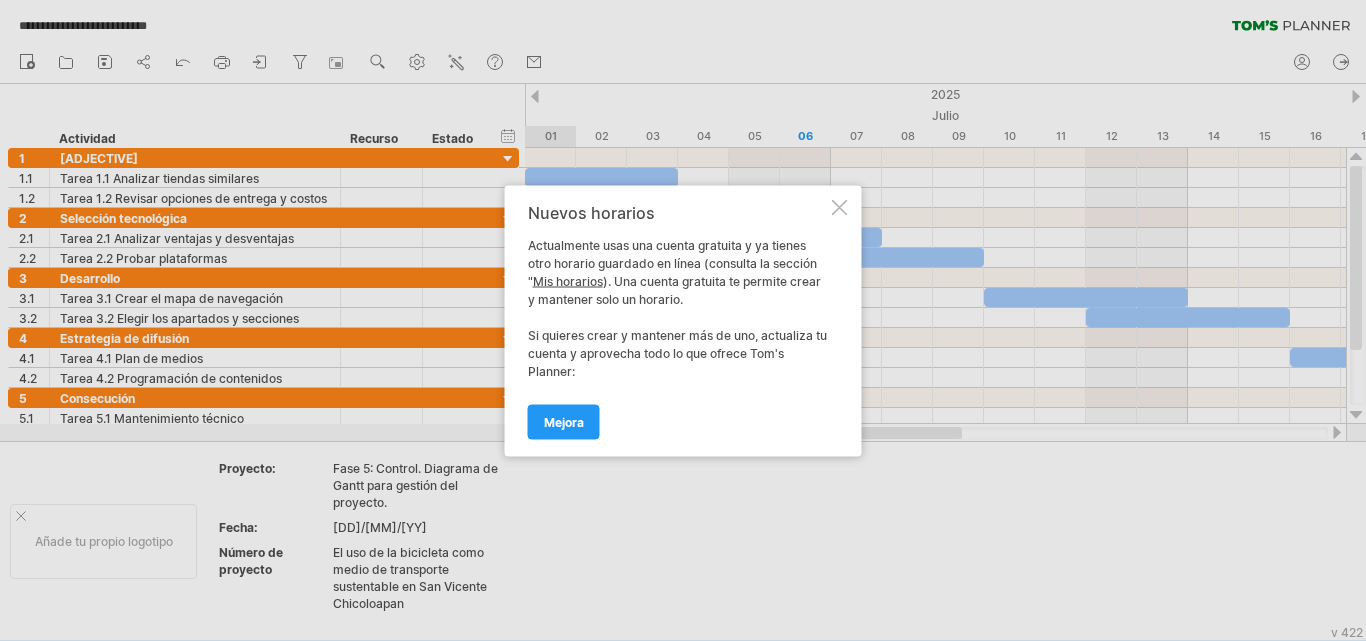 click at bounding box center [840, 207] 